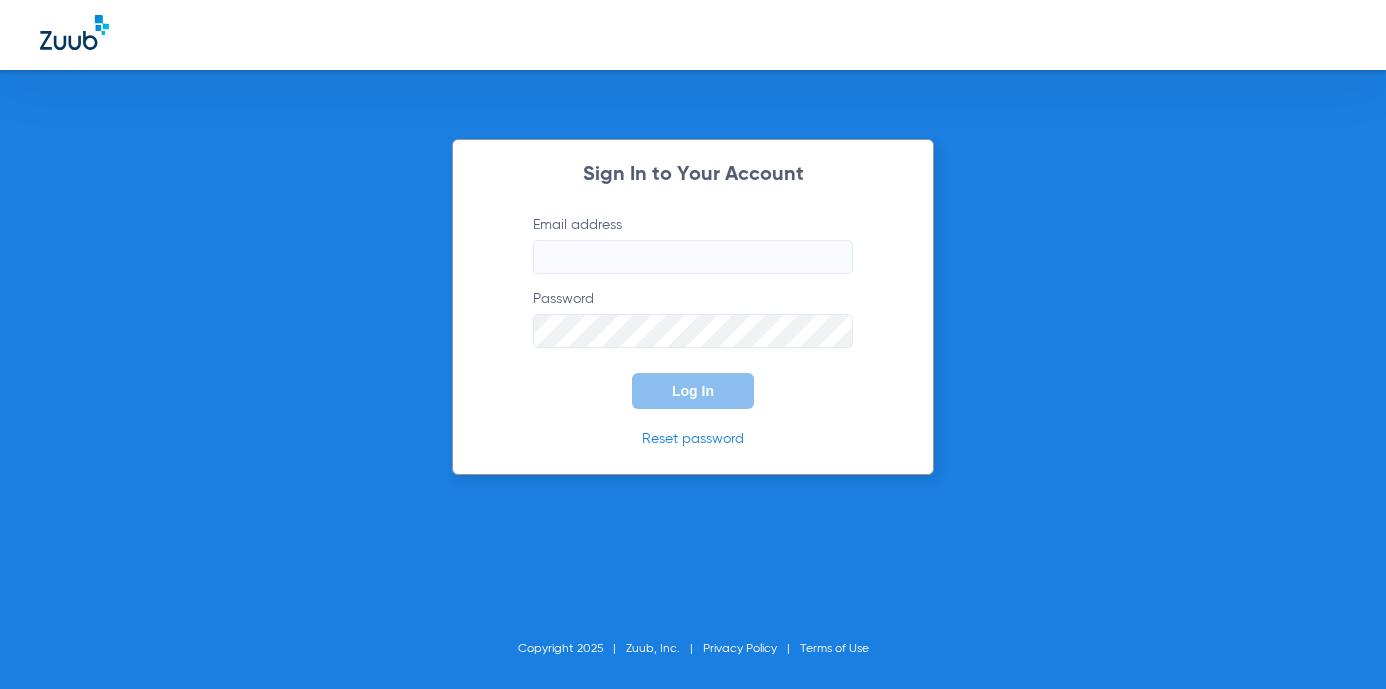 scroll, scrollTop: 0, scrollLeft: 0, axis: both 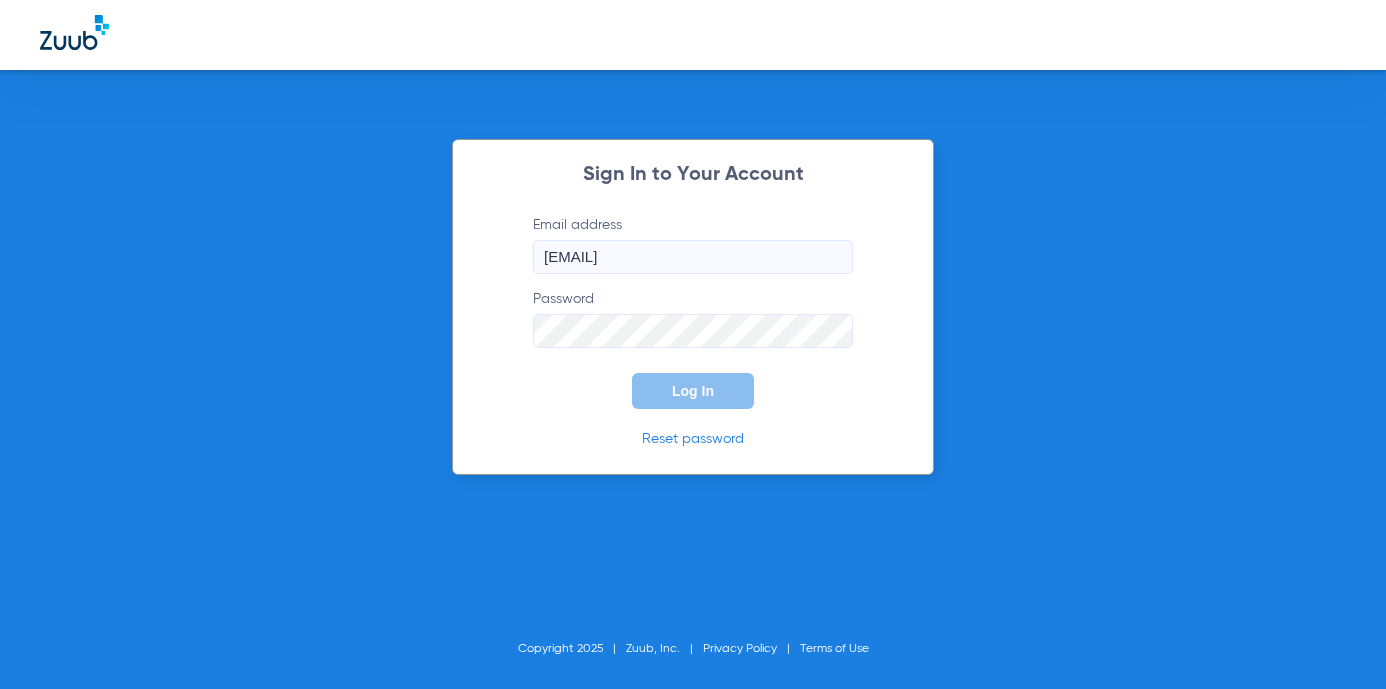 click on "Log In" 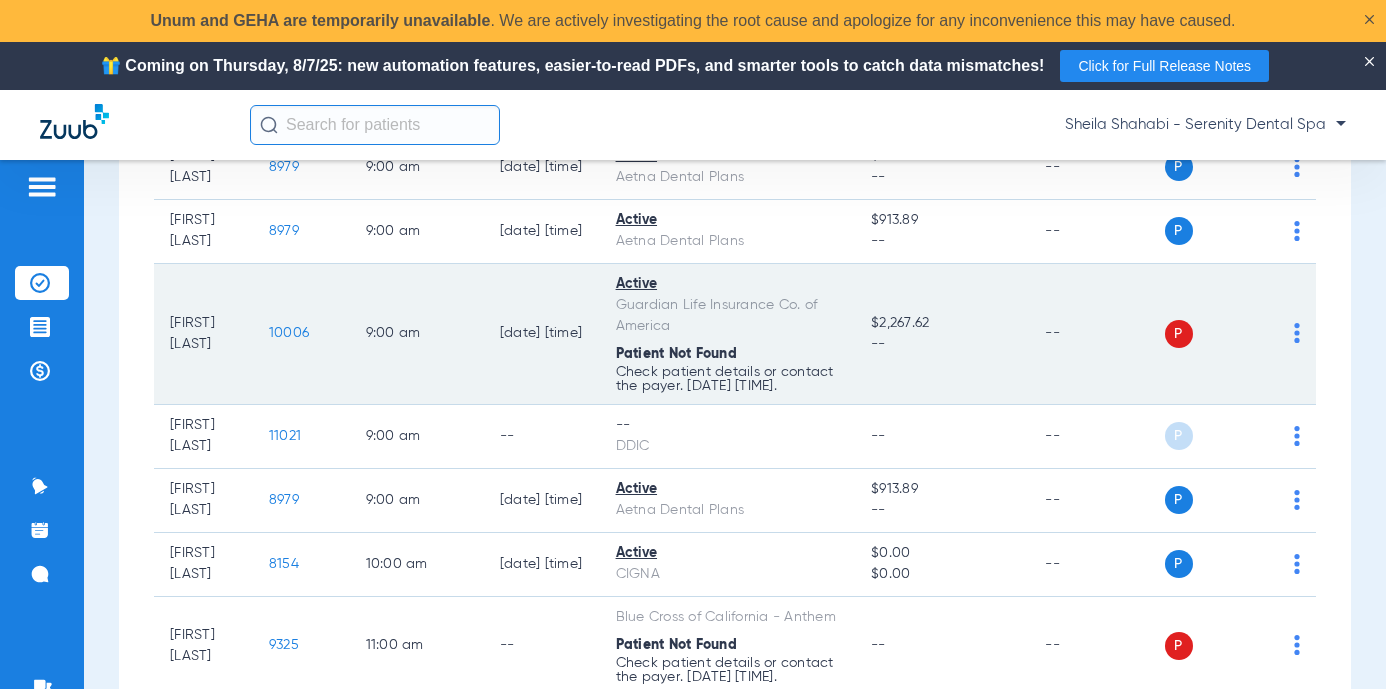 scroll, scrollTop: 400, scrollLeft: 0, axis: vertical 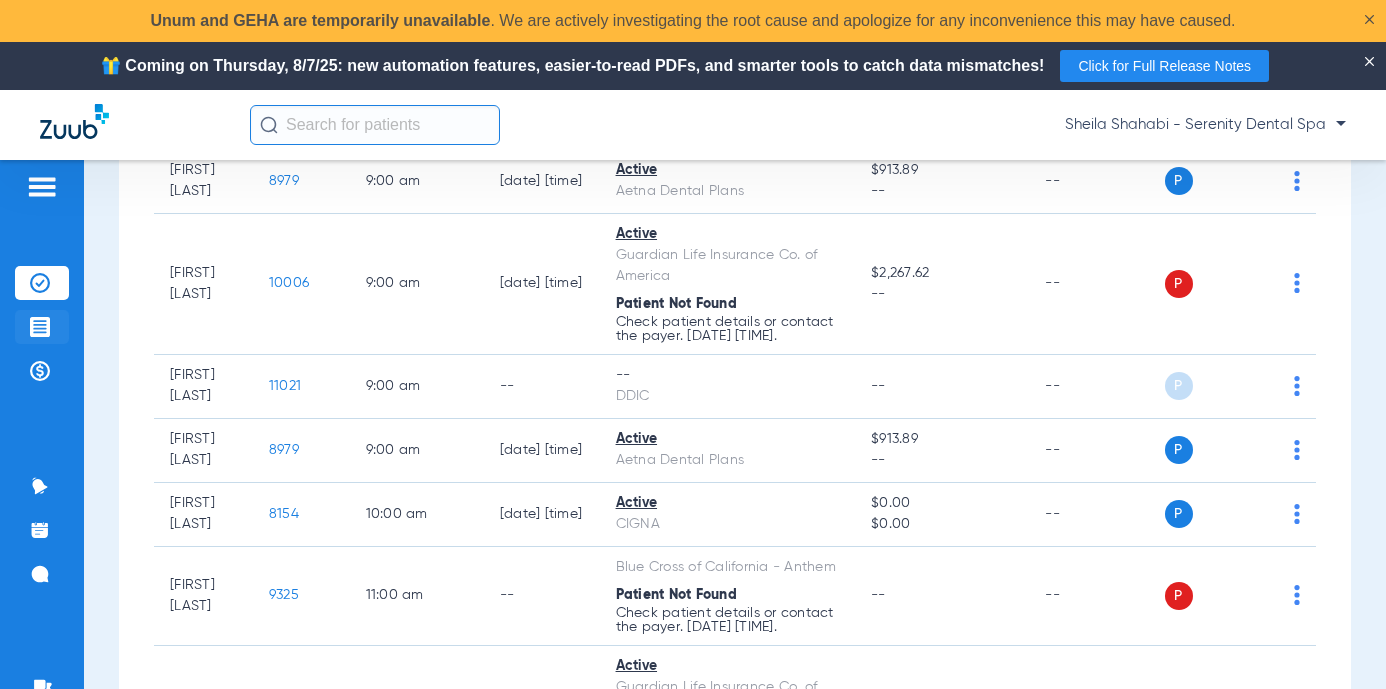 click on "Treatment Acceptance" 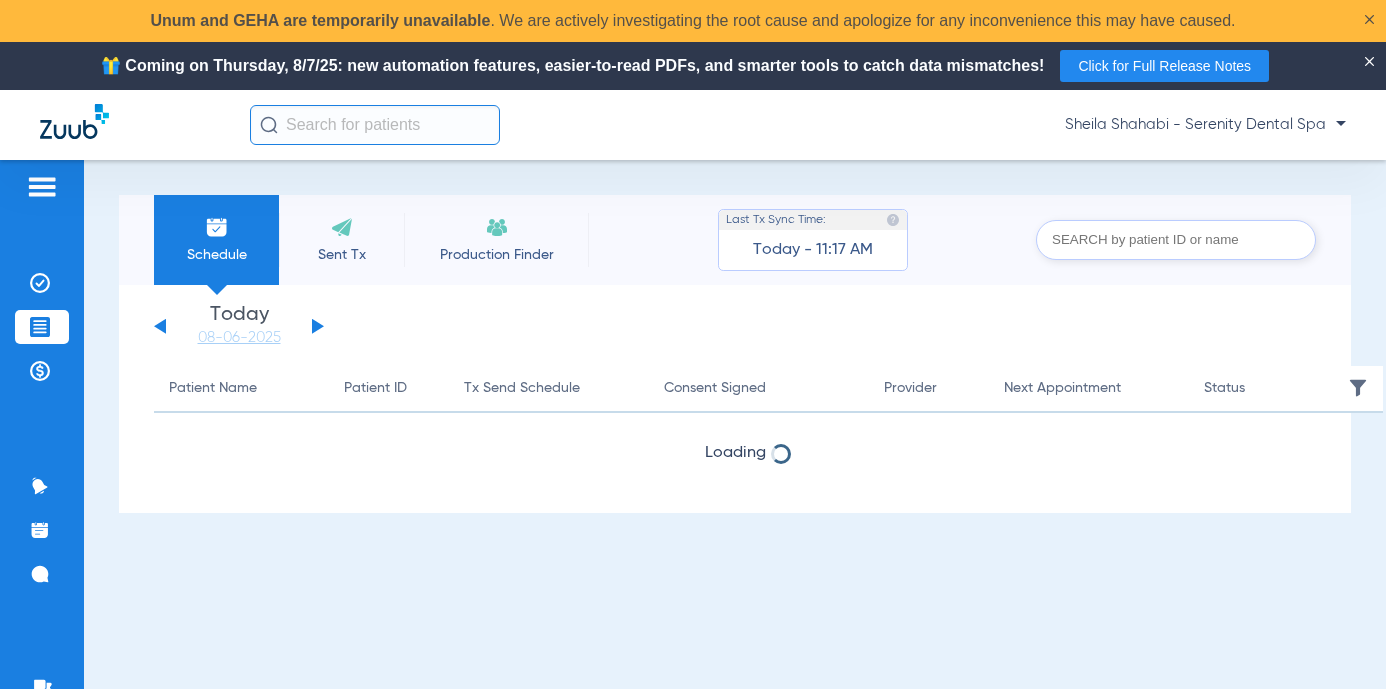 scroll, scrollTop: 0, scrollLeft: 0, axis: both 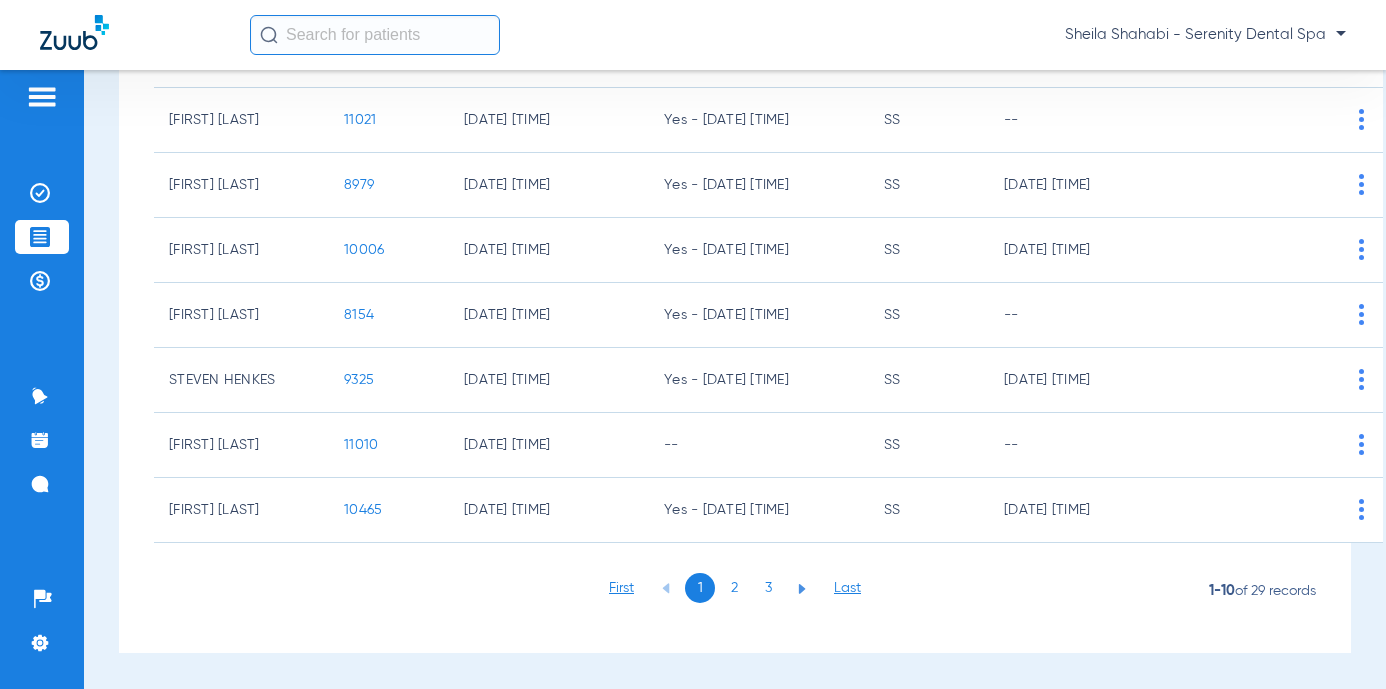 click on "2" 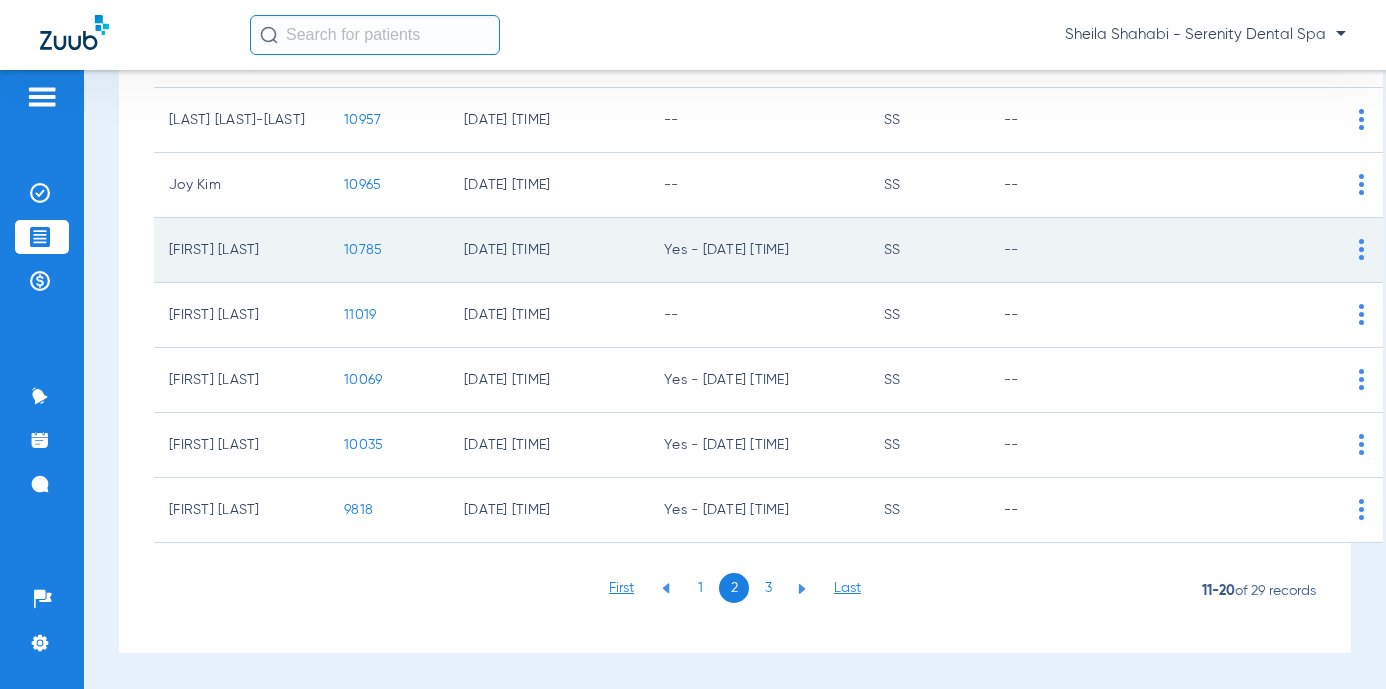 click on "10785" 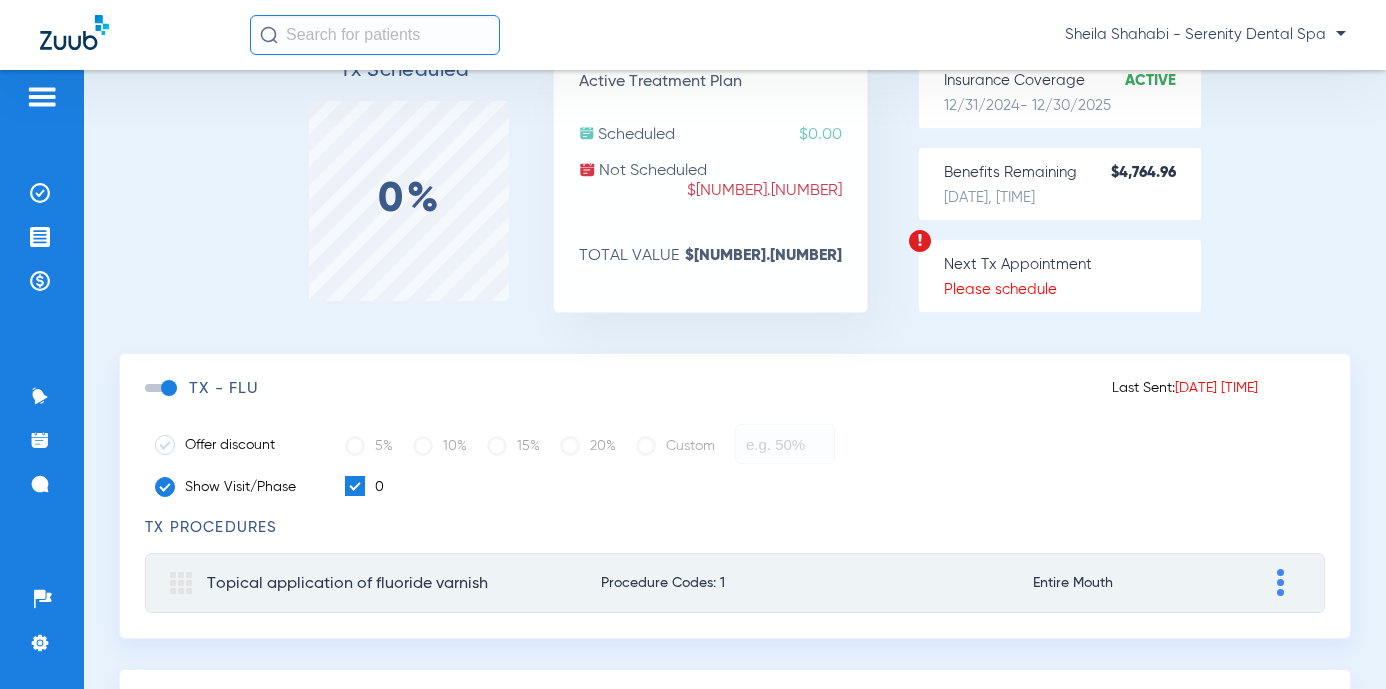 scroll, scrollTop: 100, scrollLeft: 0, axis: vertical 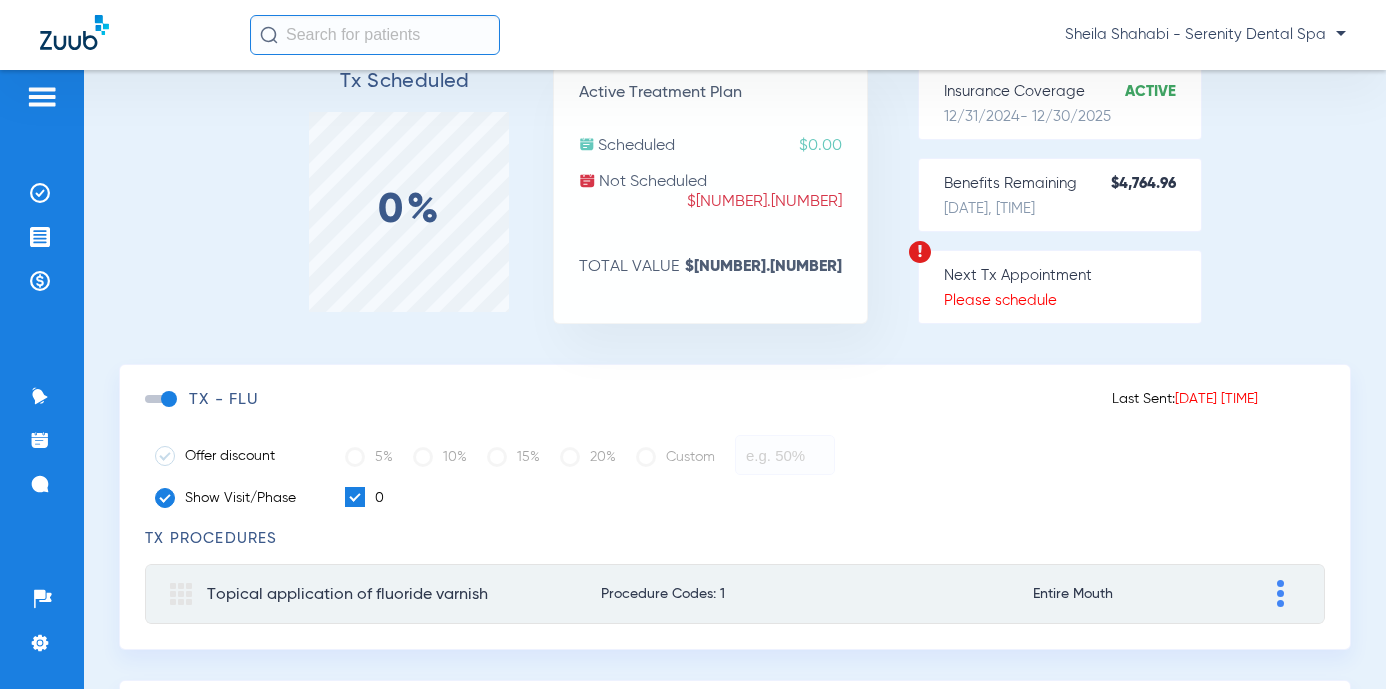 click 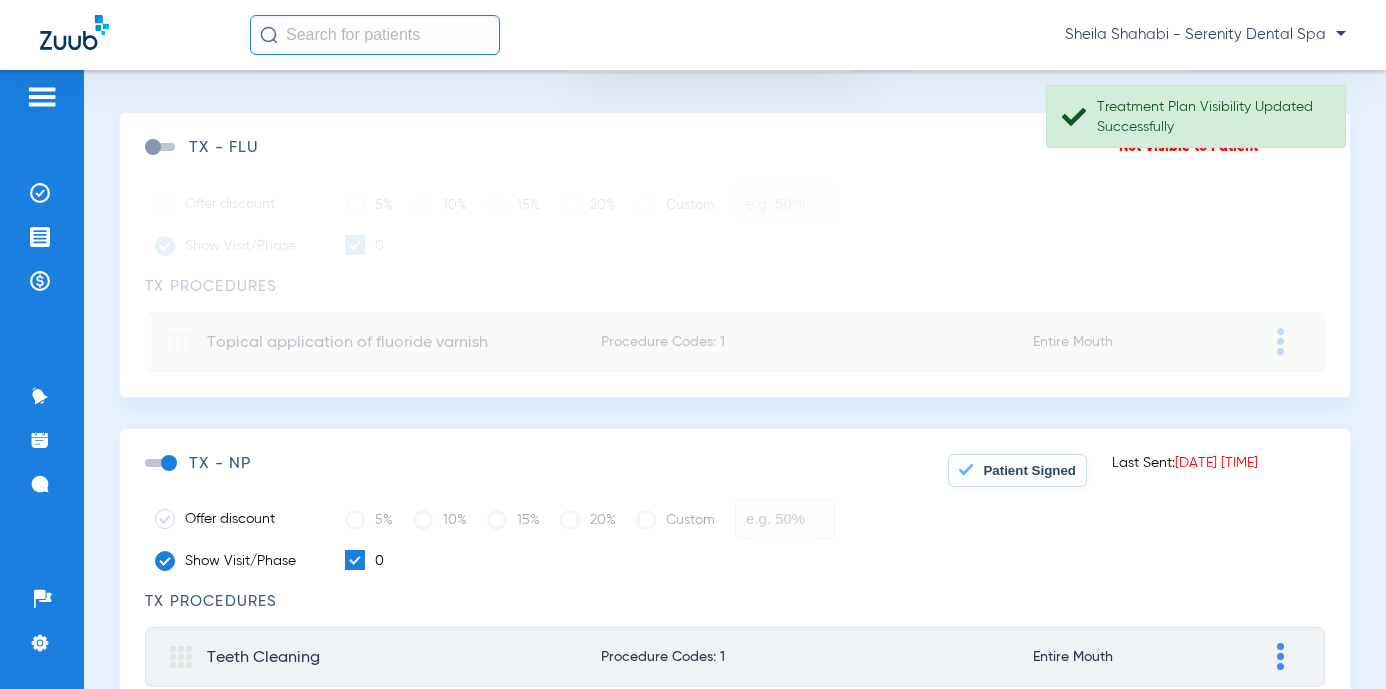scroll, scrollTop: 400, scrollLeft: 0, axis: vertical 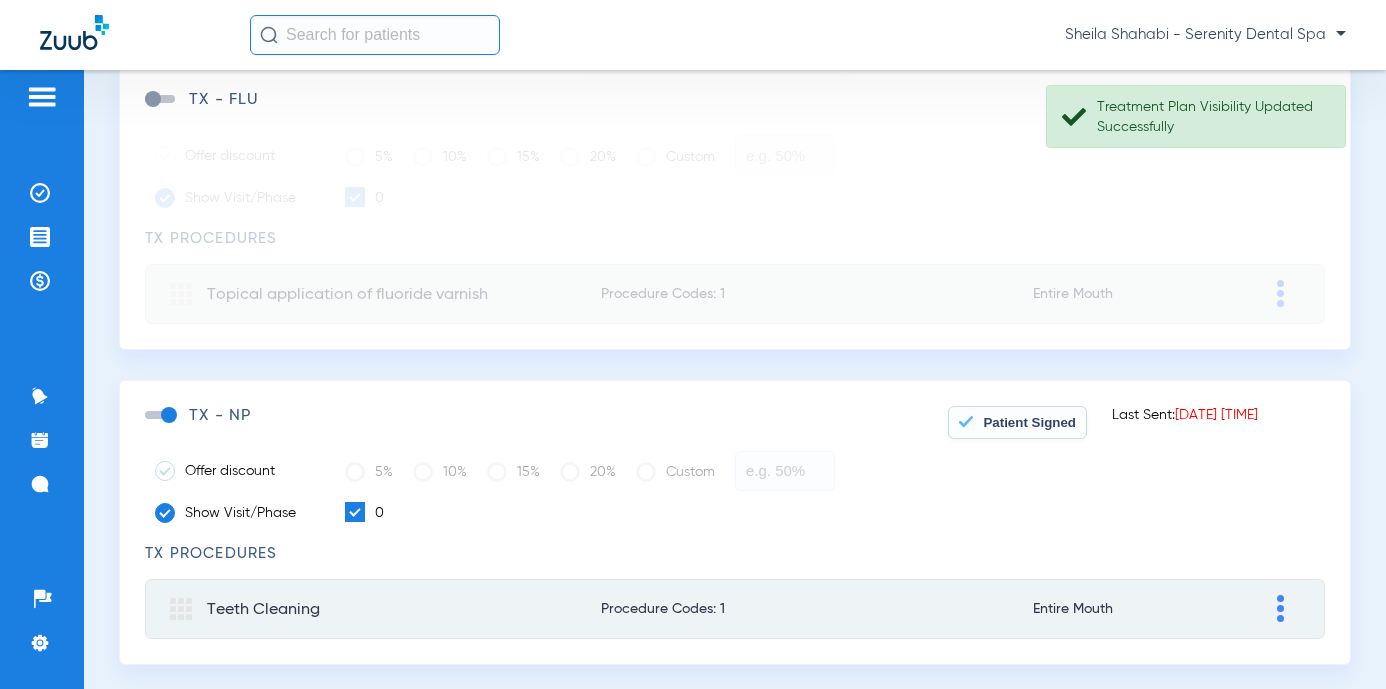 click 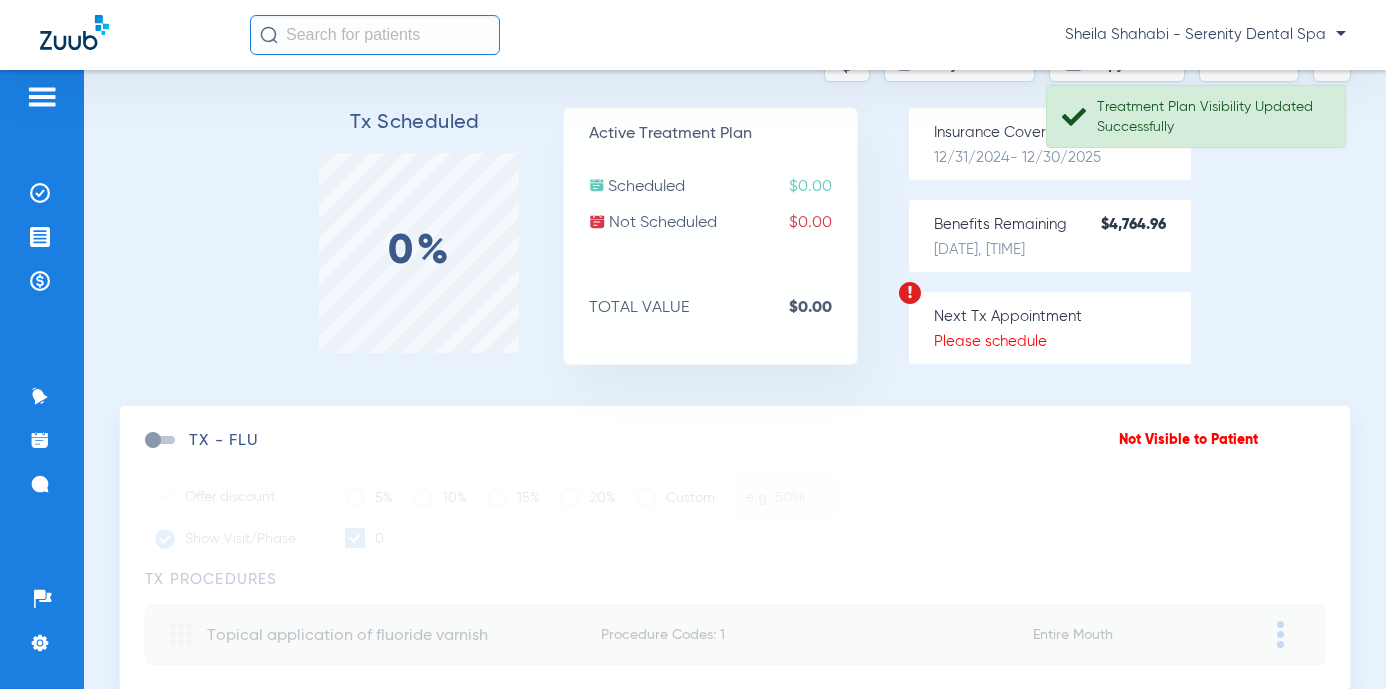 scroll, scrollTop: 0, scrollLeft: 0, axis: both 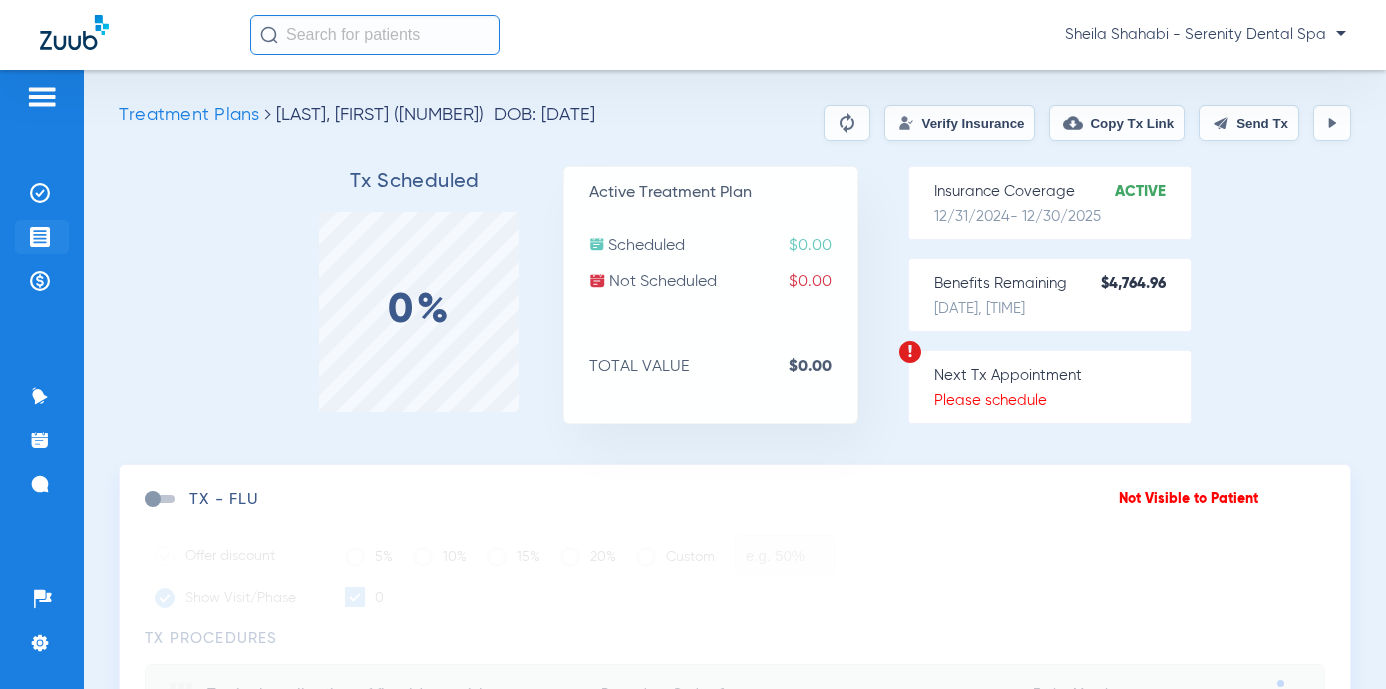 click on "Treatment Acceptance" 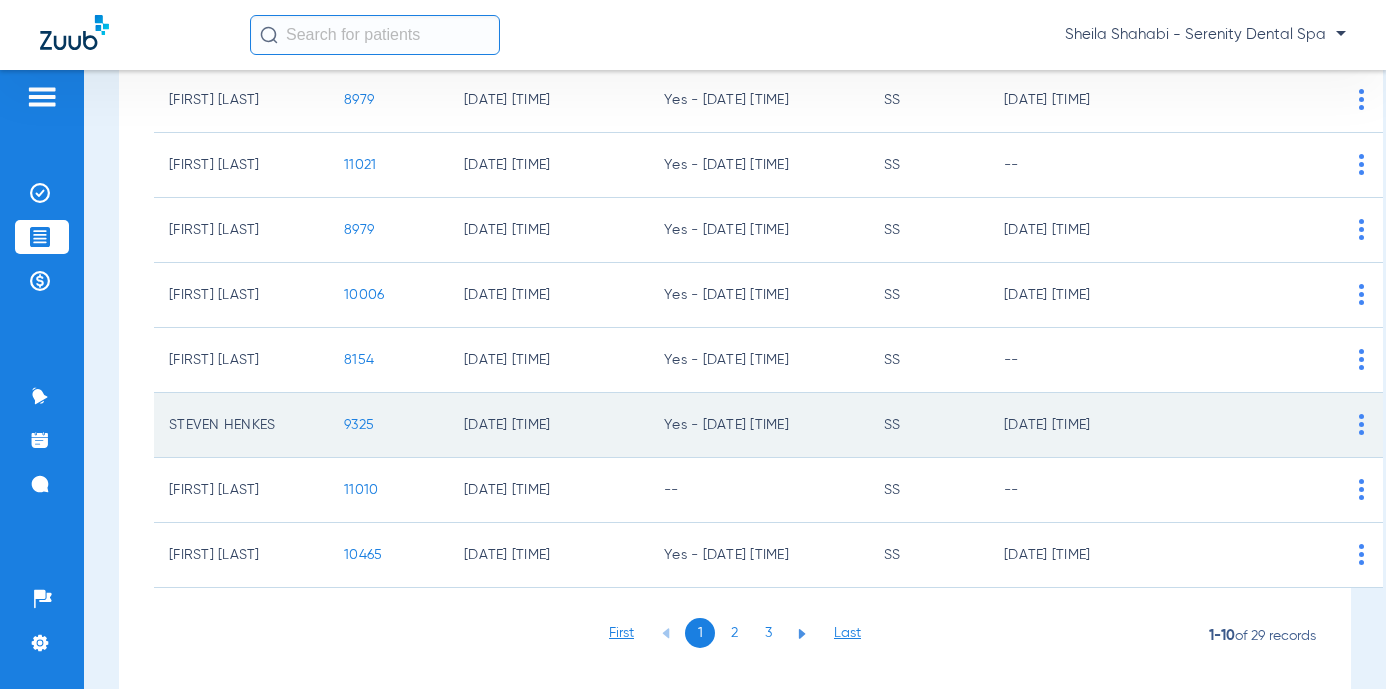 scroll, scrollTop: 400, scrollLeft: 0, axis: vertical 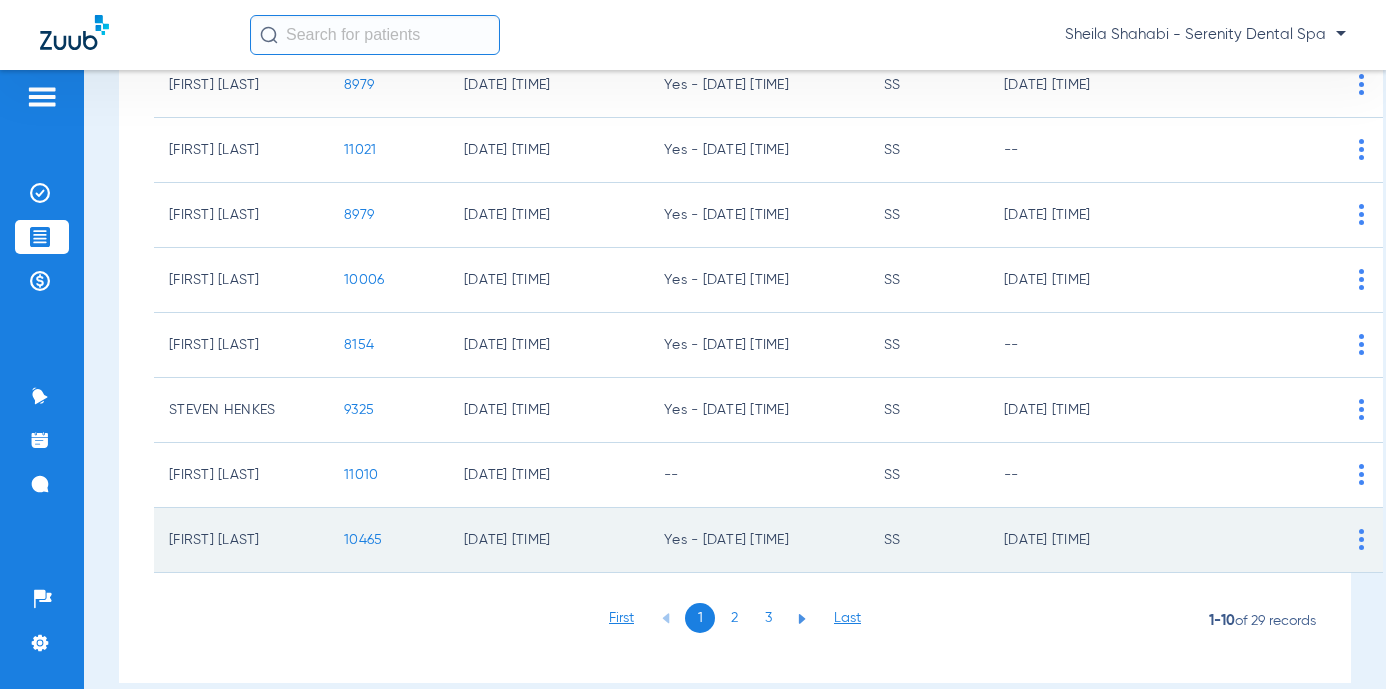 click on "10465" 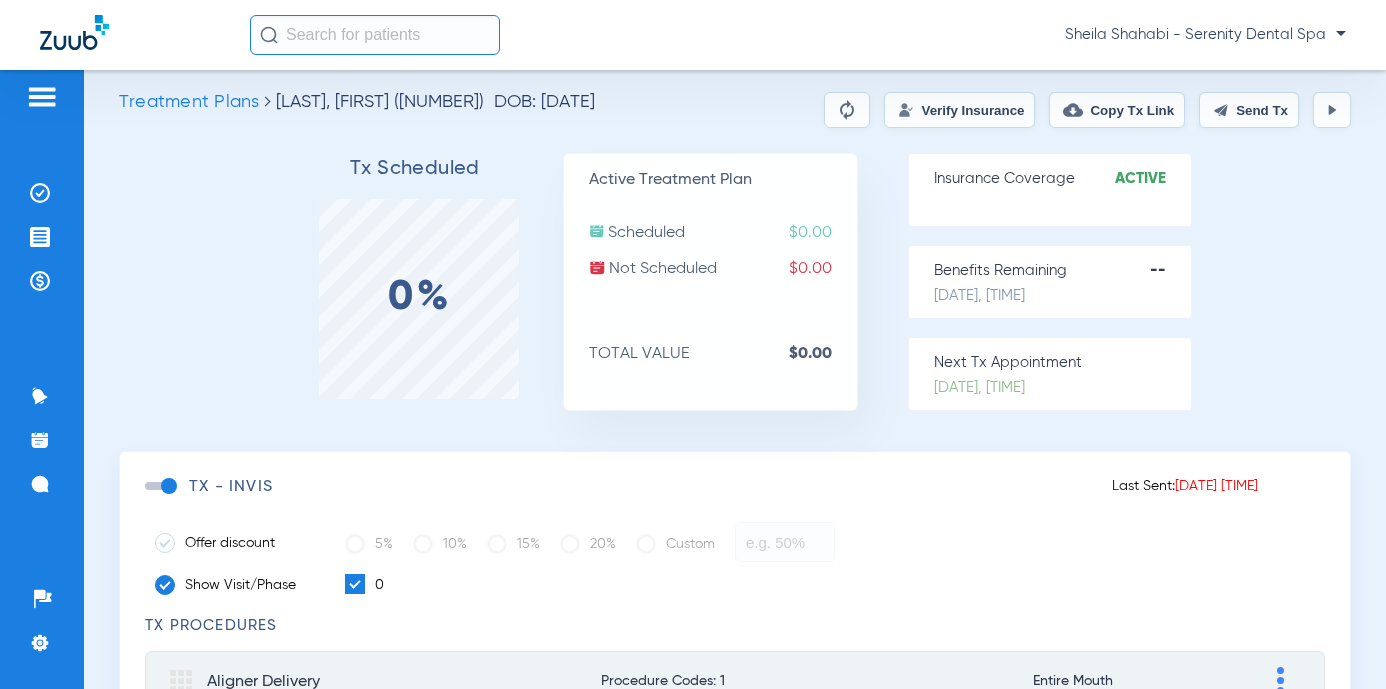 scroll, scrollTop: 0, scrollLeft: 0, axis: both 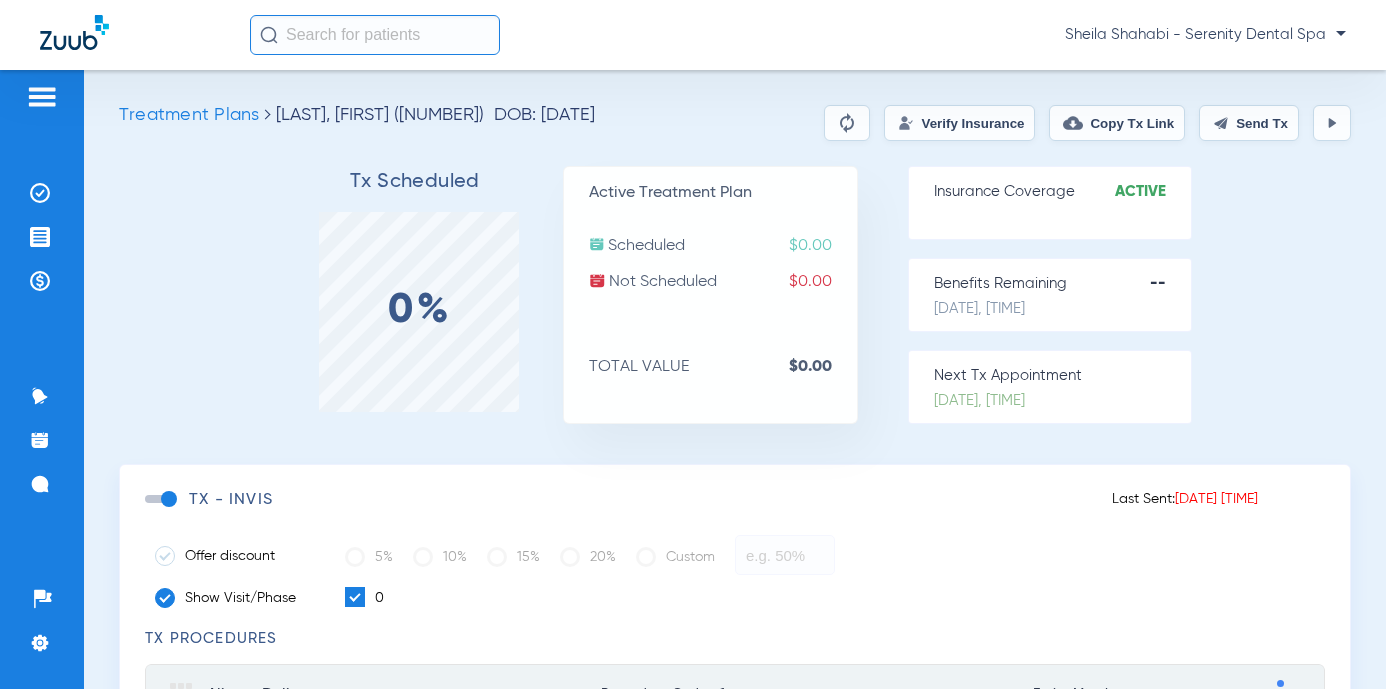 click on "Send Tx" 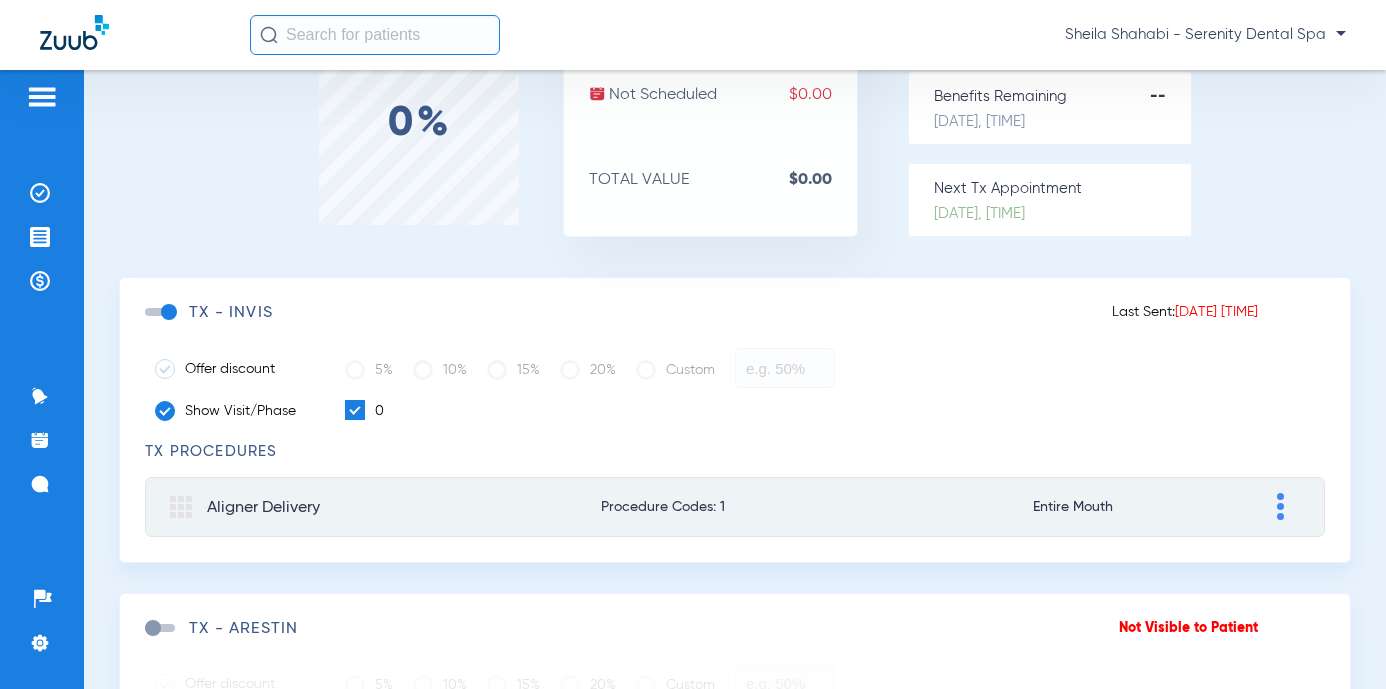 scroll, scrollTop: 400, scrollLeft: 0, axis: vertical 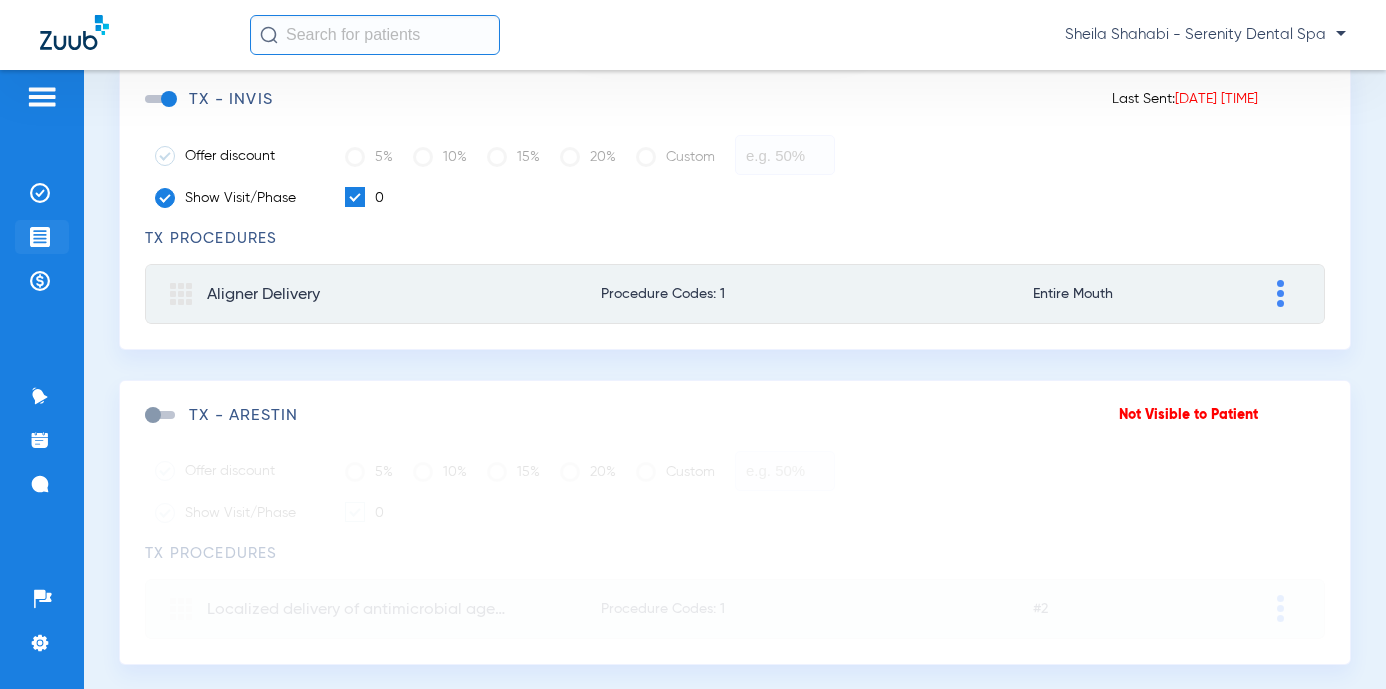 click on "Treatment Acceptance" 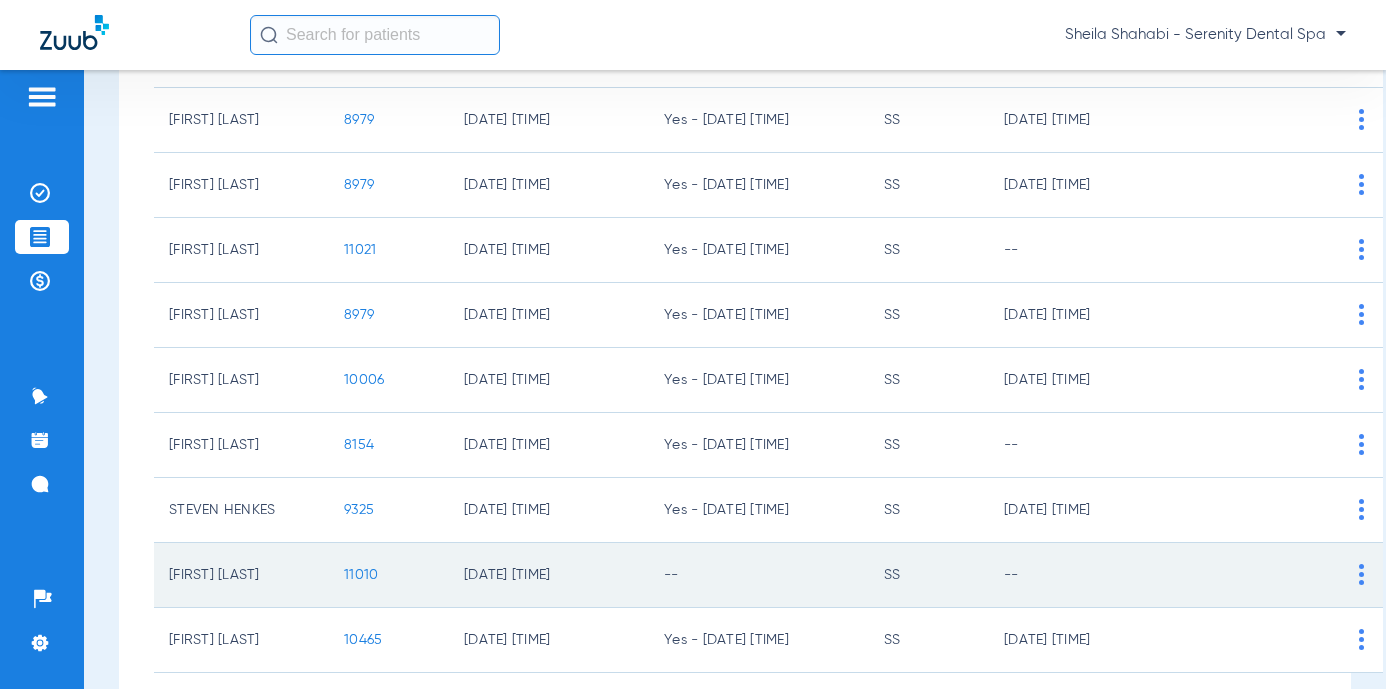 scroll, scrollTop: 400, scrollLeft: 0, axis: vertical 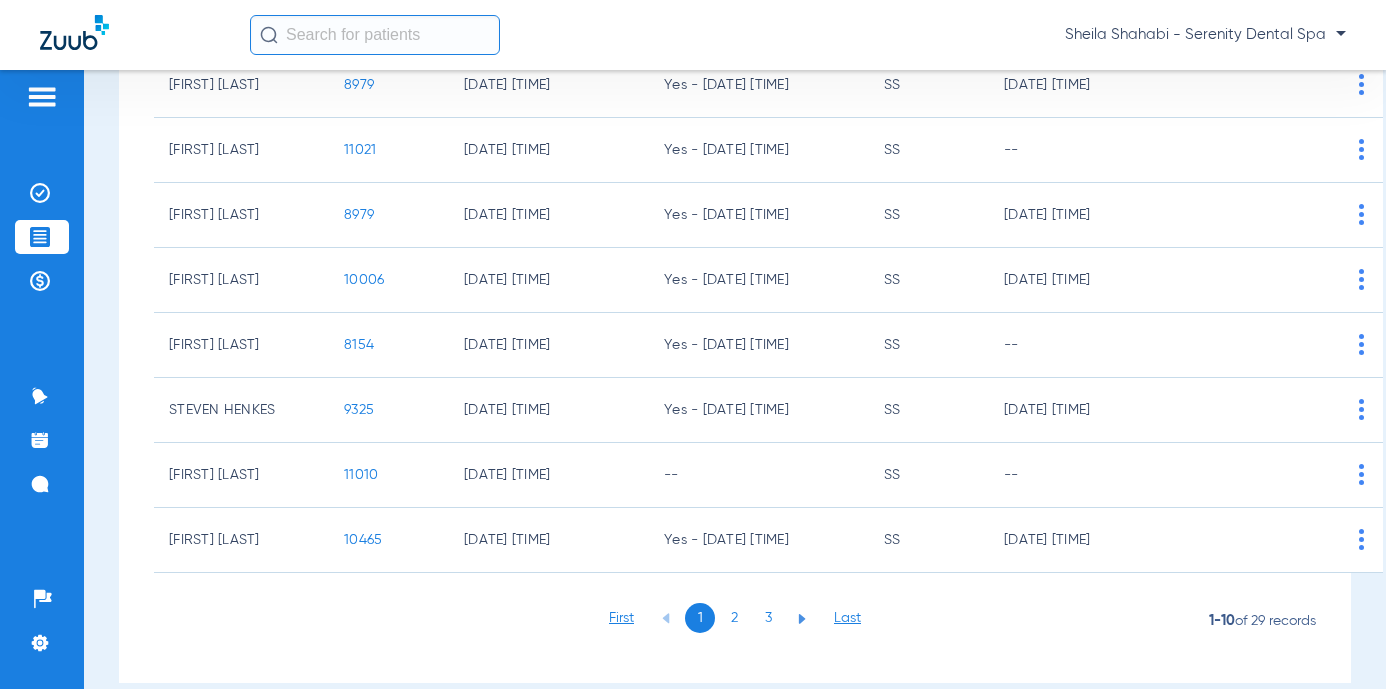 click on "1   2   3" 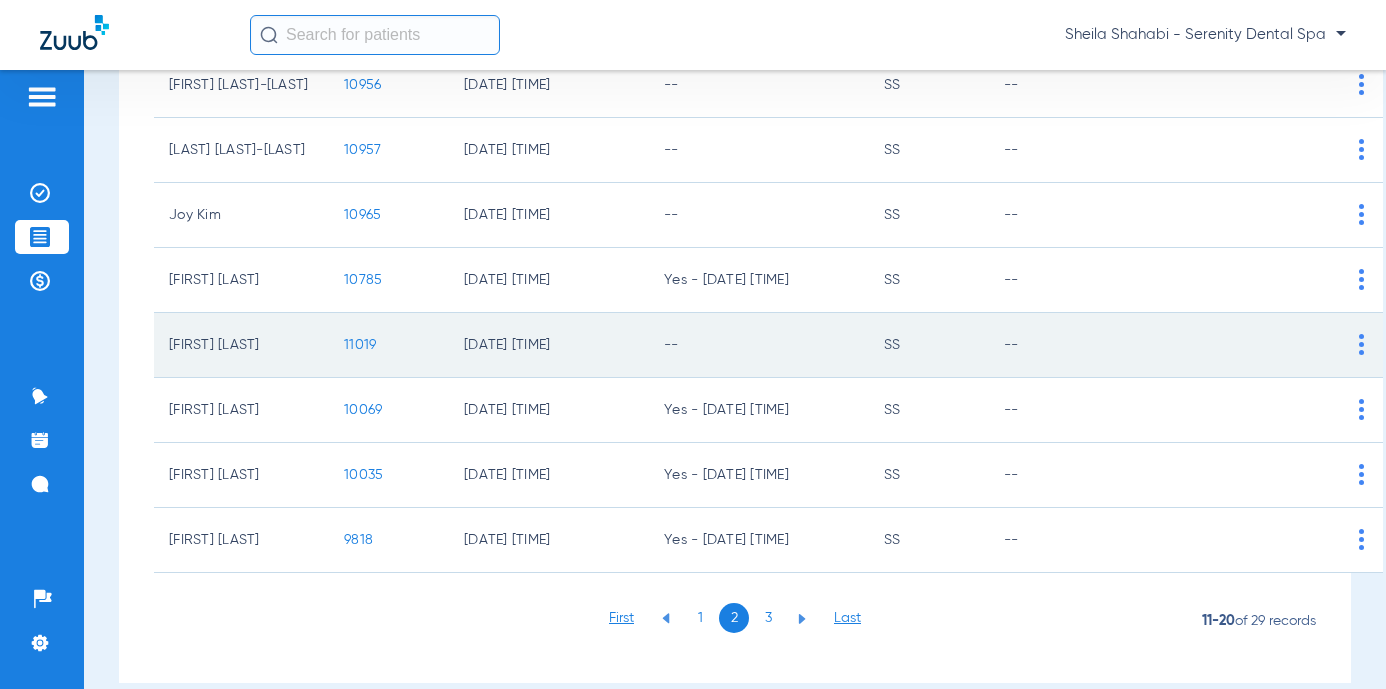 scroll, scrollTop: 300, scrollLeft: 0, axis: vertical 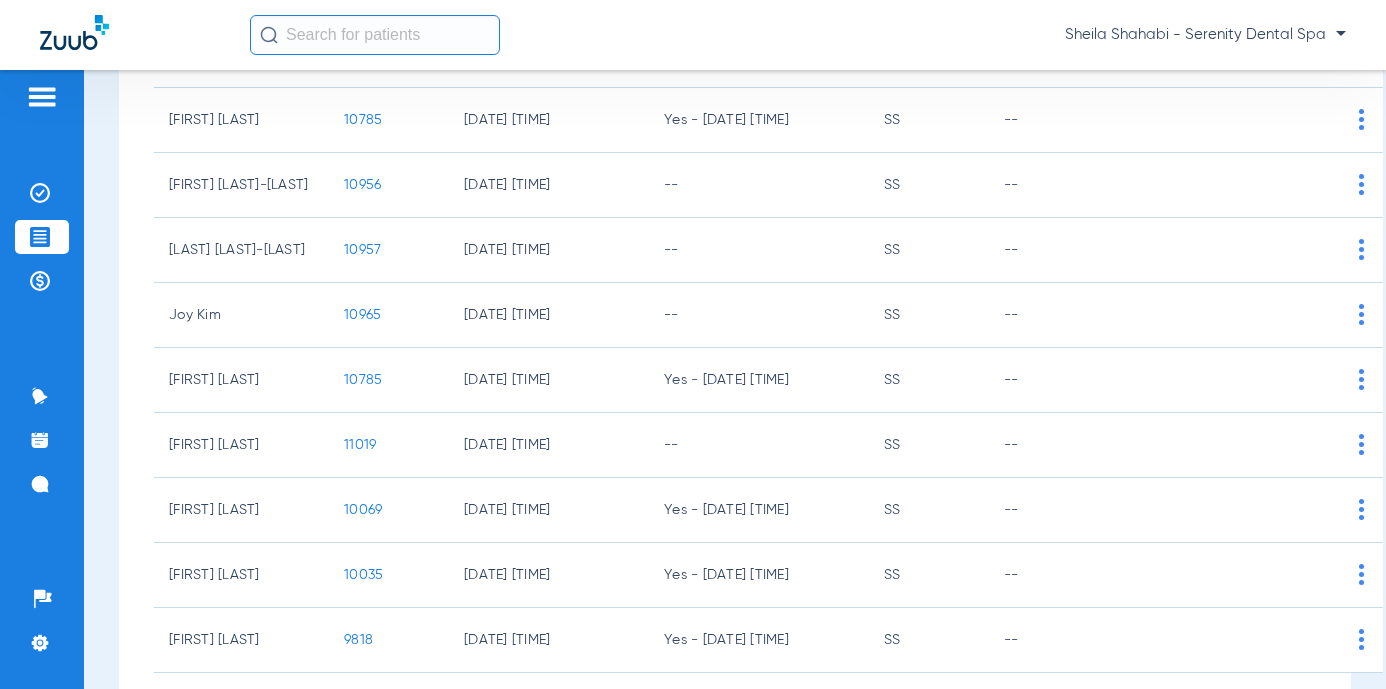 click on "10785" 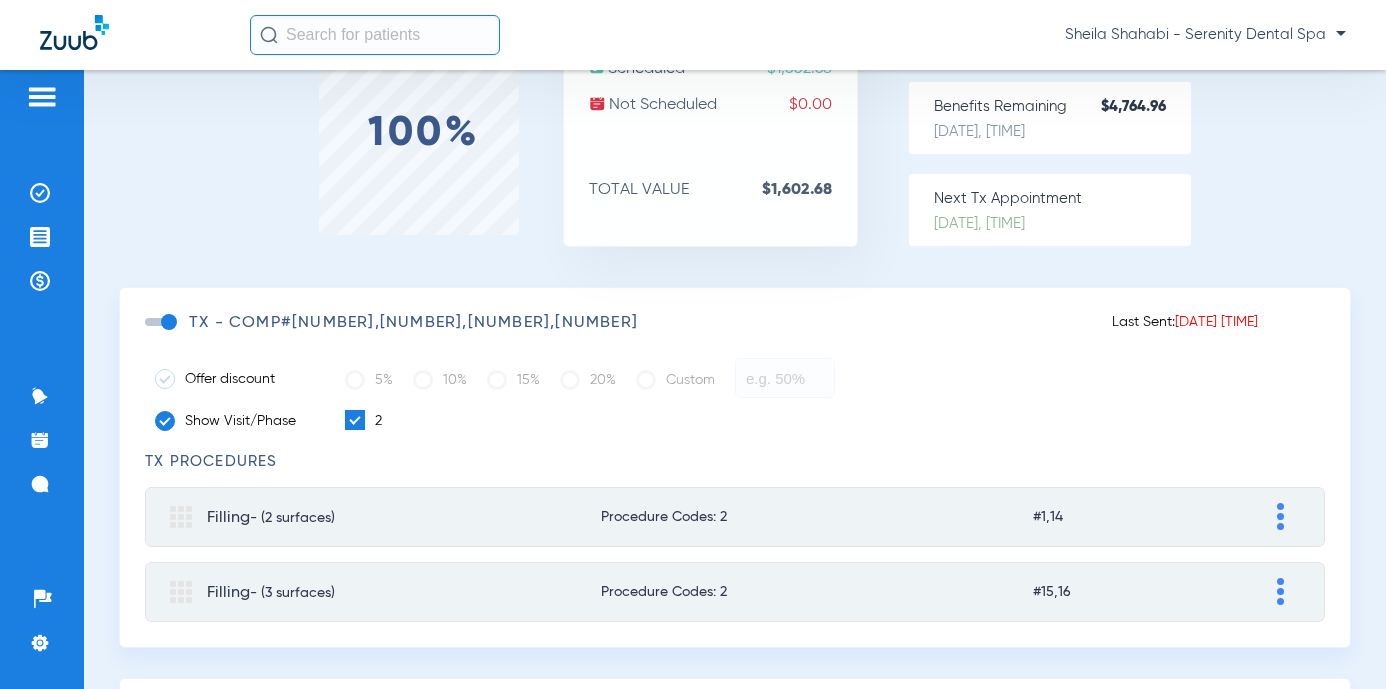 scroll, scrollTop: 0, scrollLeft: 0, axis: both 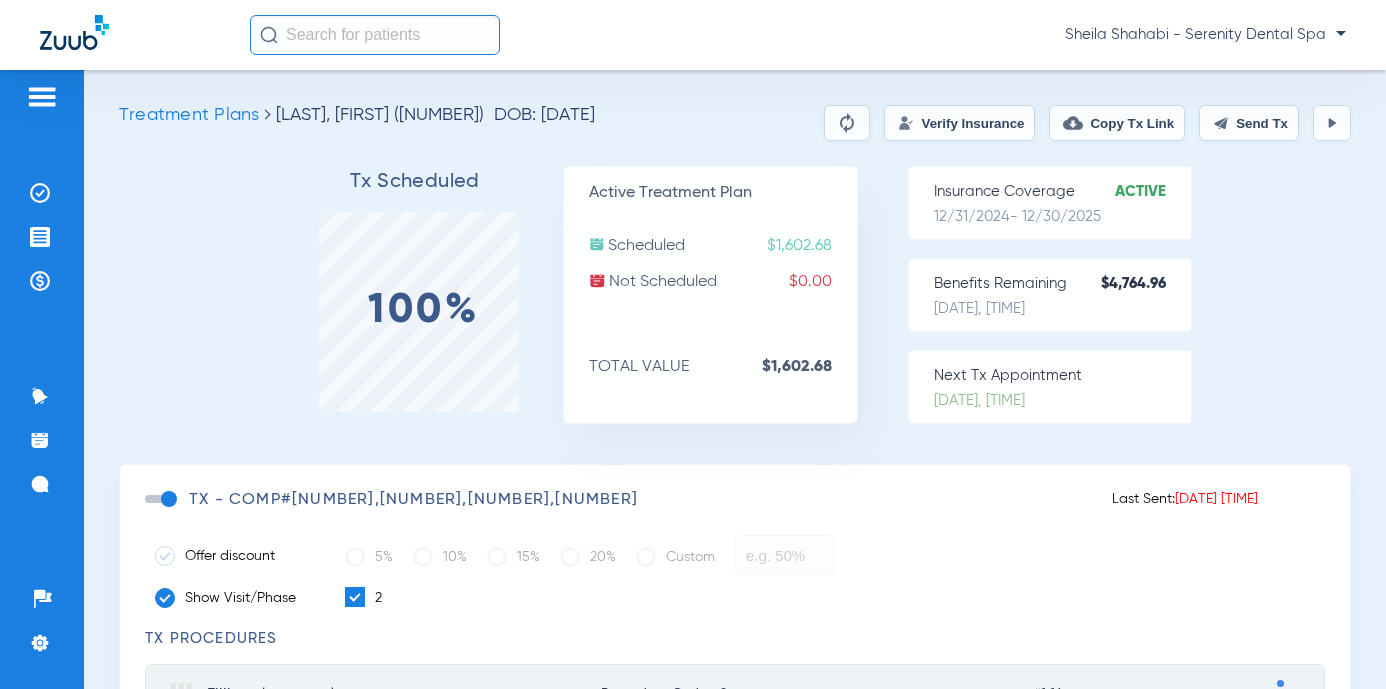 drag, startPoint x: 1226, startPoint y: 129, endPoint x: 1079, endPoint y: 148, distance: 148.22281 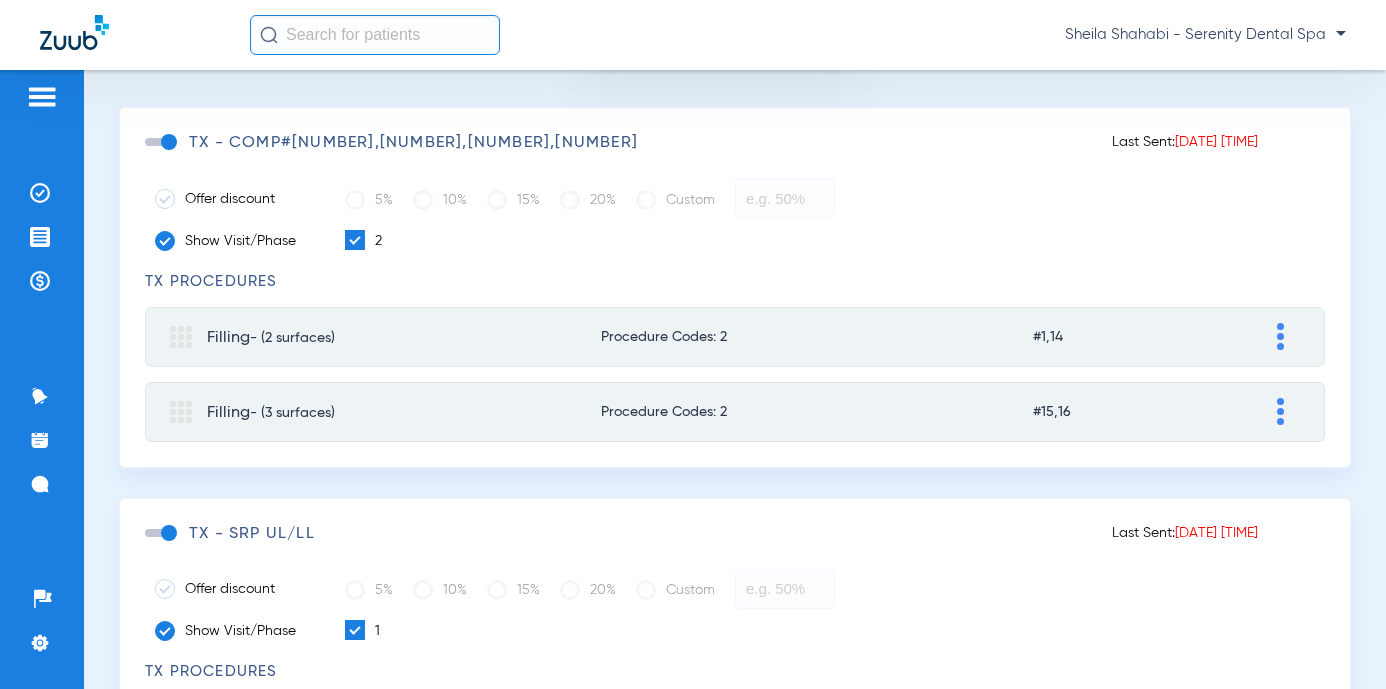scroll, scrollTop: 0, scrollLeft: 0, axis: both 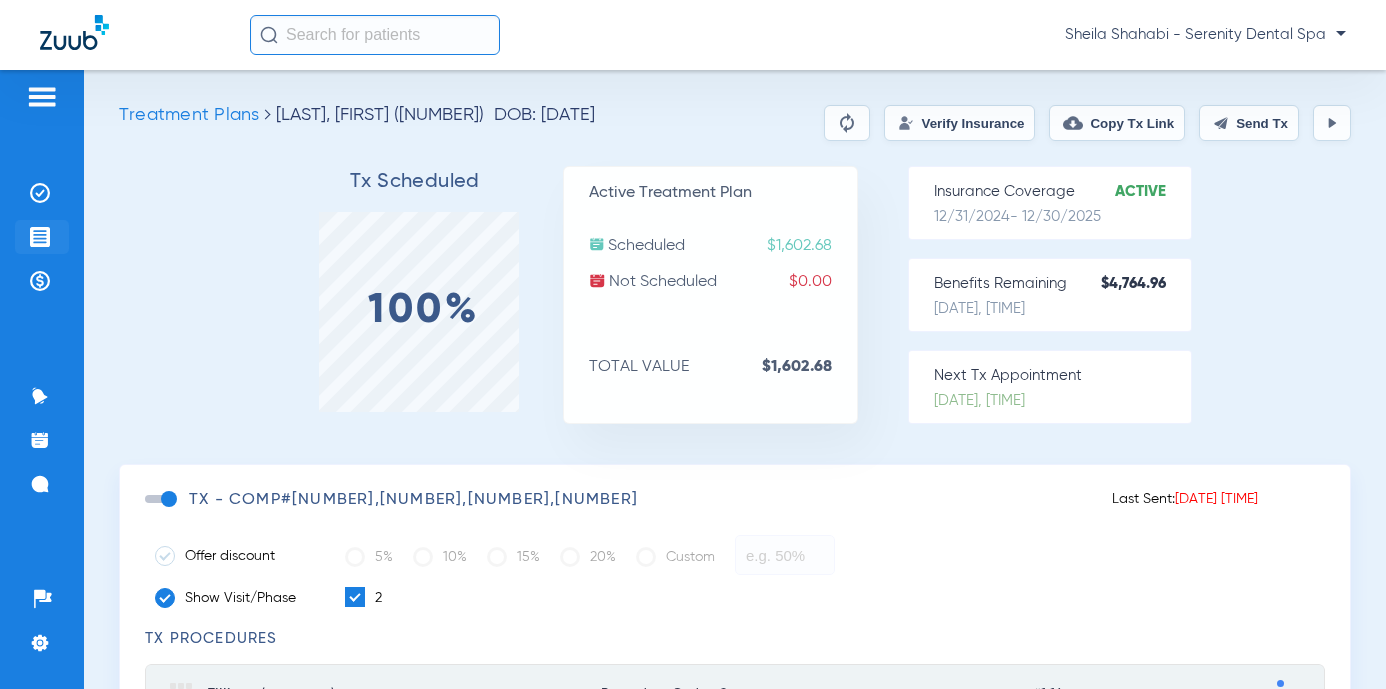 click on "Treatment Acceptance" 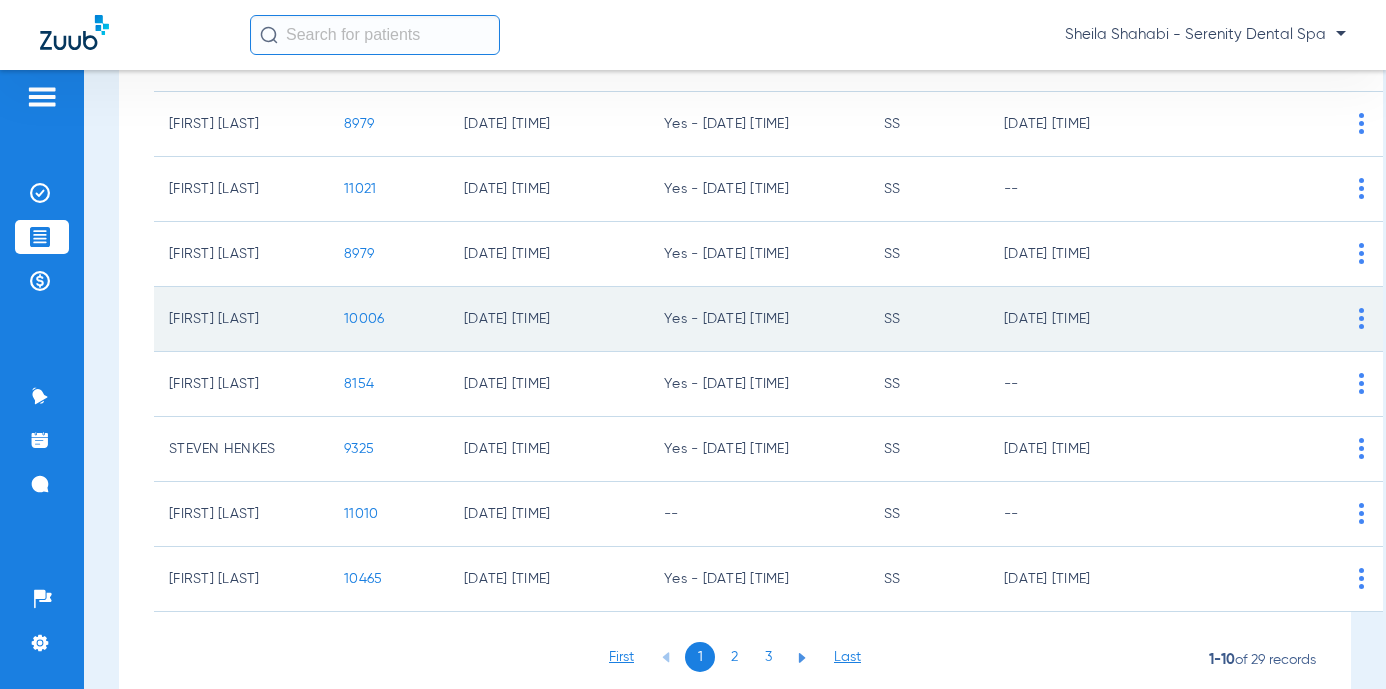 scroll, scrollTop: 430, scrollLeft: 0, axis: vertical 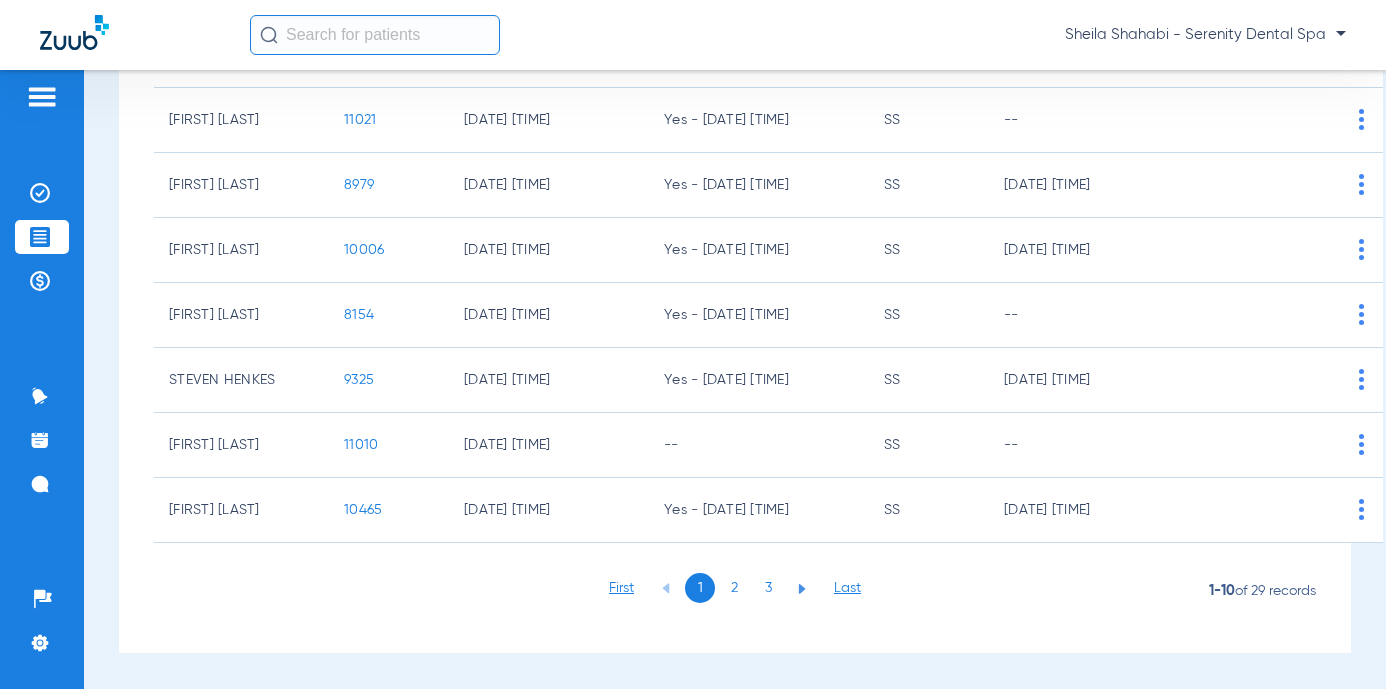 click on "2" 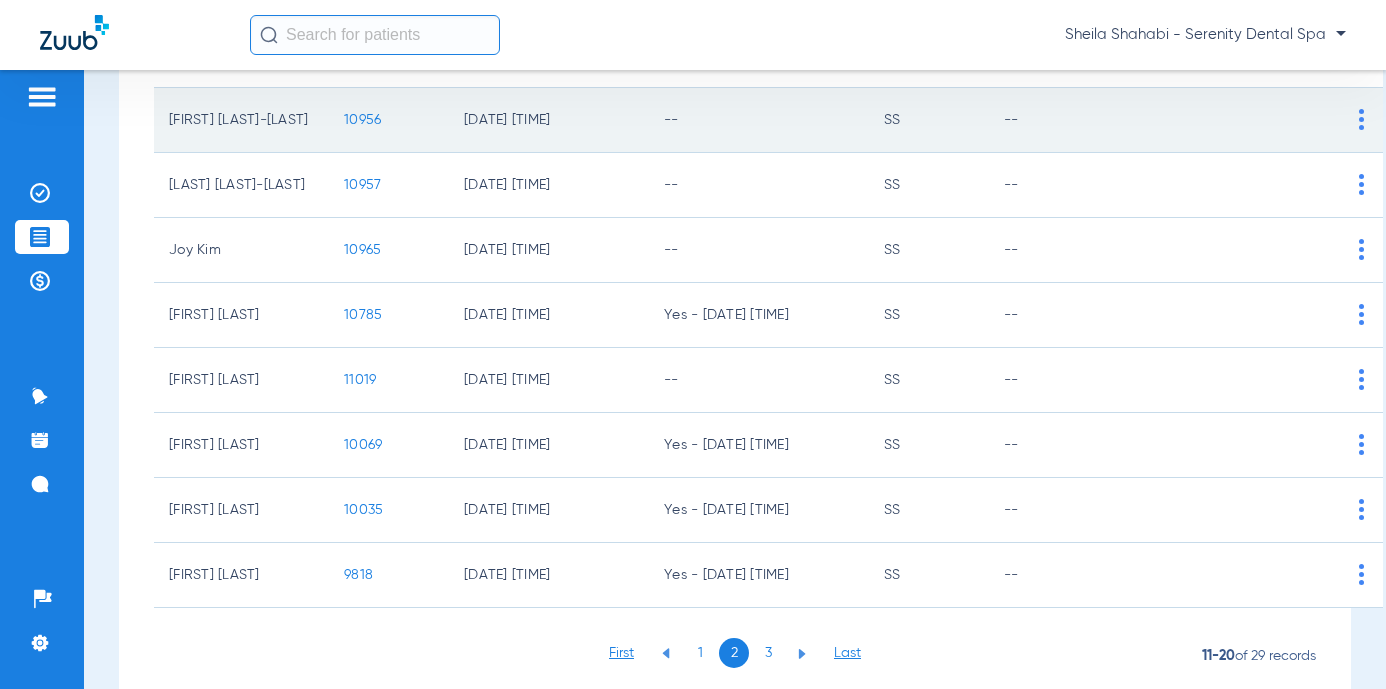 scroll, scrollTop: 330, scrollLeft: 0, axis: vertical 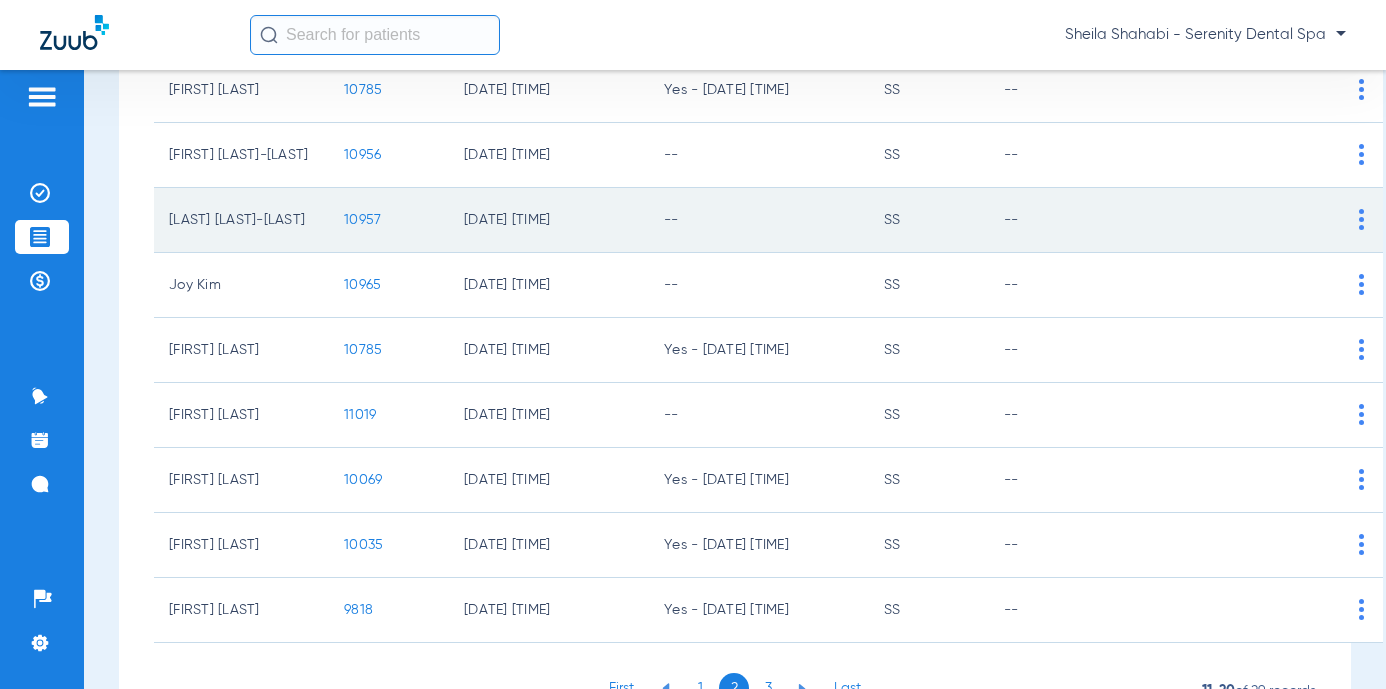 click on "10957" 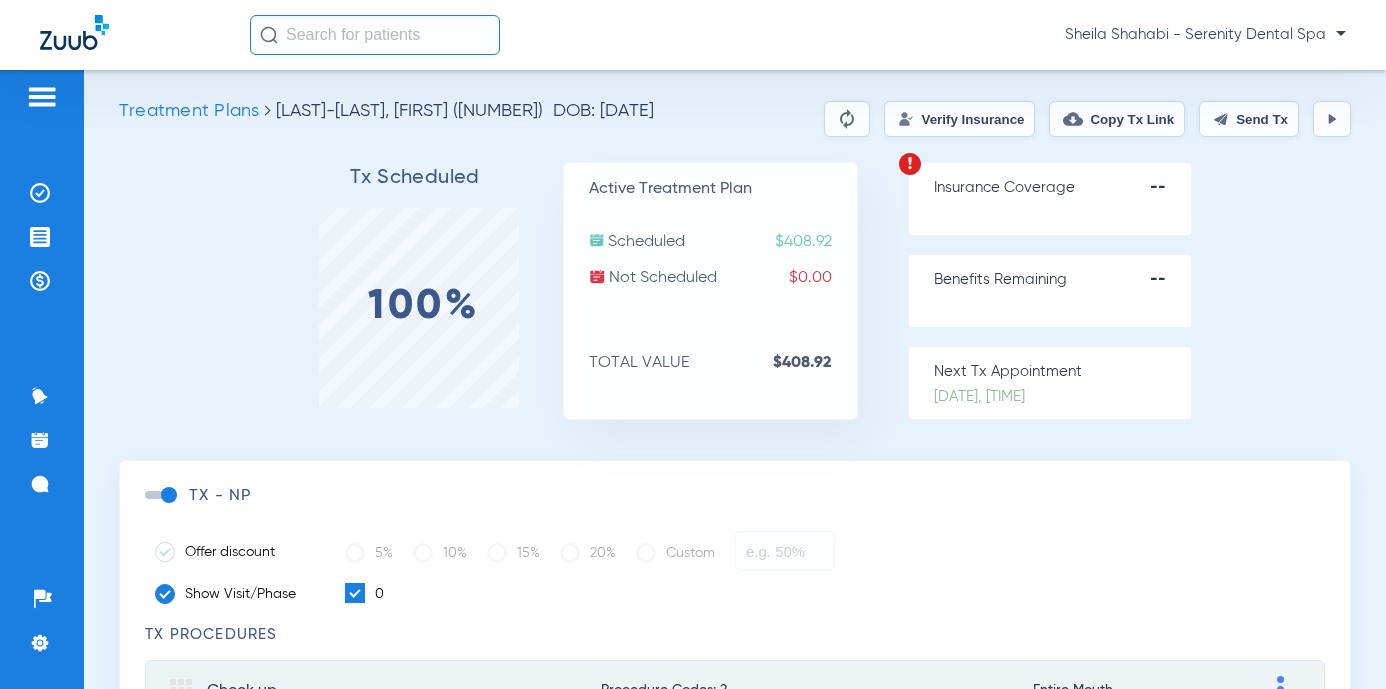 scroll, scrollTop: 0, scrollLeft: 0, axis: both 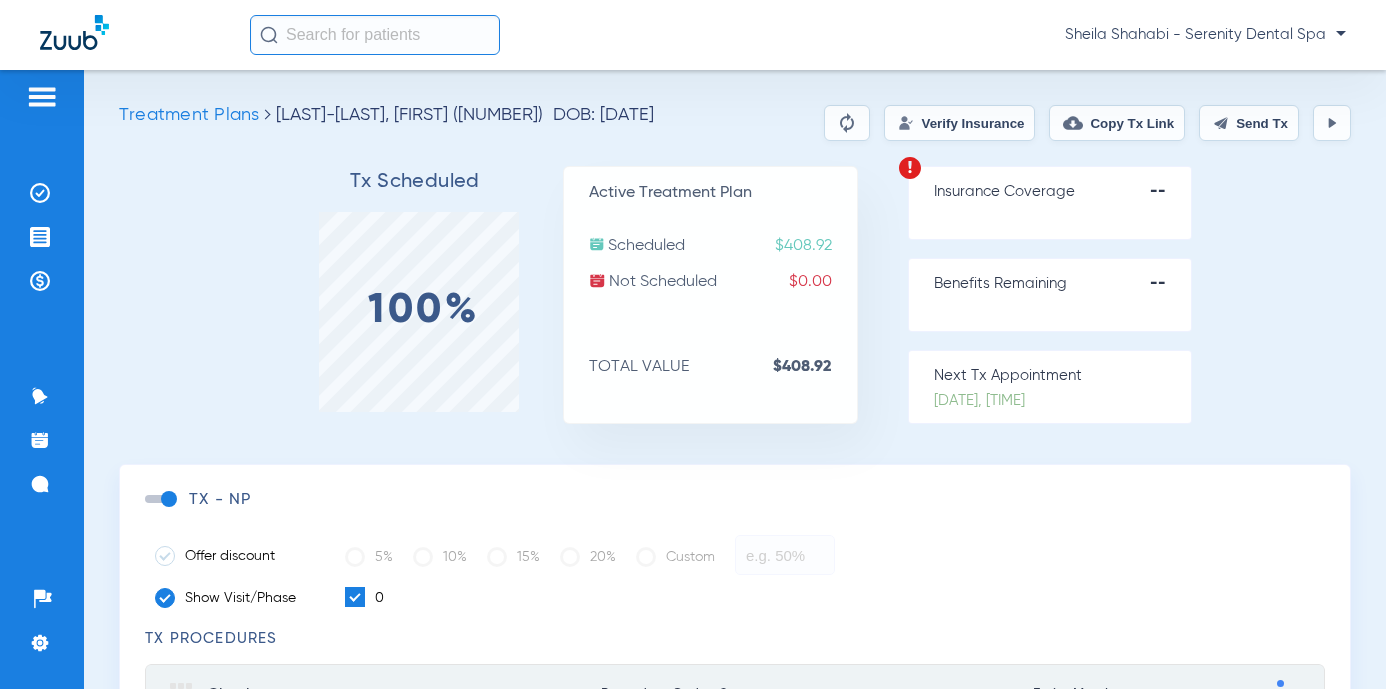 click on "Send Tx" 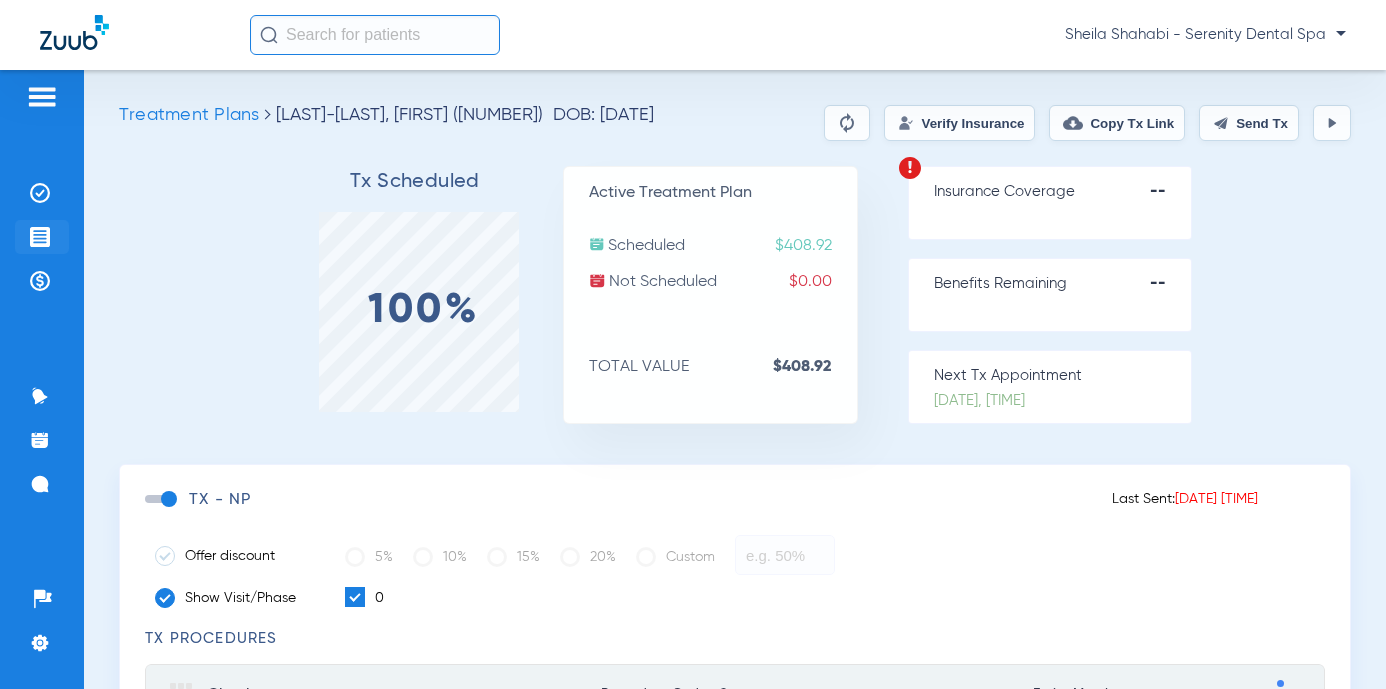 click on "Treatment Acceptance" 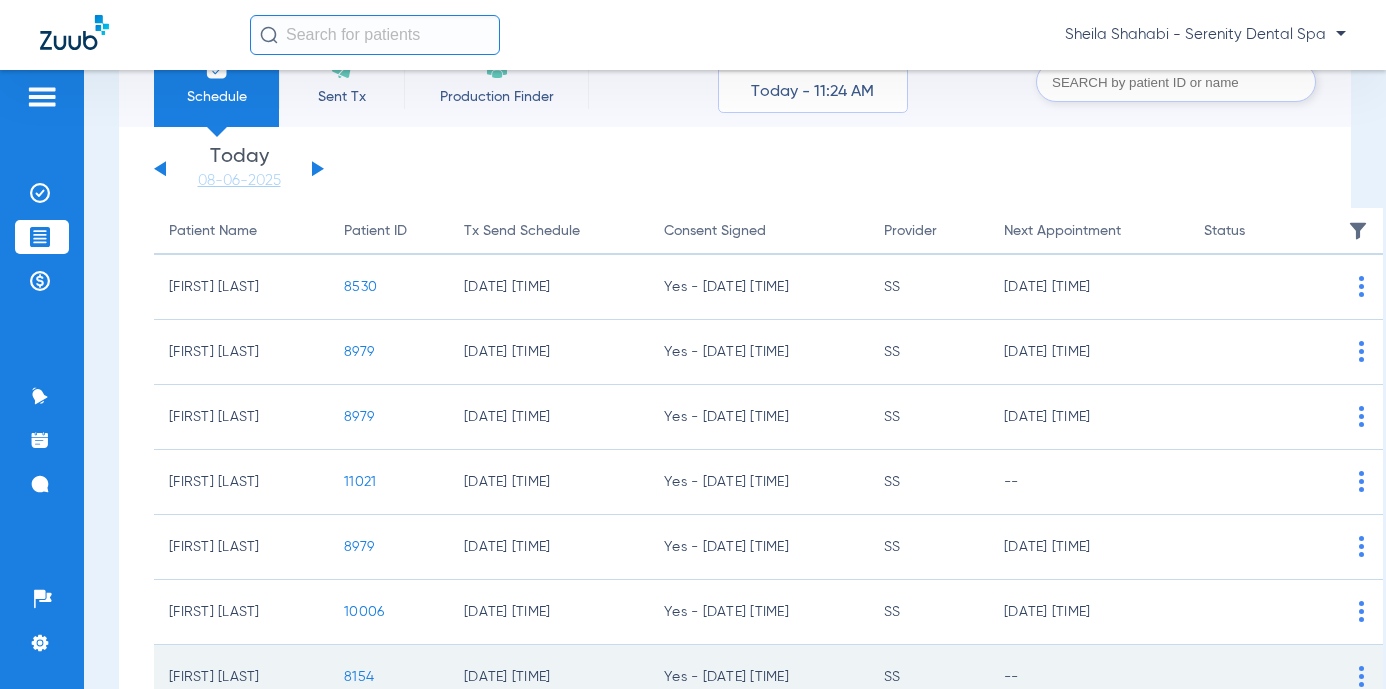scroll, scrollTop: 430, scrollLeft: 0, axis: vertical 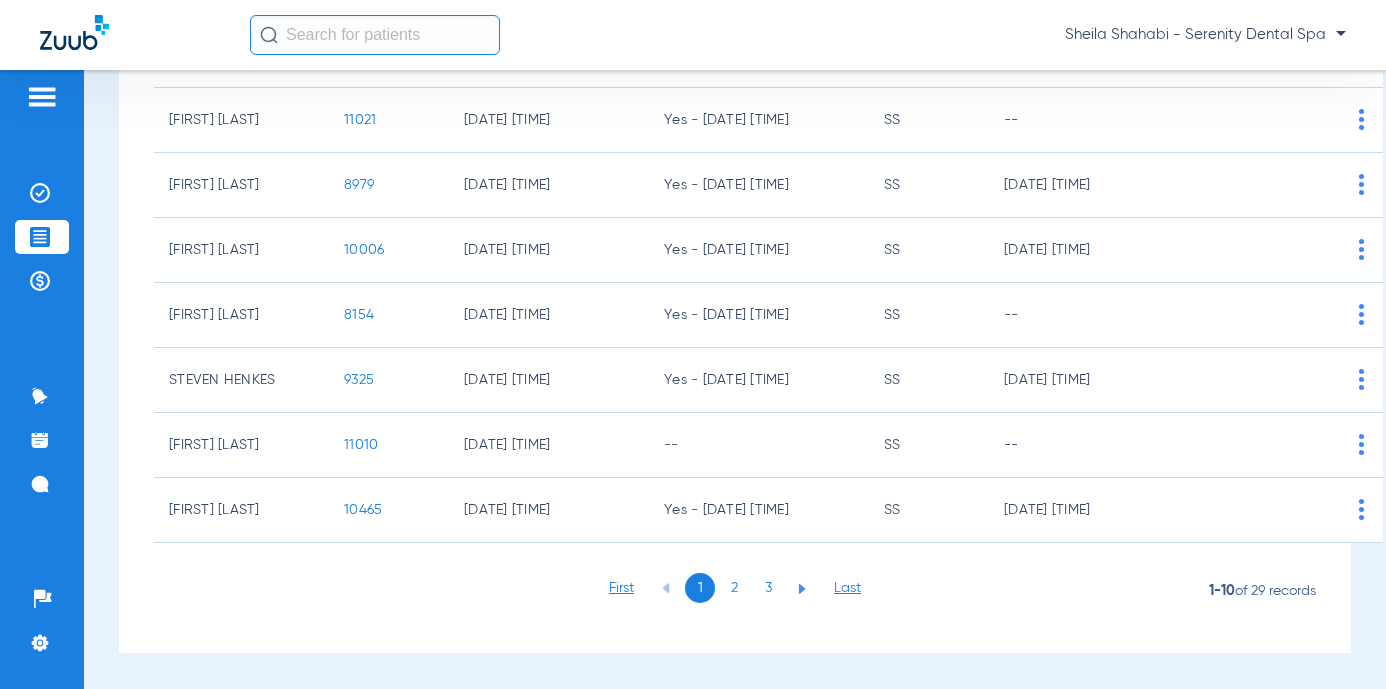 click on "2" 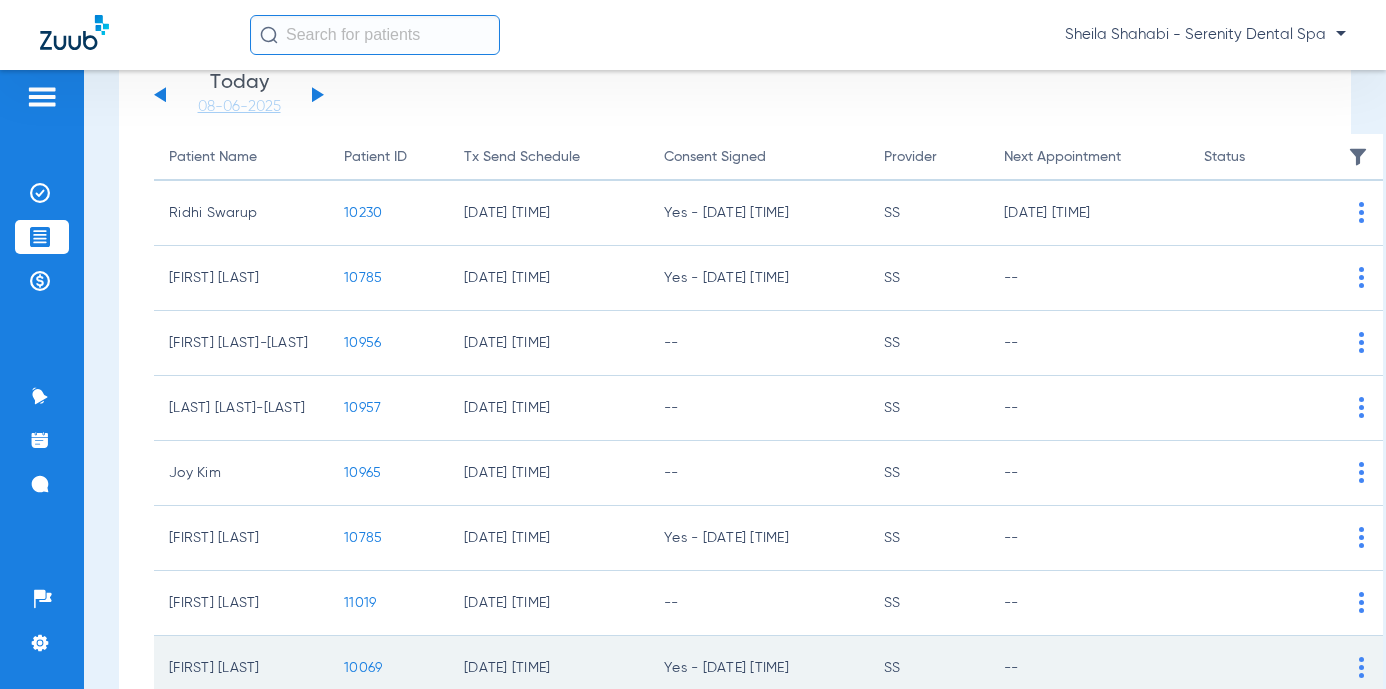 scroll, scrollTop: 130, scrollLeft: 0, axis: vertical 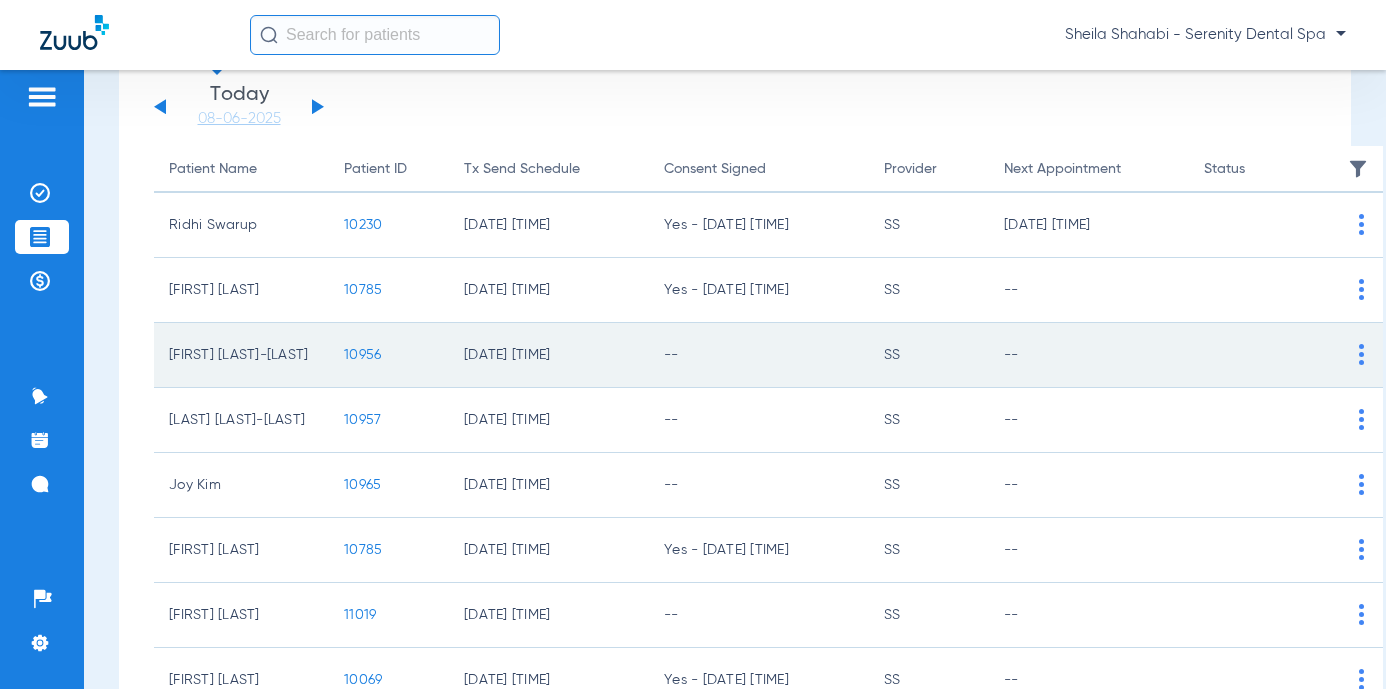 click on "10956" 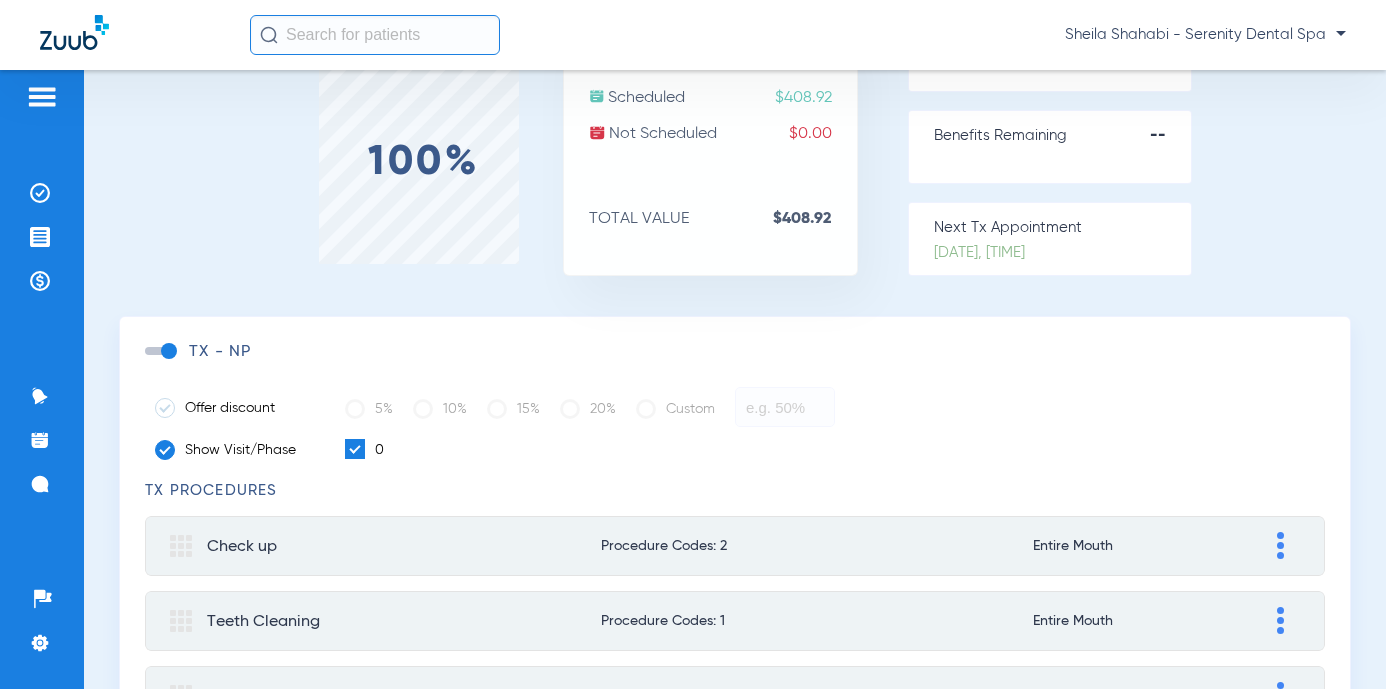 scroll, scrollTop: 0, scrollLeft: 0, axis: both 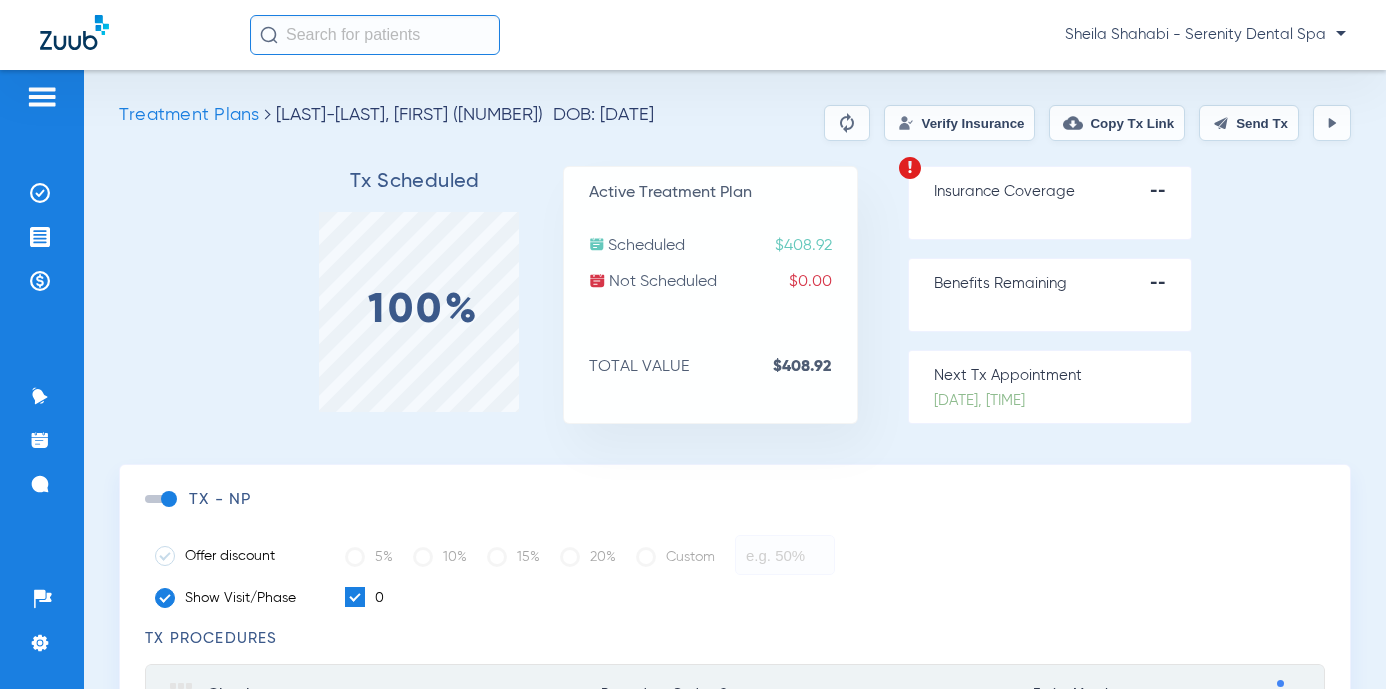 click on "Send Tx" 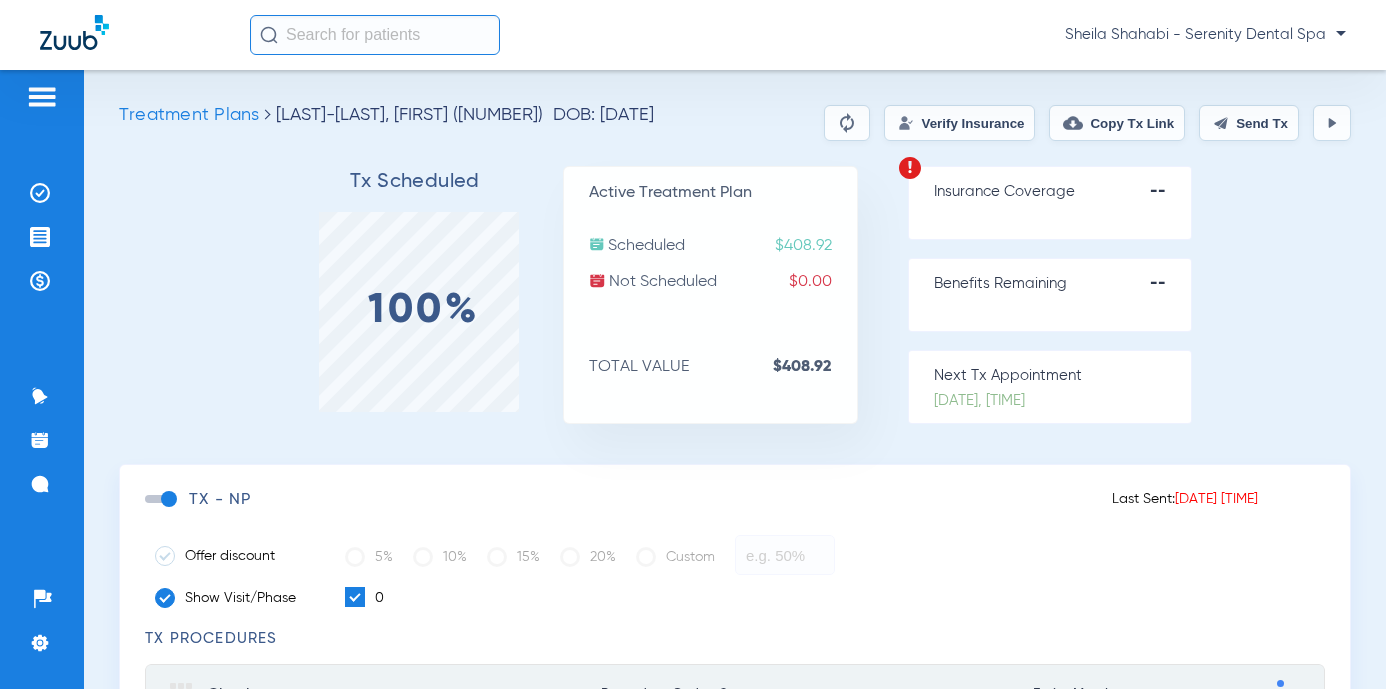 click on "Verify Insurance" 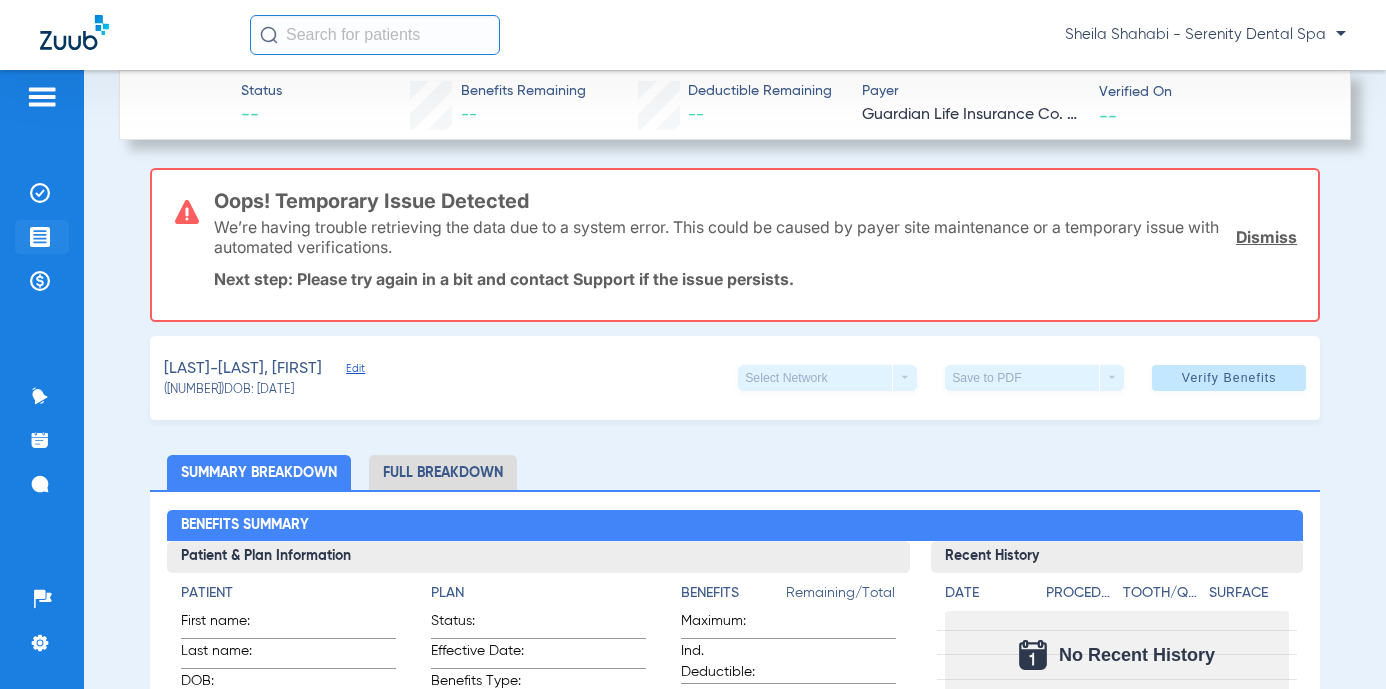 click 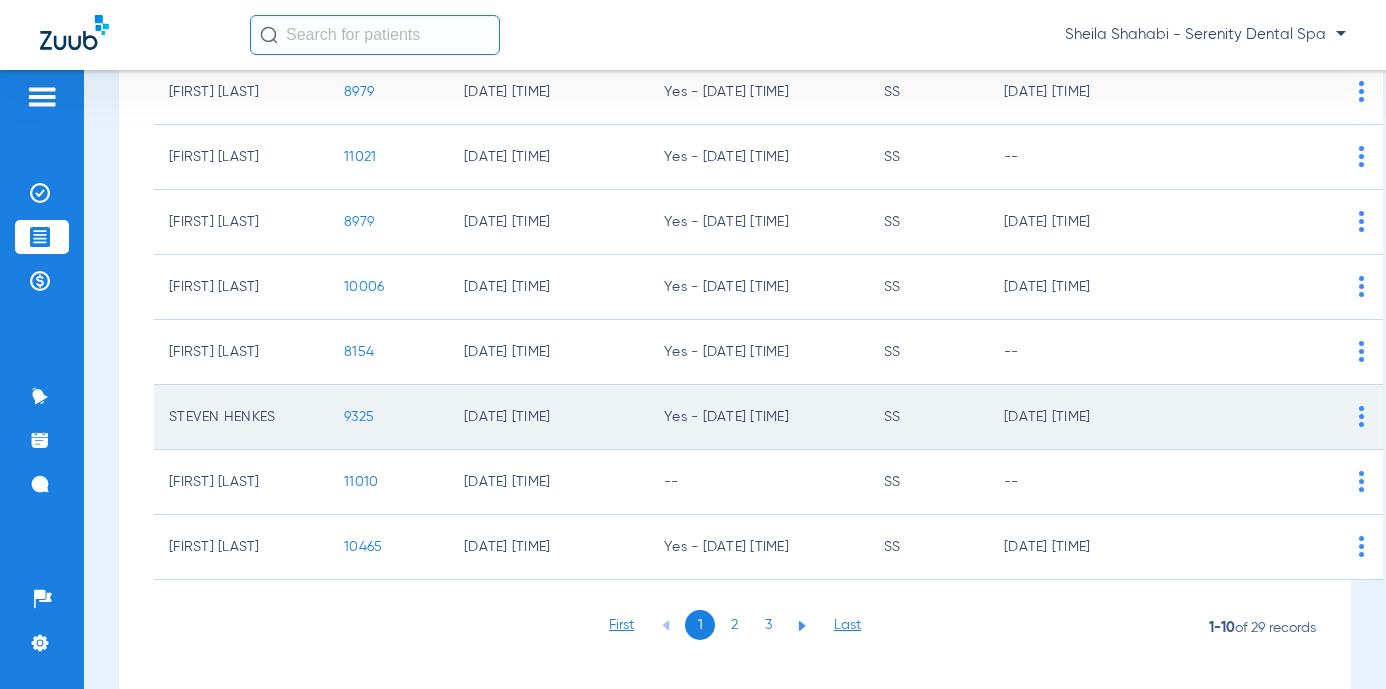 scroll, scrollTop: 430, scrollLeft: 0, axis: vertical 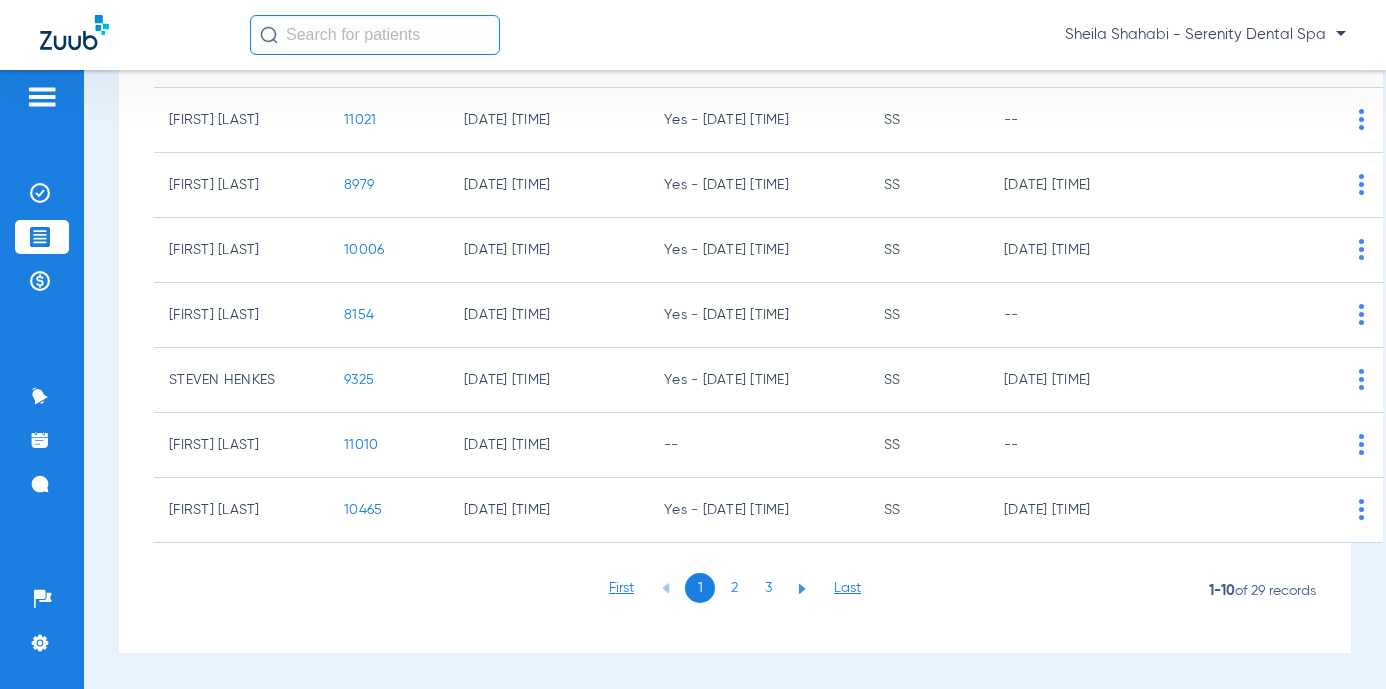 click on "2" 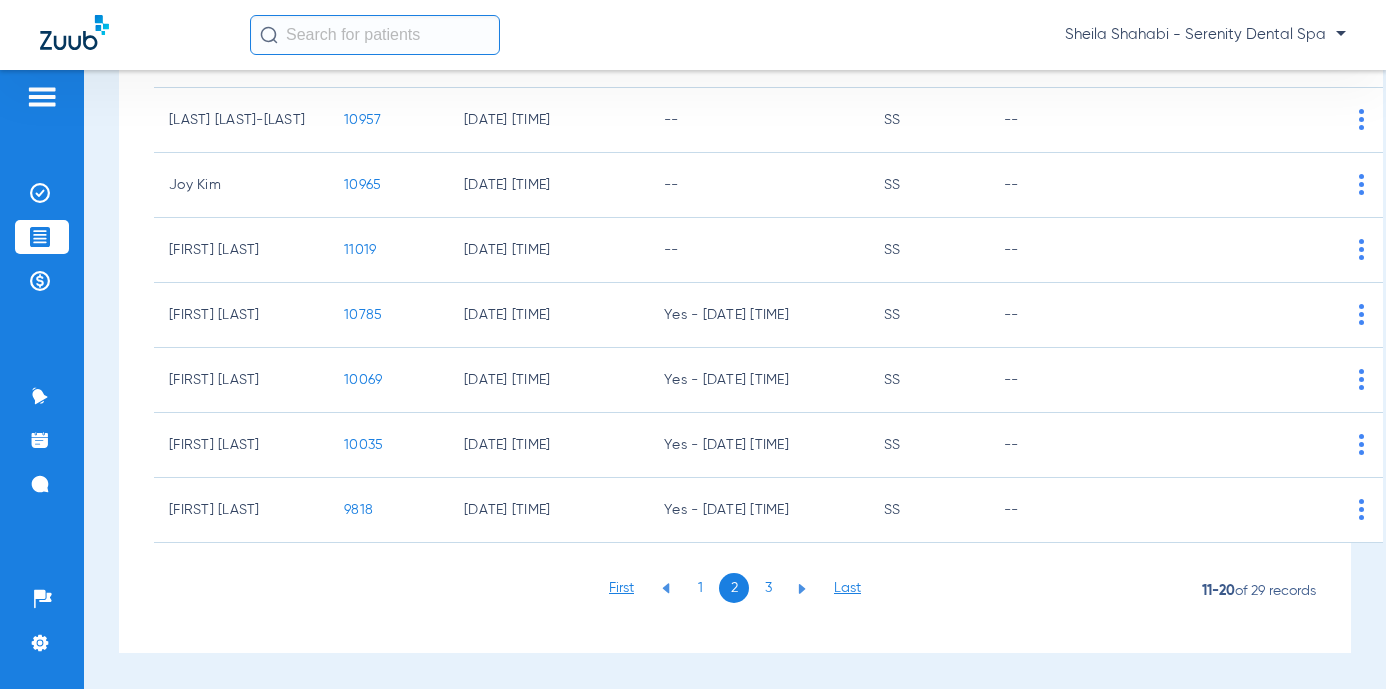 click on "3" 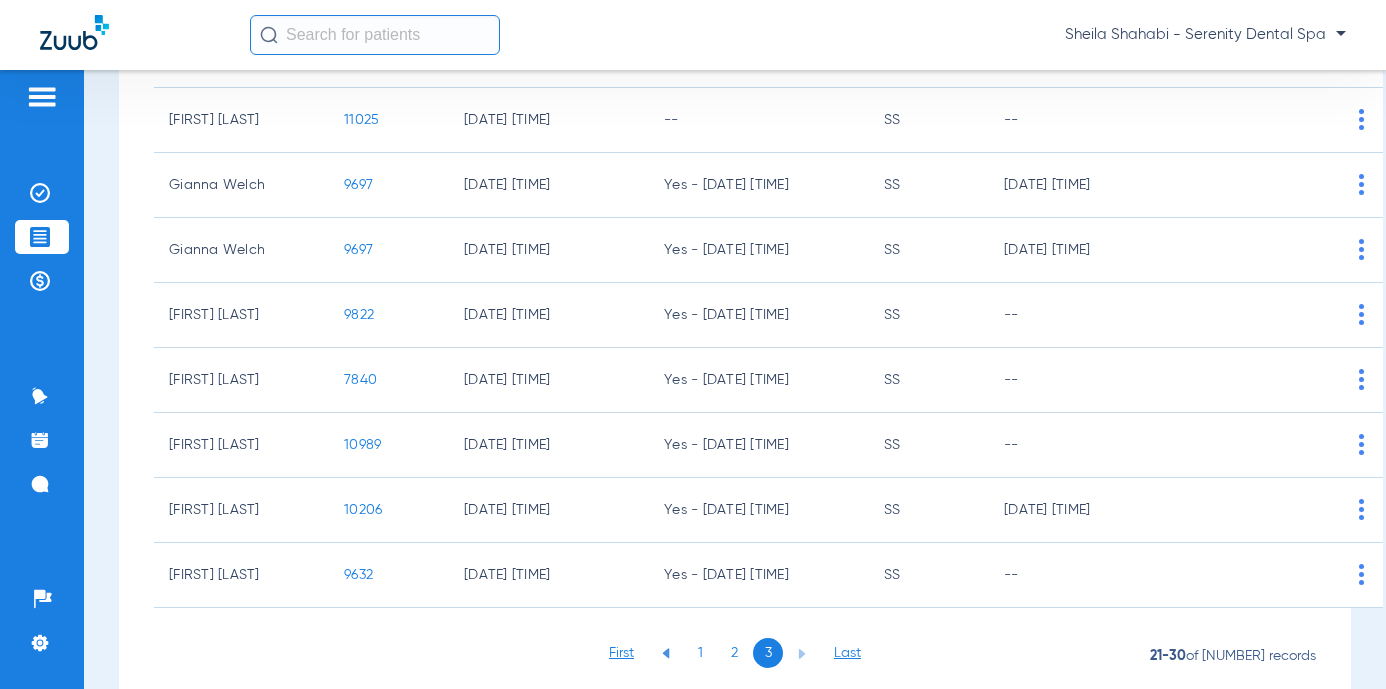 scroll, scrollTop: 430, scrollLeft: 0, axis: vertical 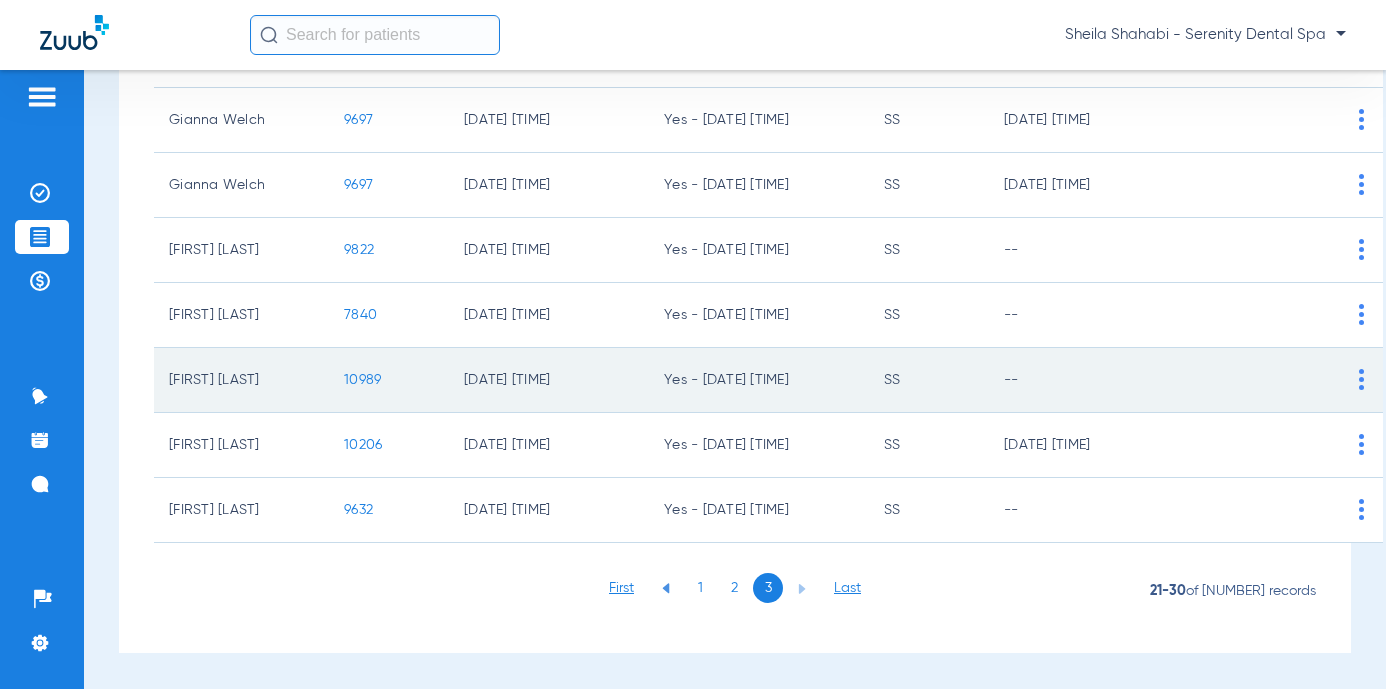 drag, startPoint x: 353, startPoint y: 379, endPoint x: 343, endPoint y: 375, distance: 10.770329 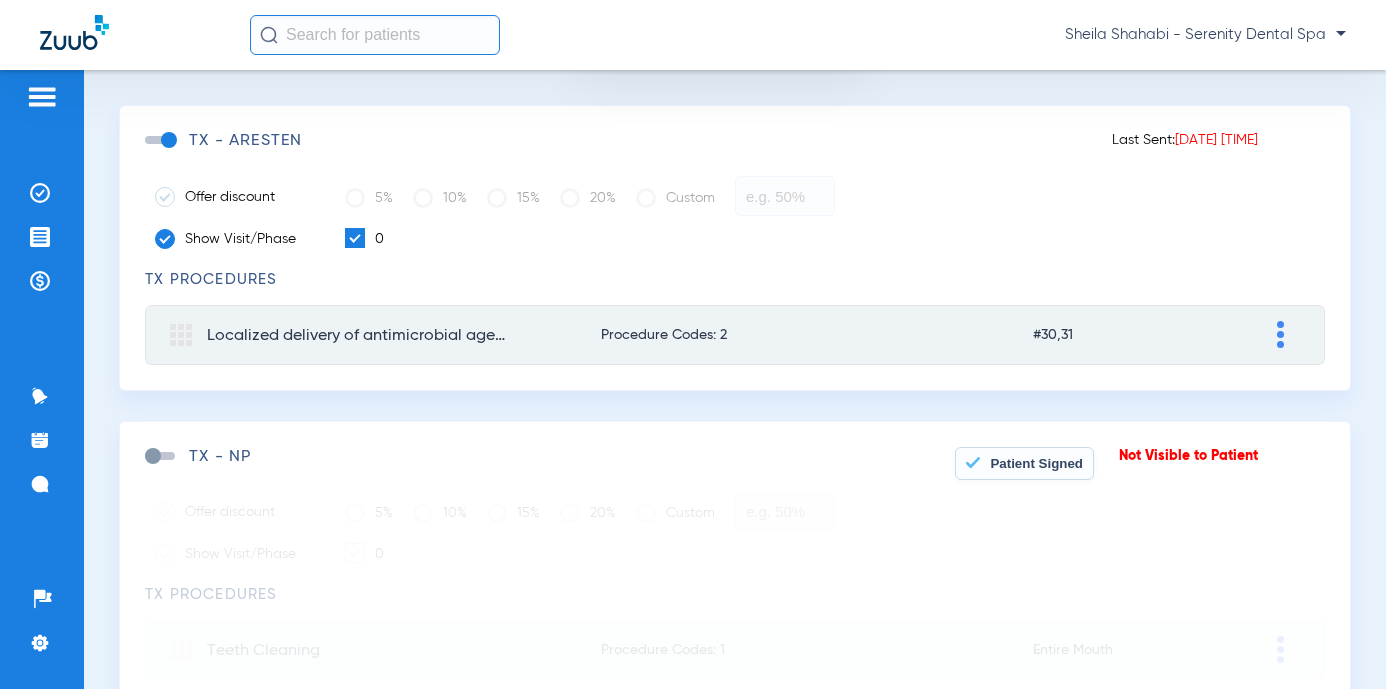 scroll, scrollTop: 400, scrollLeft: 0, axis: vertical 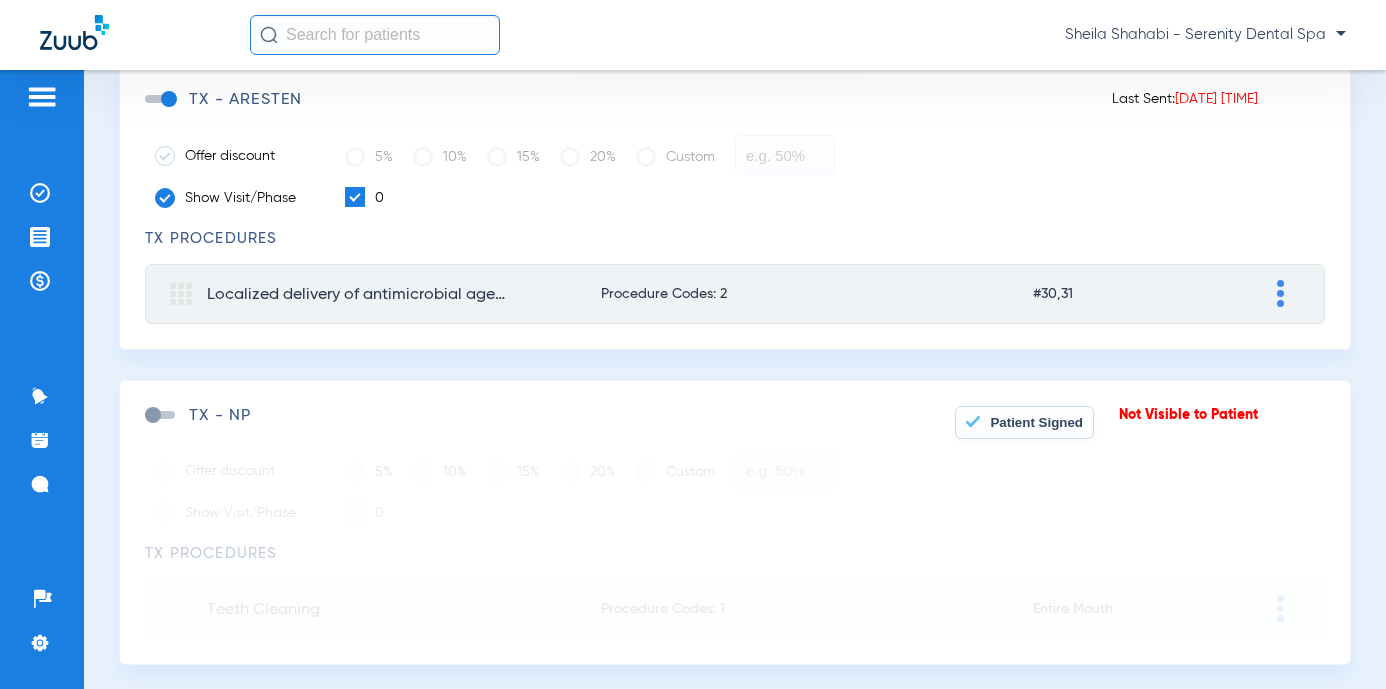 click 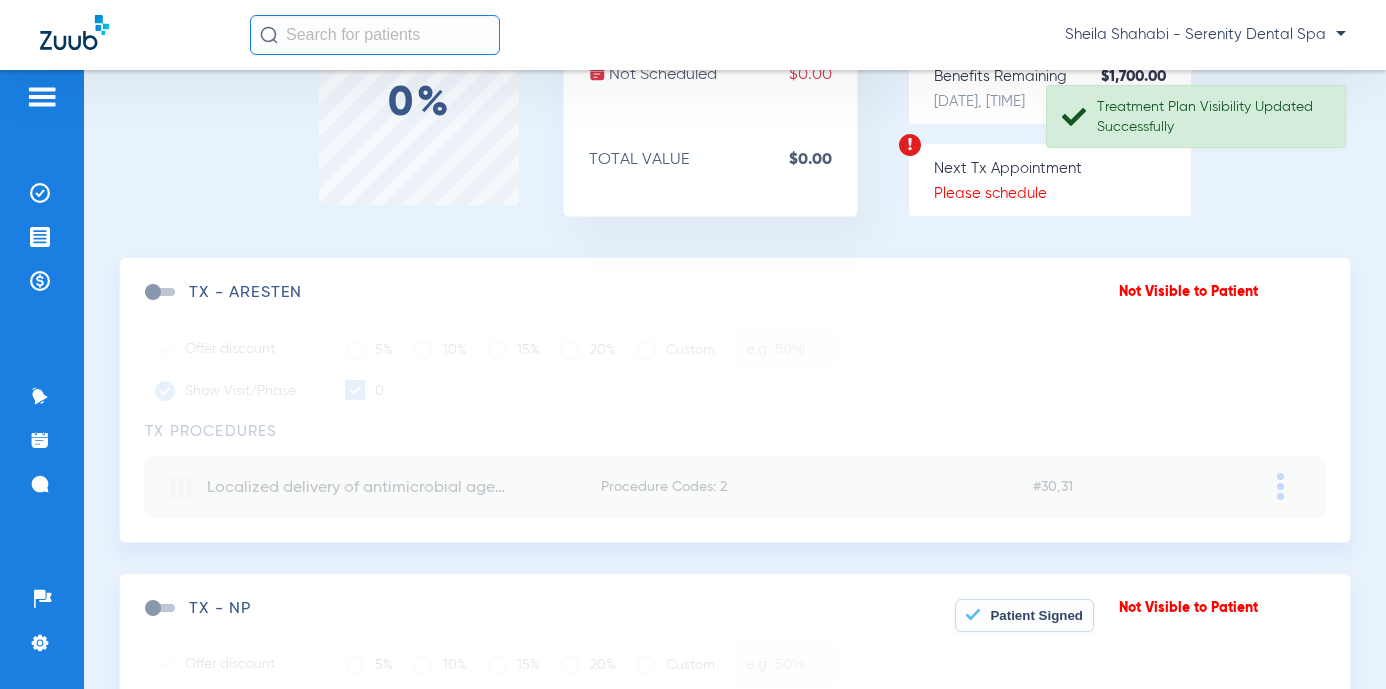 scroll, scrollTop: 0, scrollLeft: 0, axis: both 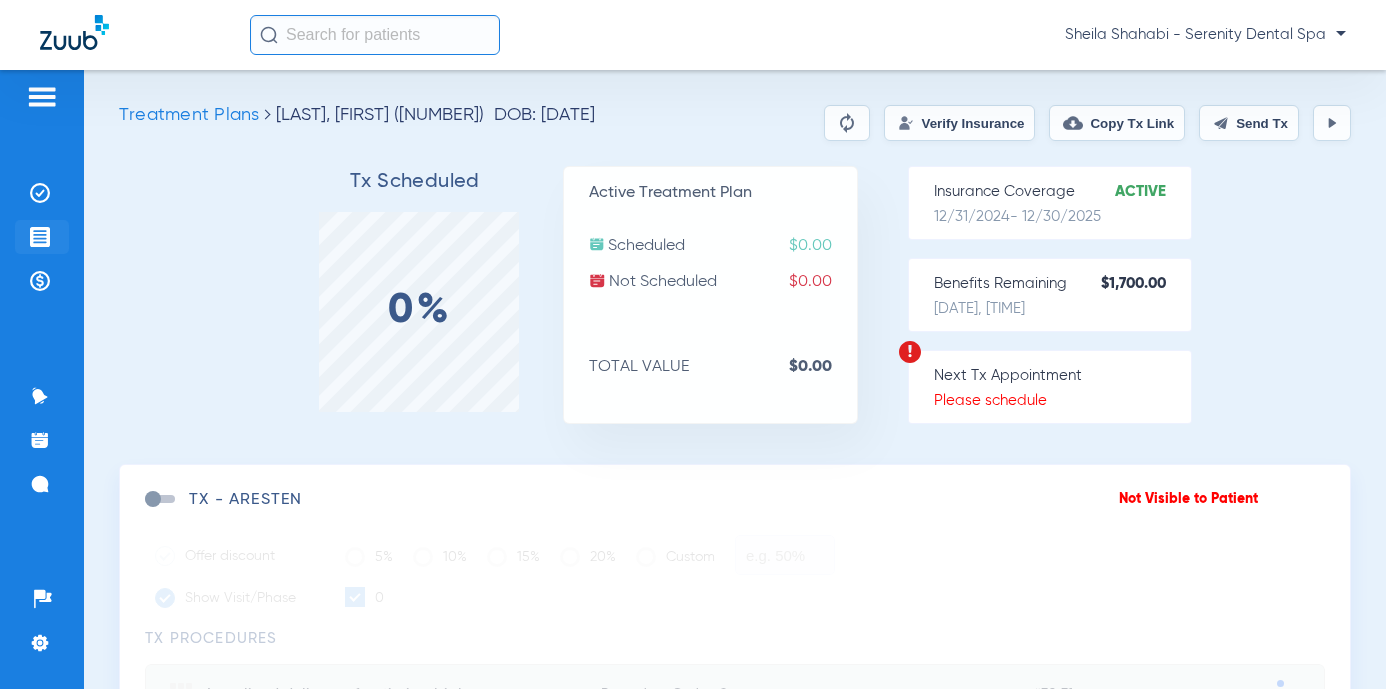 click 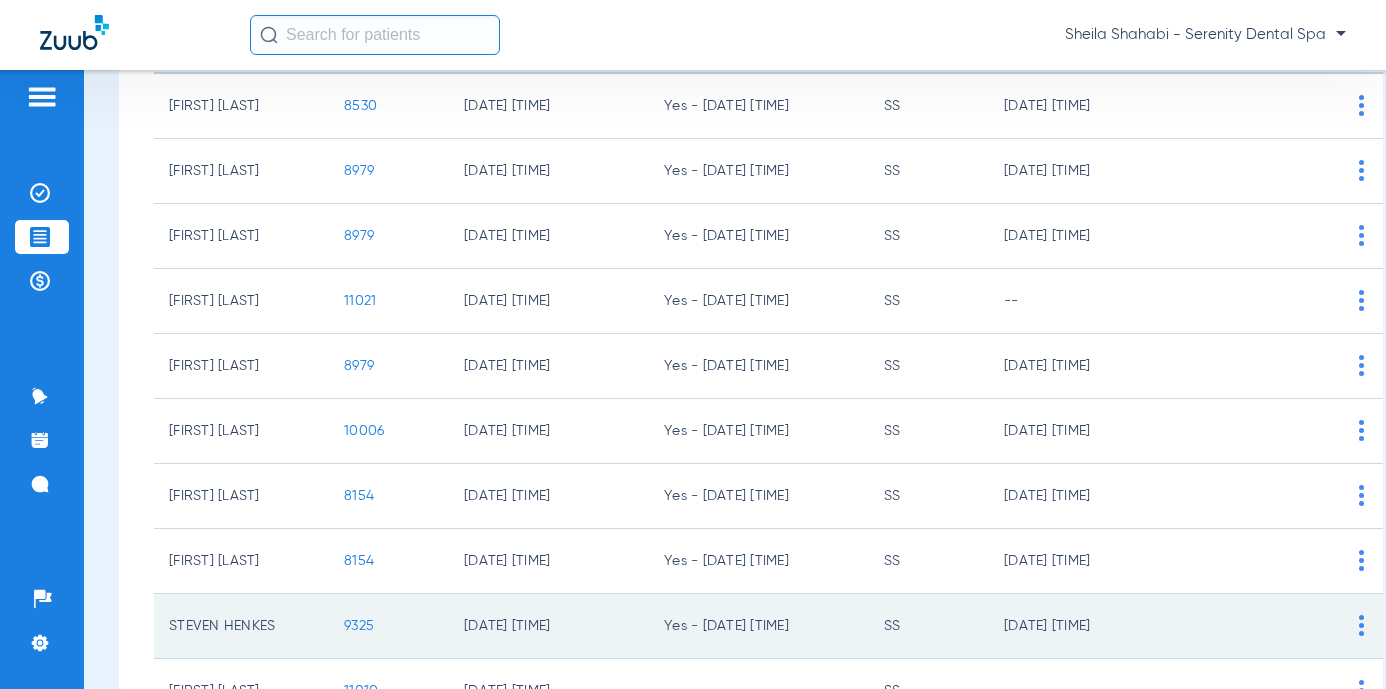 scroll, scrollTop: 400, scrollLeft: 0, axis: vertical 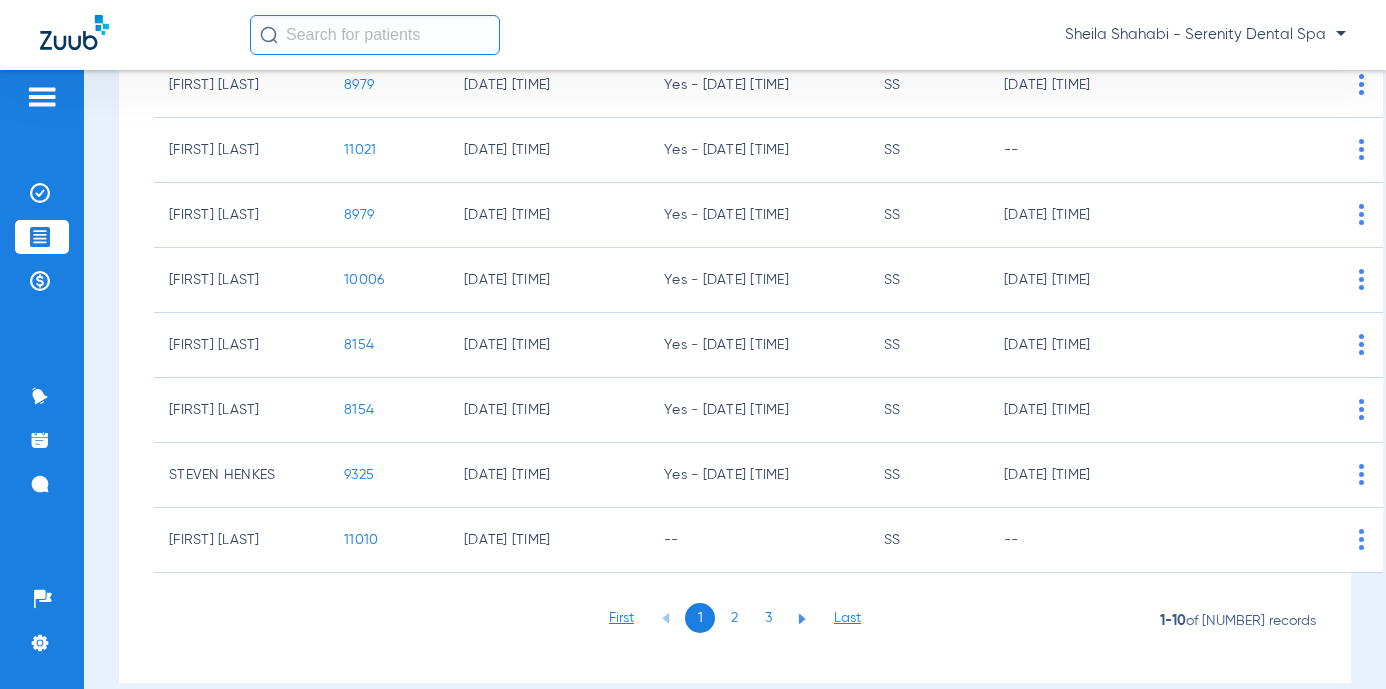 click on "2" 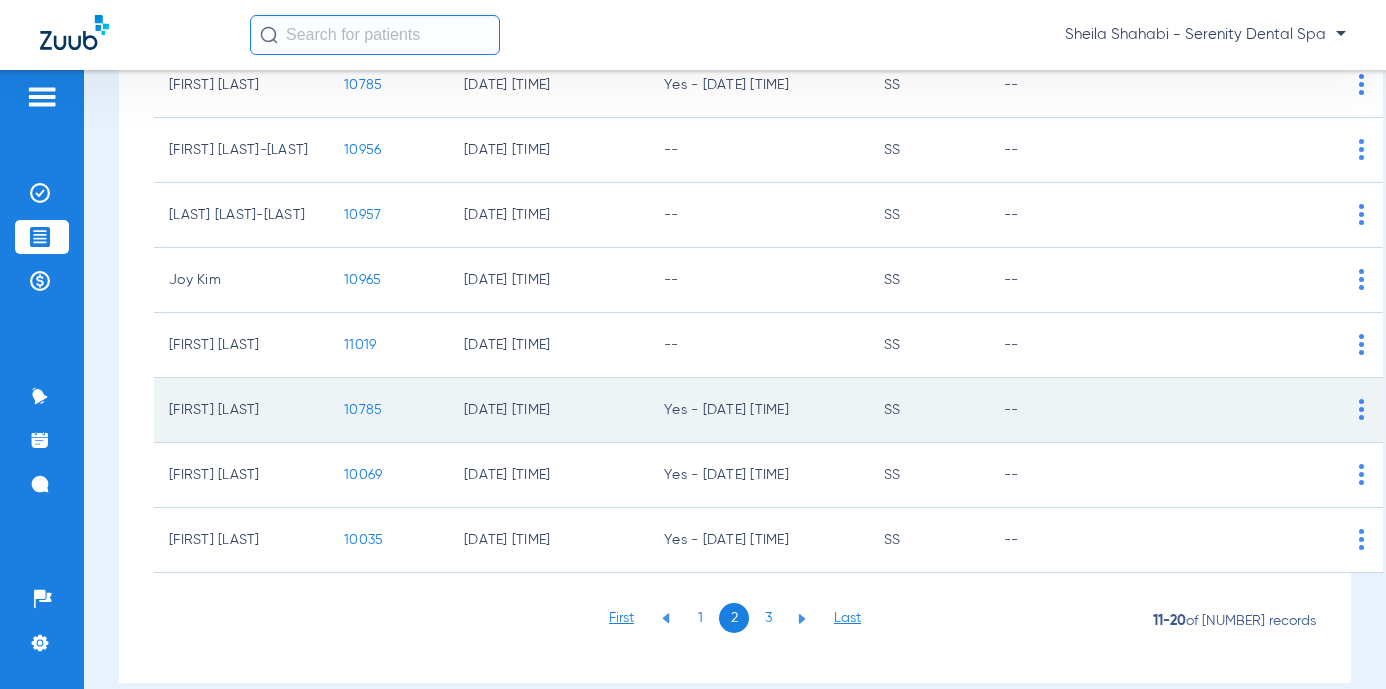 click on "10785" 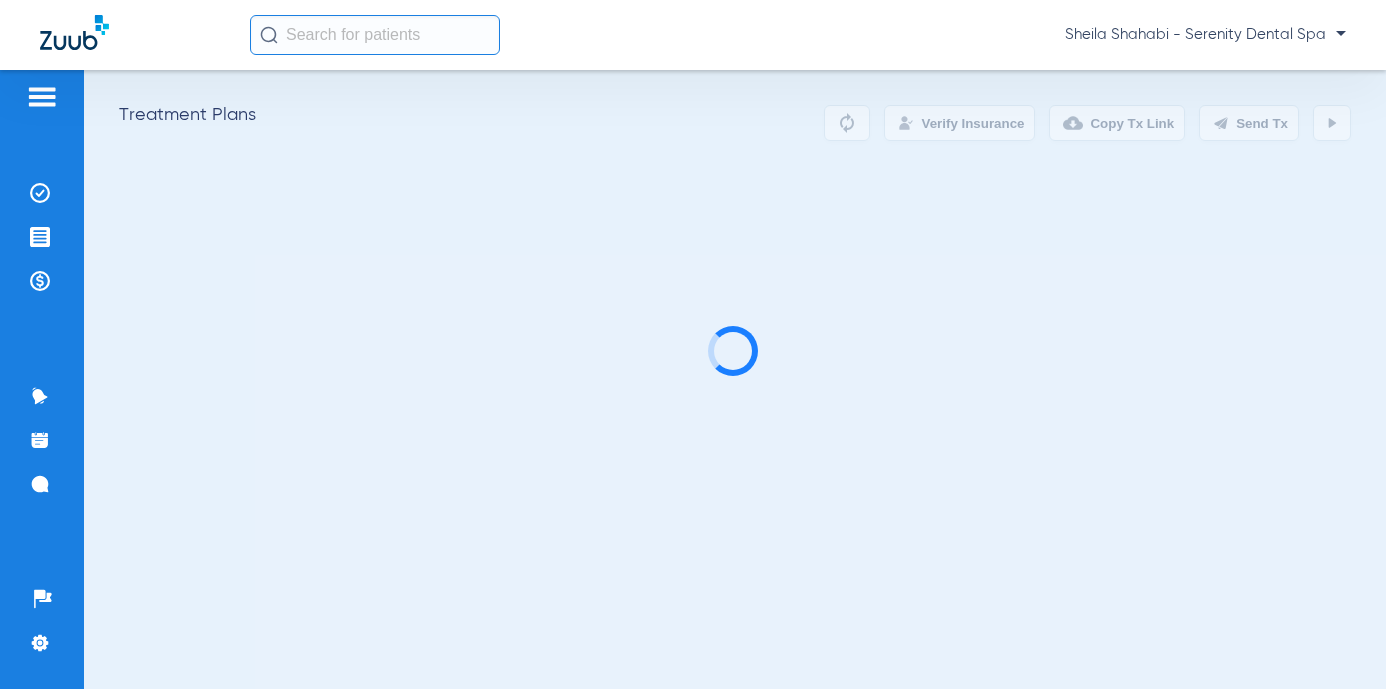 scroll, scrollTop: 0, scrollLeft: 0, axis: both 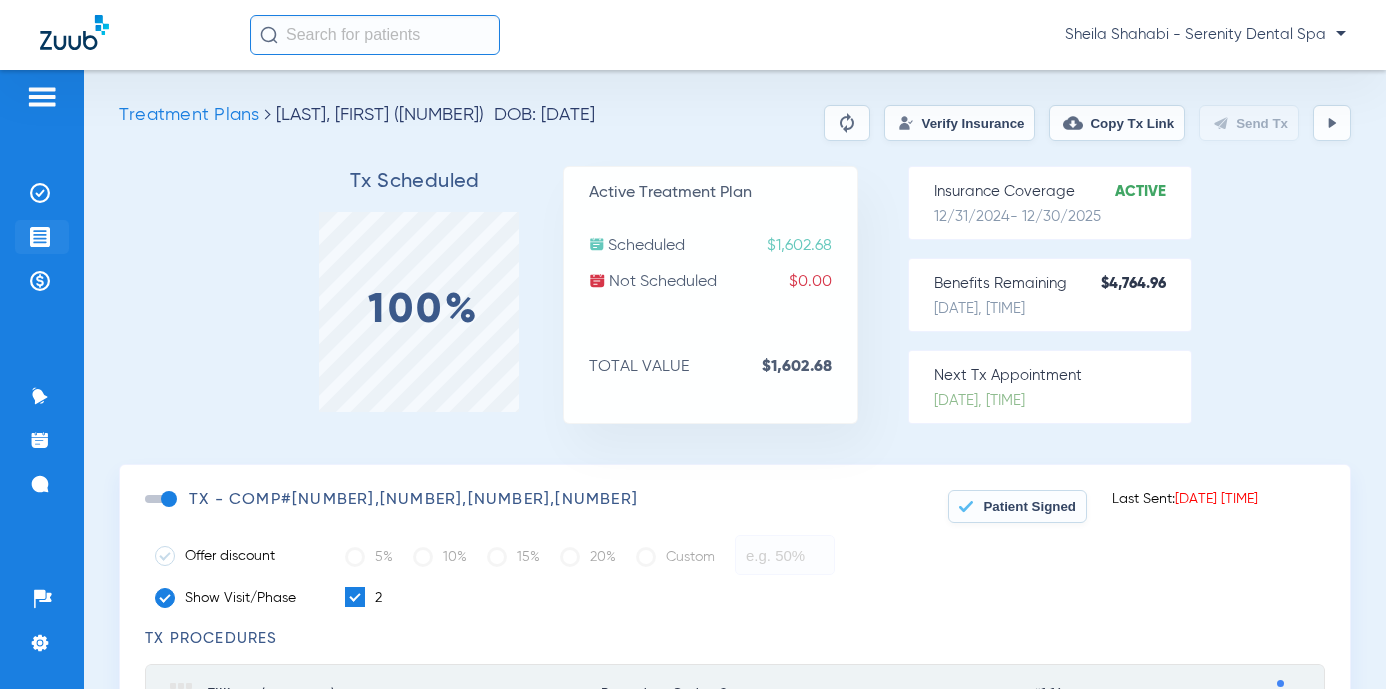 click 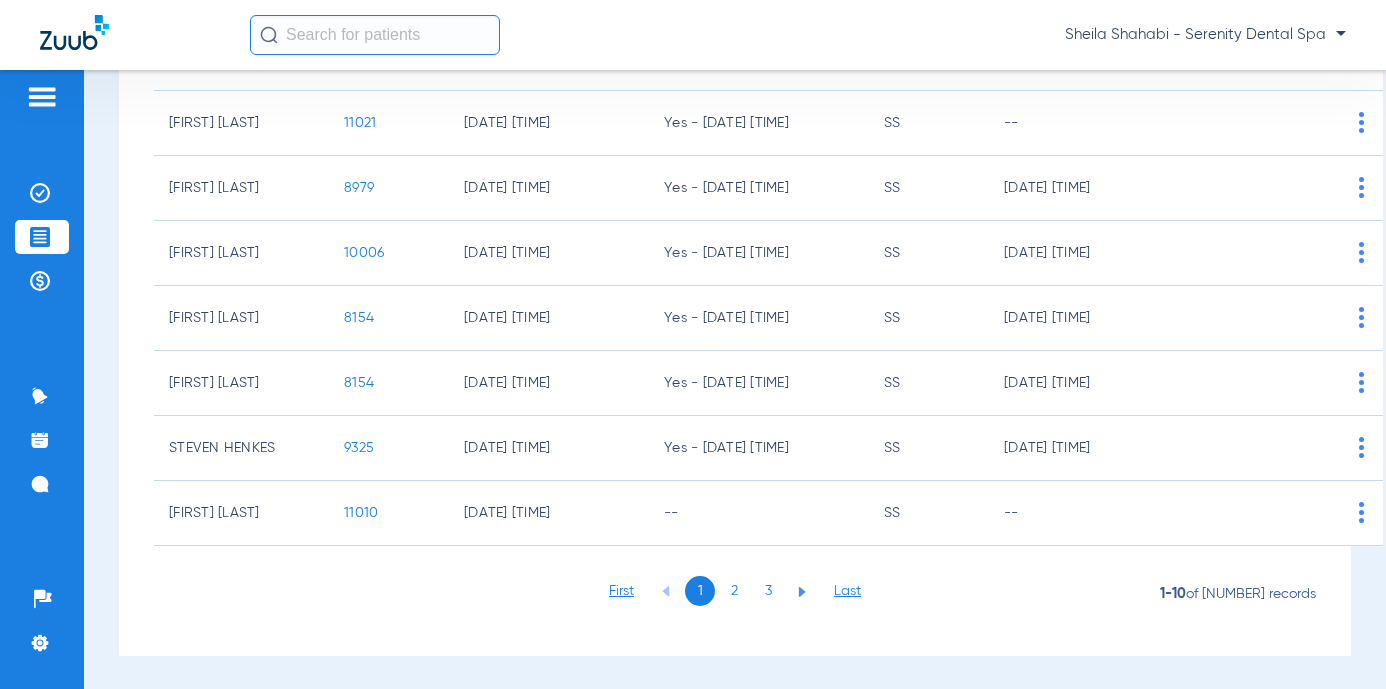 scroll, scrollTop: 430, scrollLeft: 0, axis: vertical 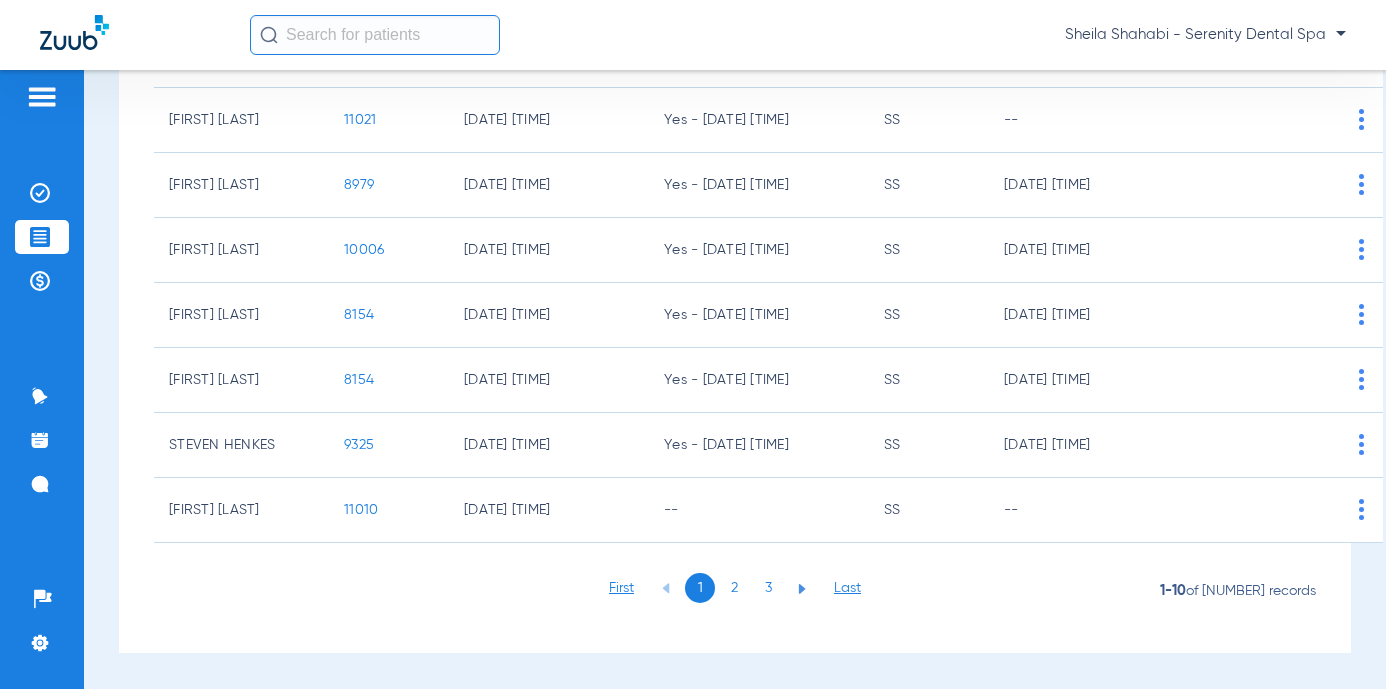 click on "2" 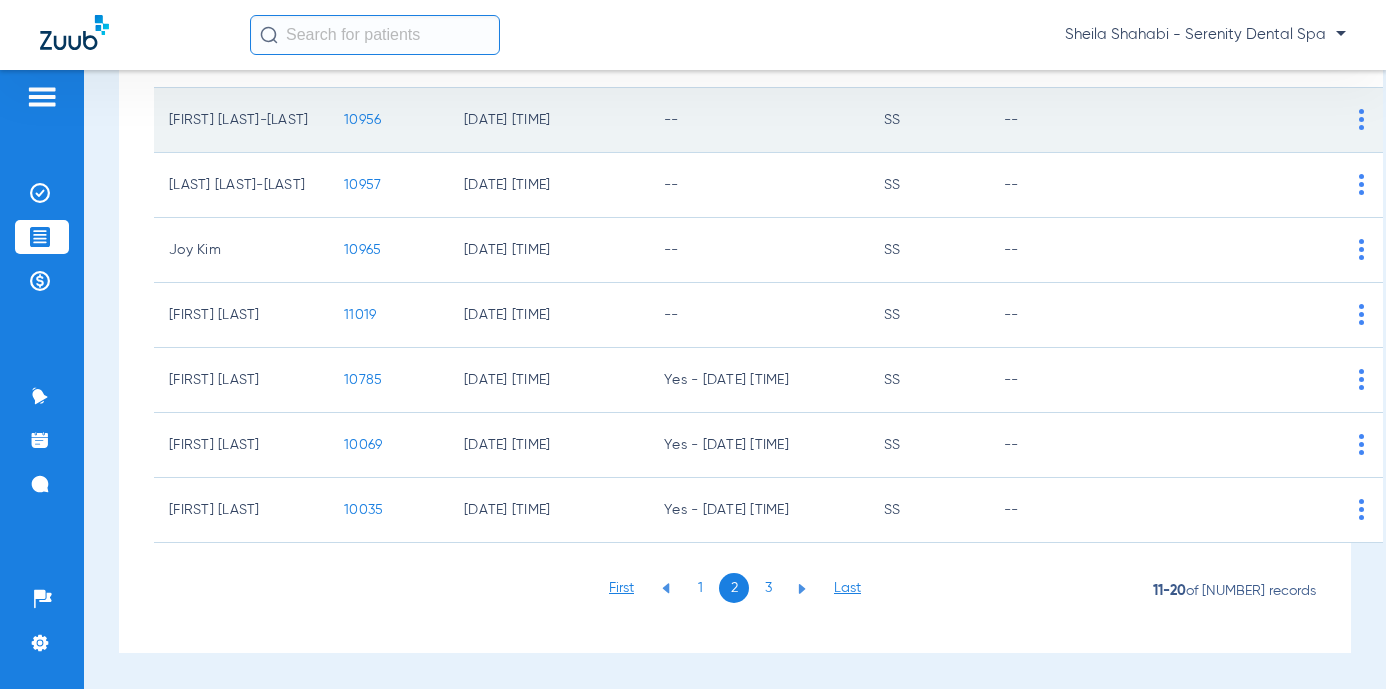 click on "10956" 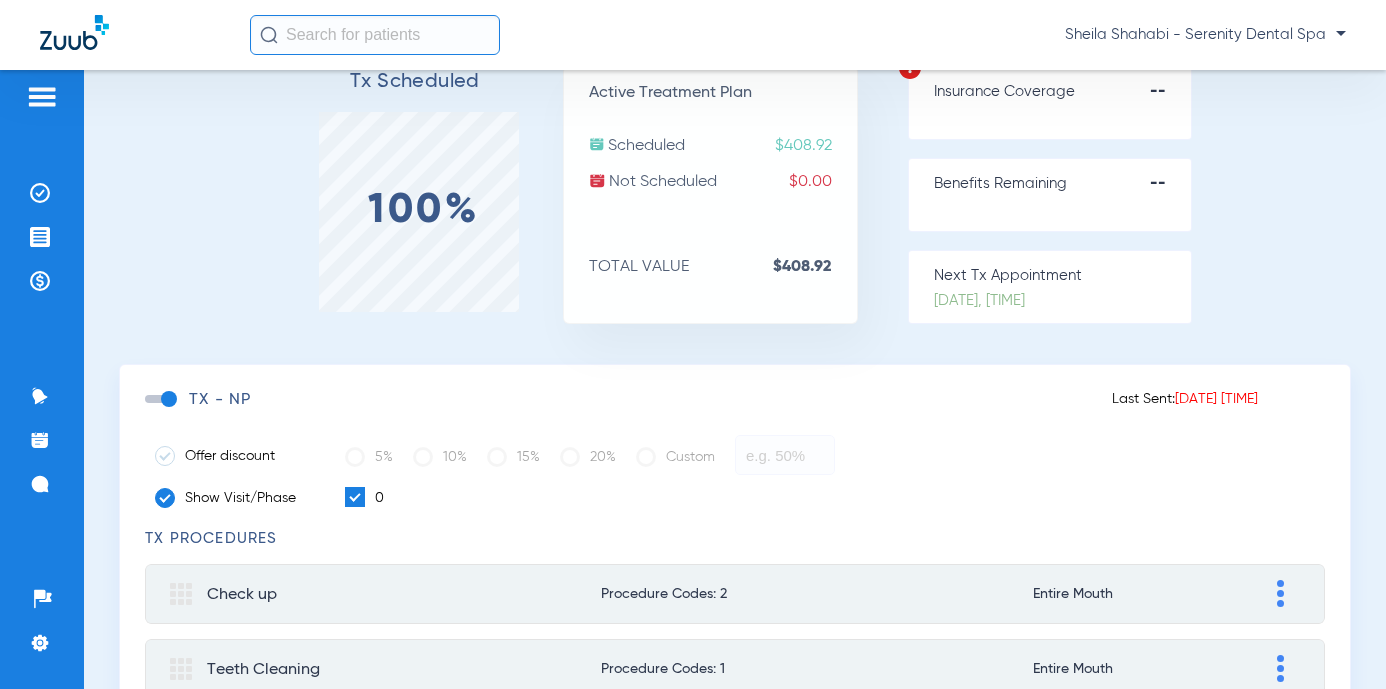 scroll, scrollTop: 275, scrollLeft: 0, axis: vertical 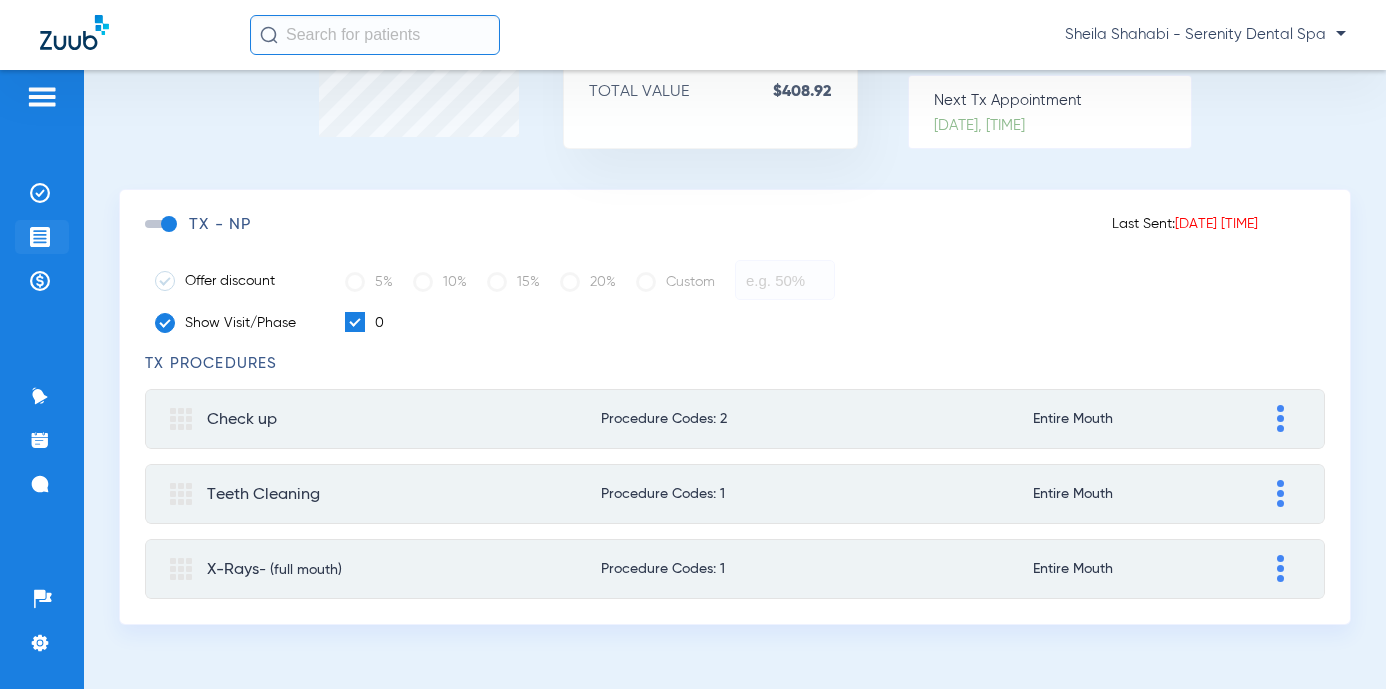 click 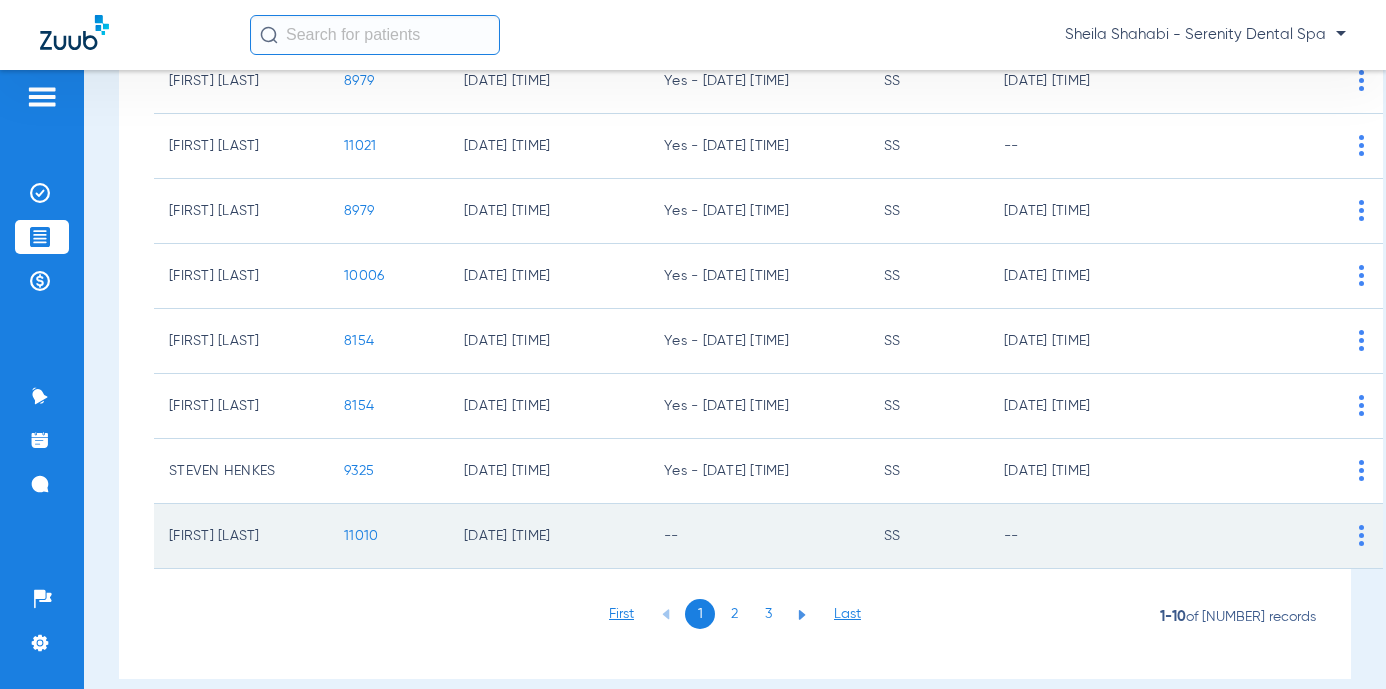 scroll, scrollTop: 430, scrollLeft: 0, axis: vertical 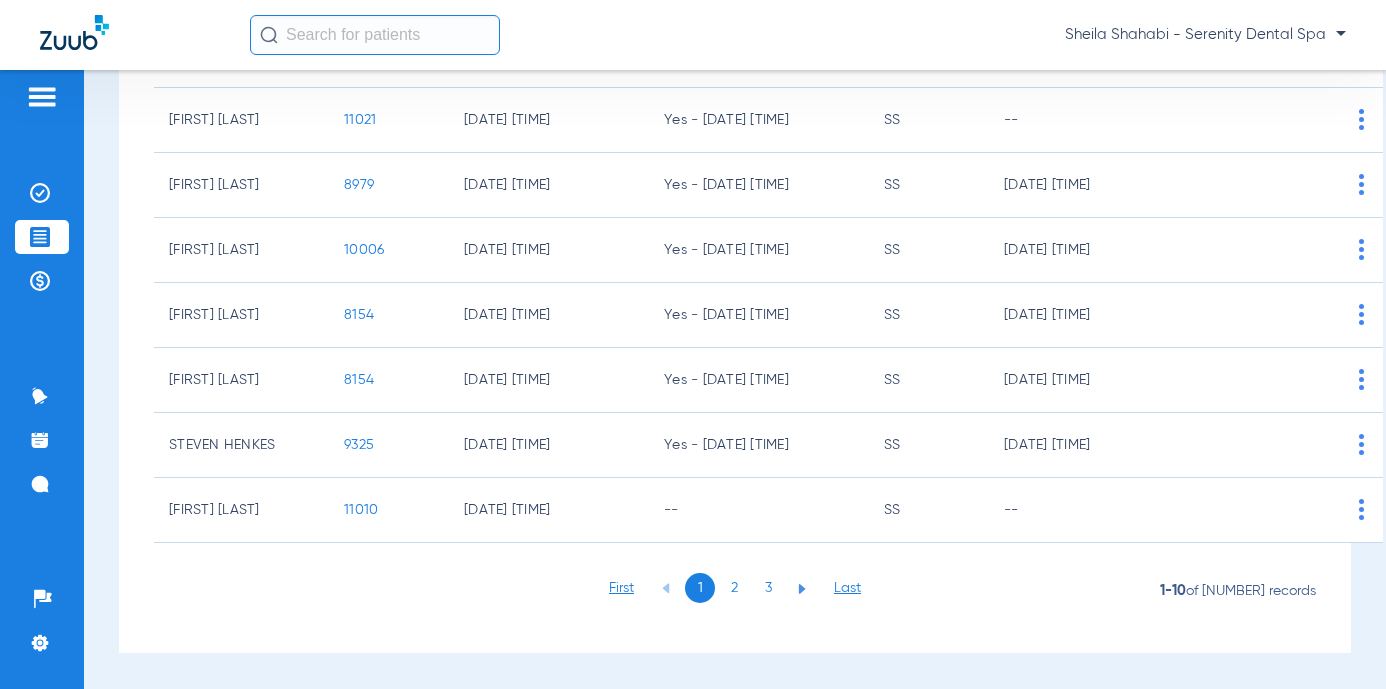 click on "2" 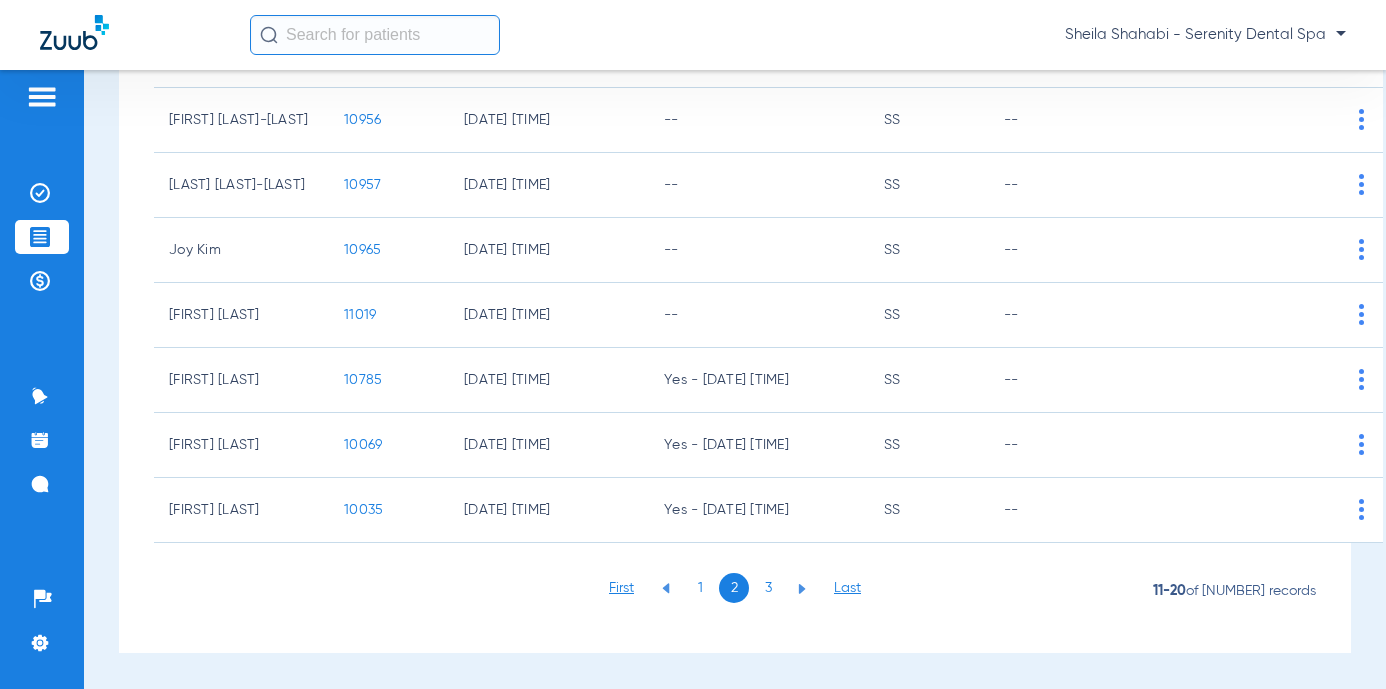 click on "3" 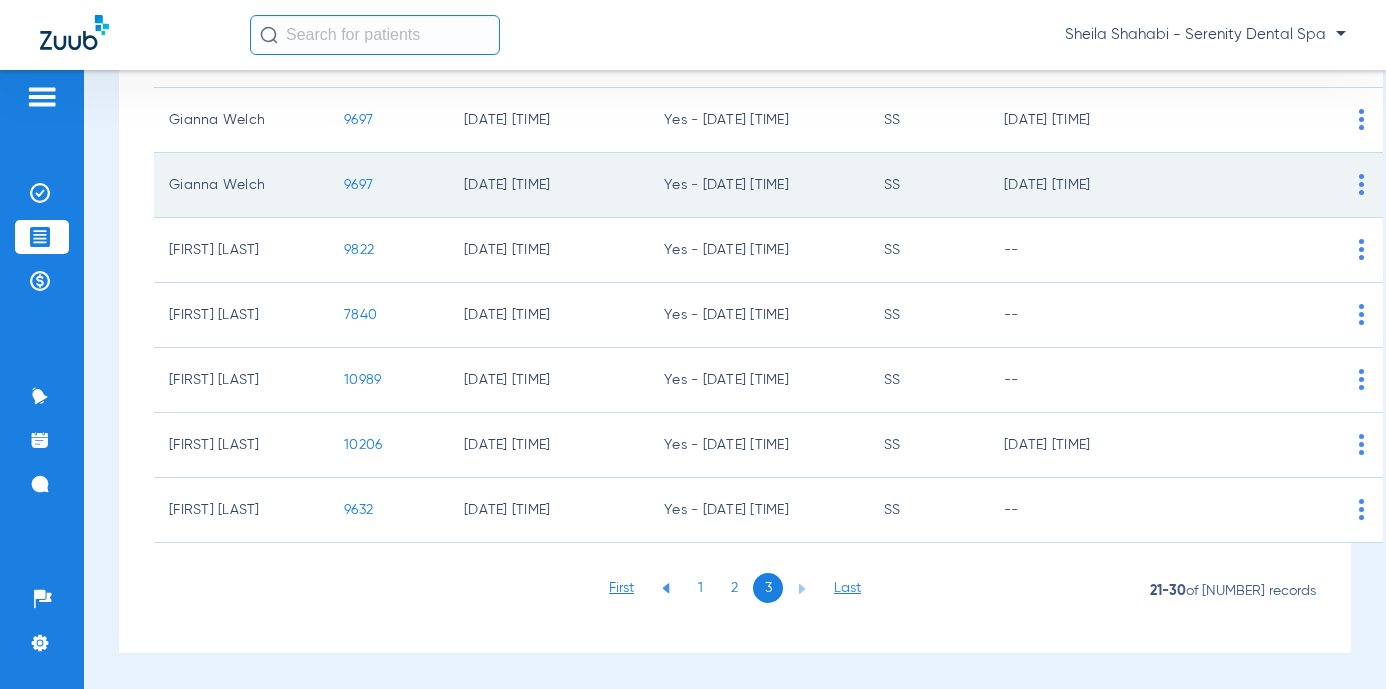 click on "9697" 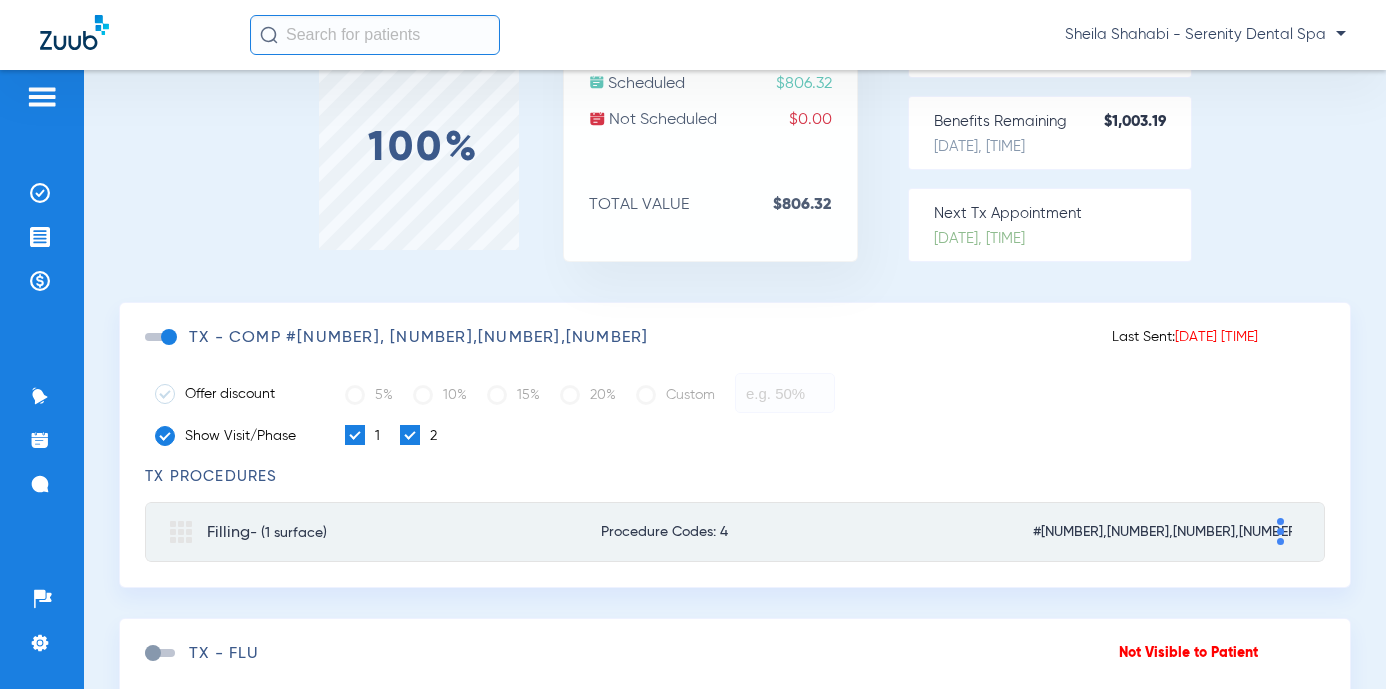 scroll, scrollTop: 0, scrollLeft: 0, axis: both 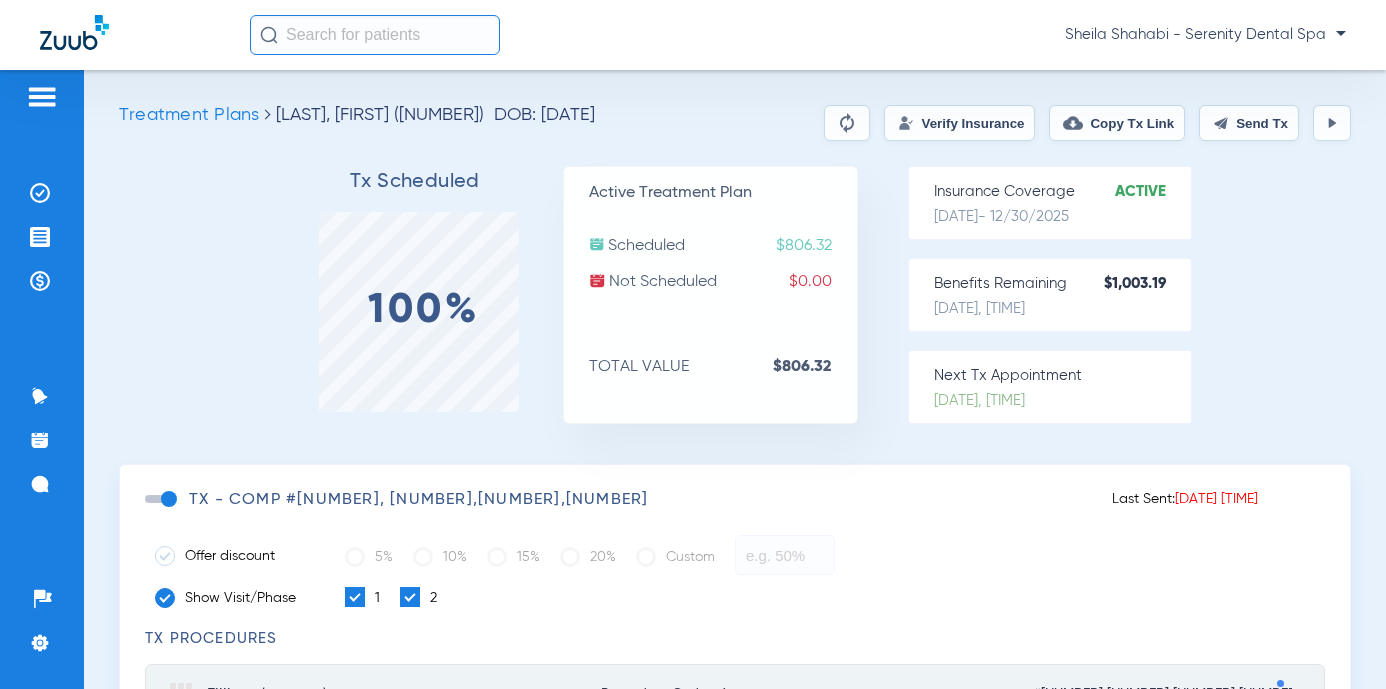 click on "Send Tx" 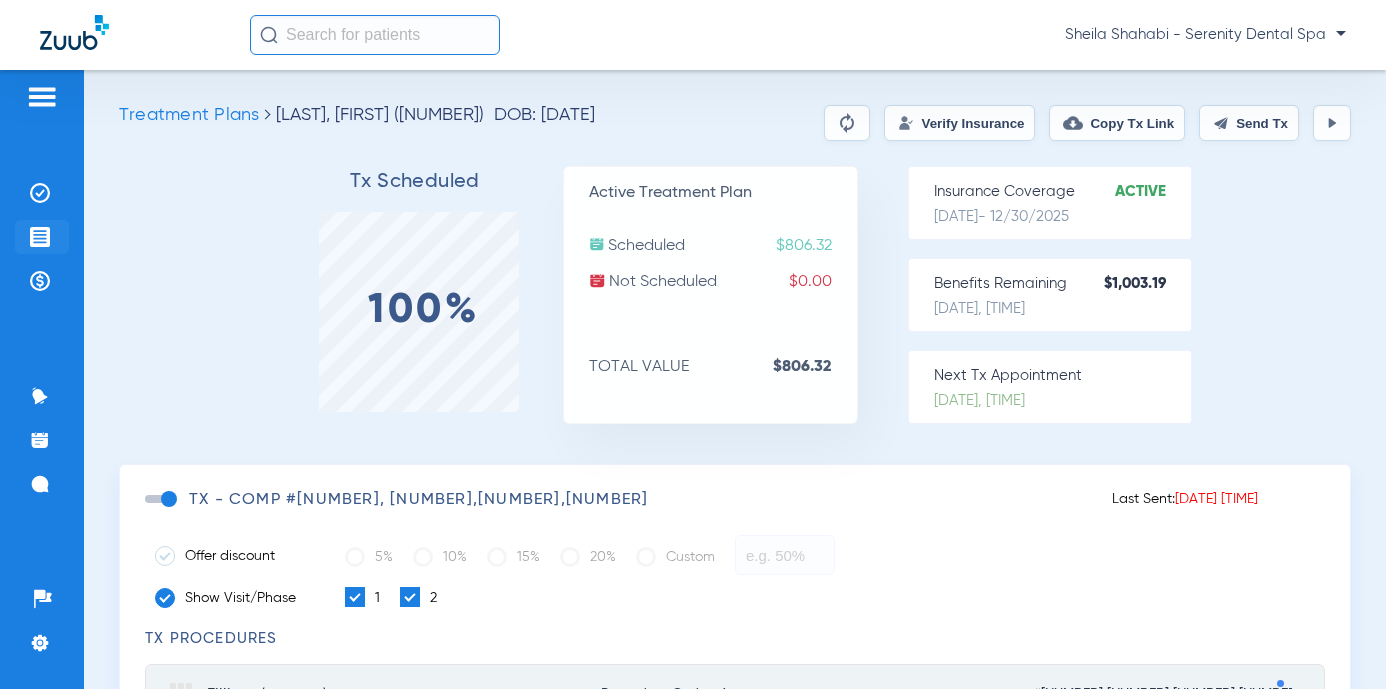 click 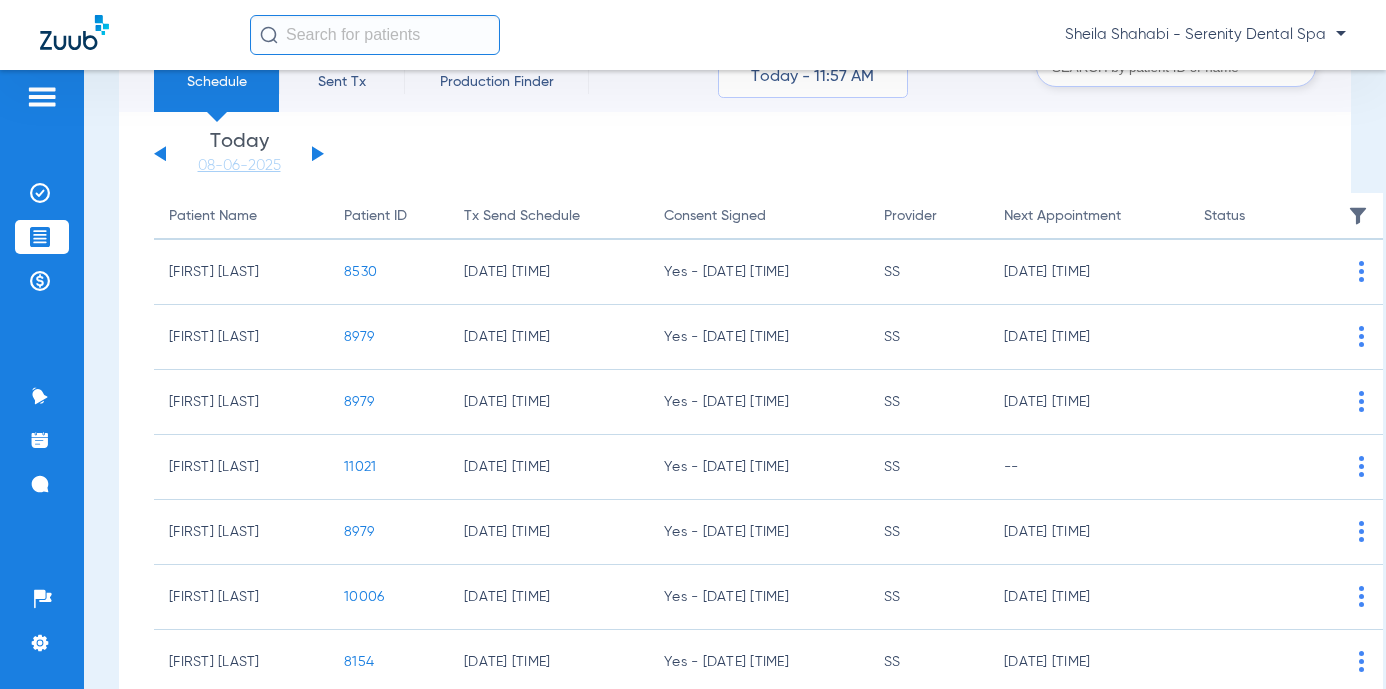 scroll, scrollTop: 430, scrollLeft: 0, axis: vertical 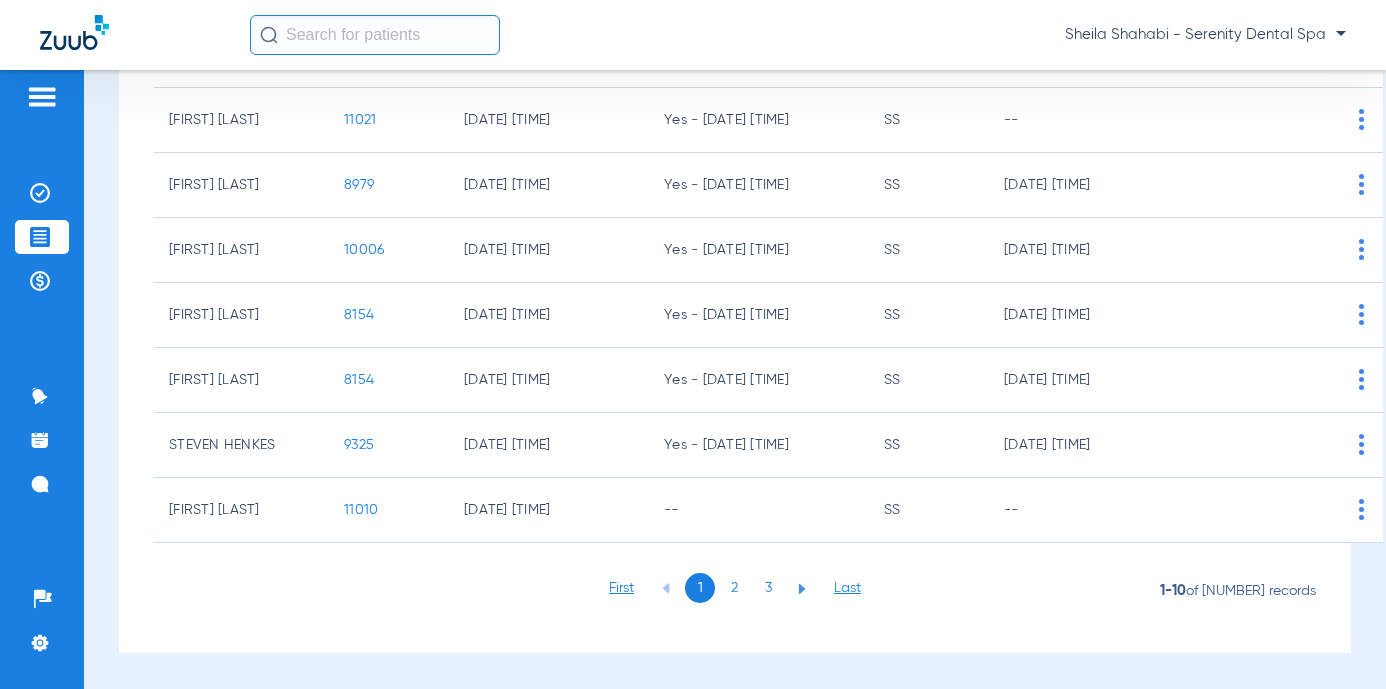 click on "3" 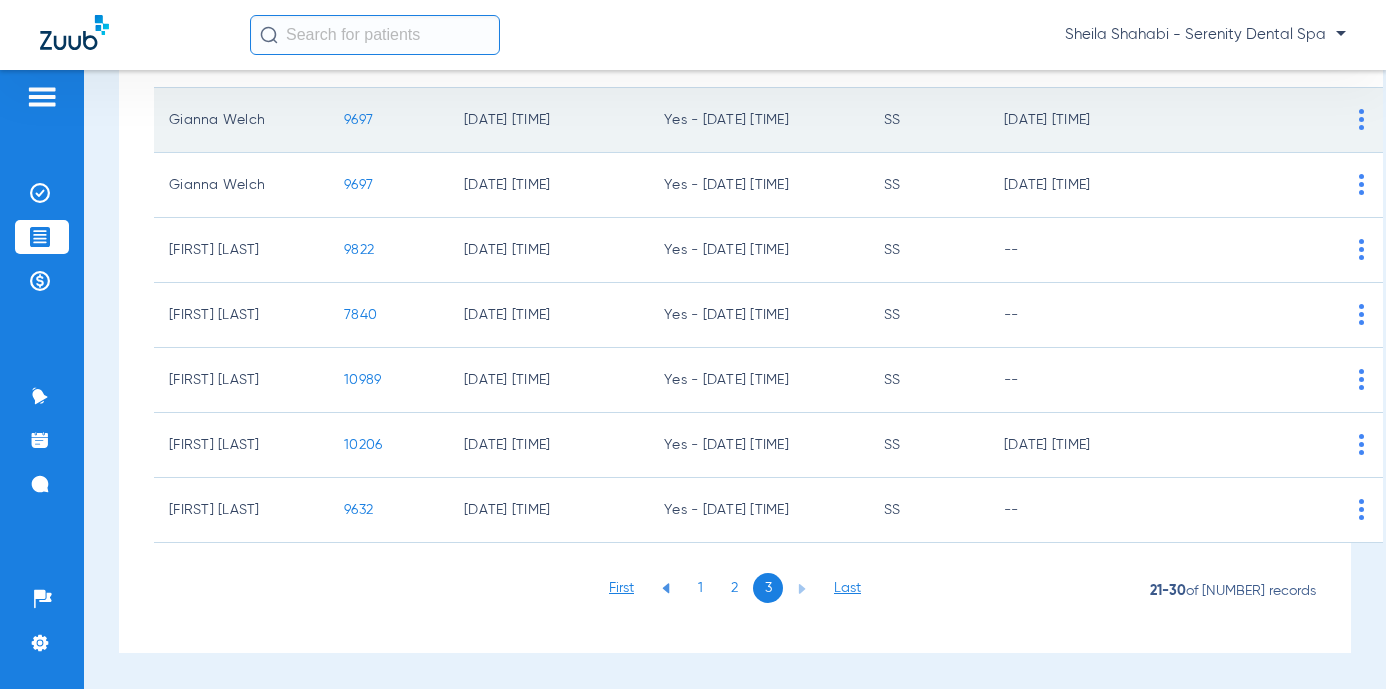 click on "9697" 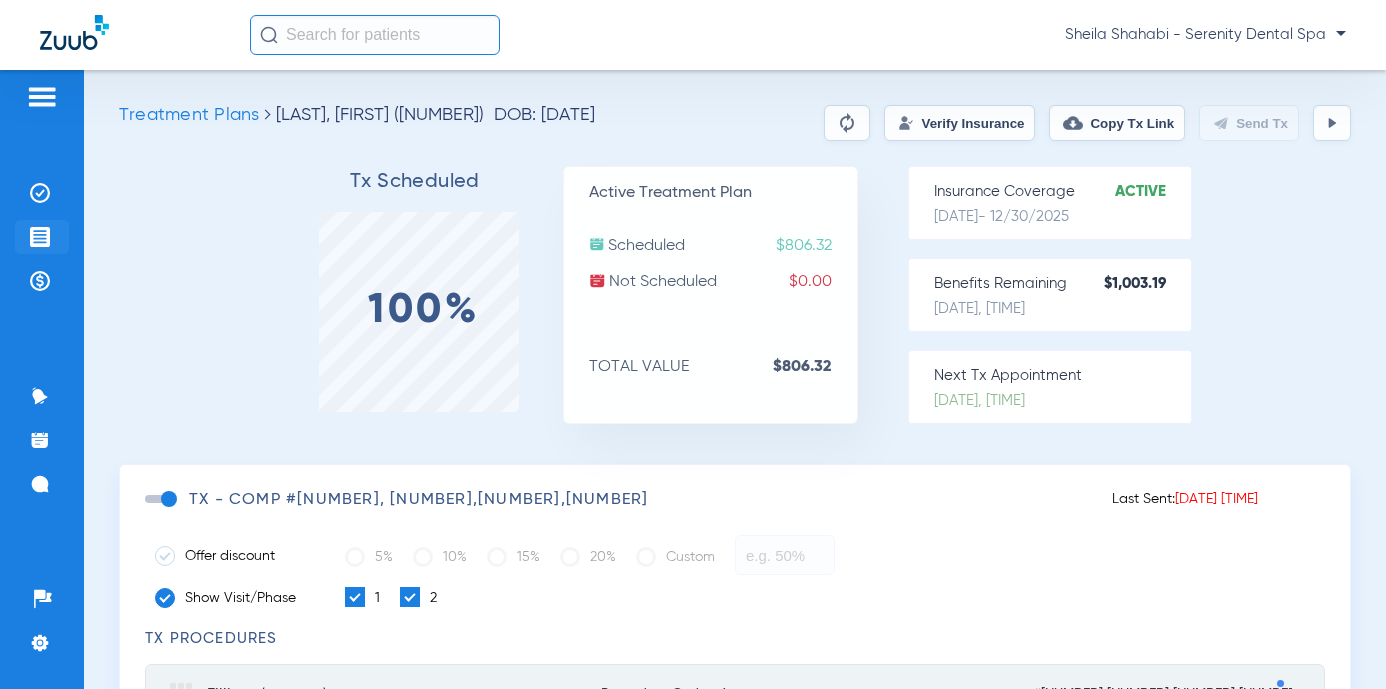 click 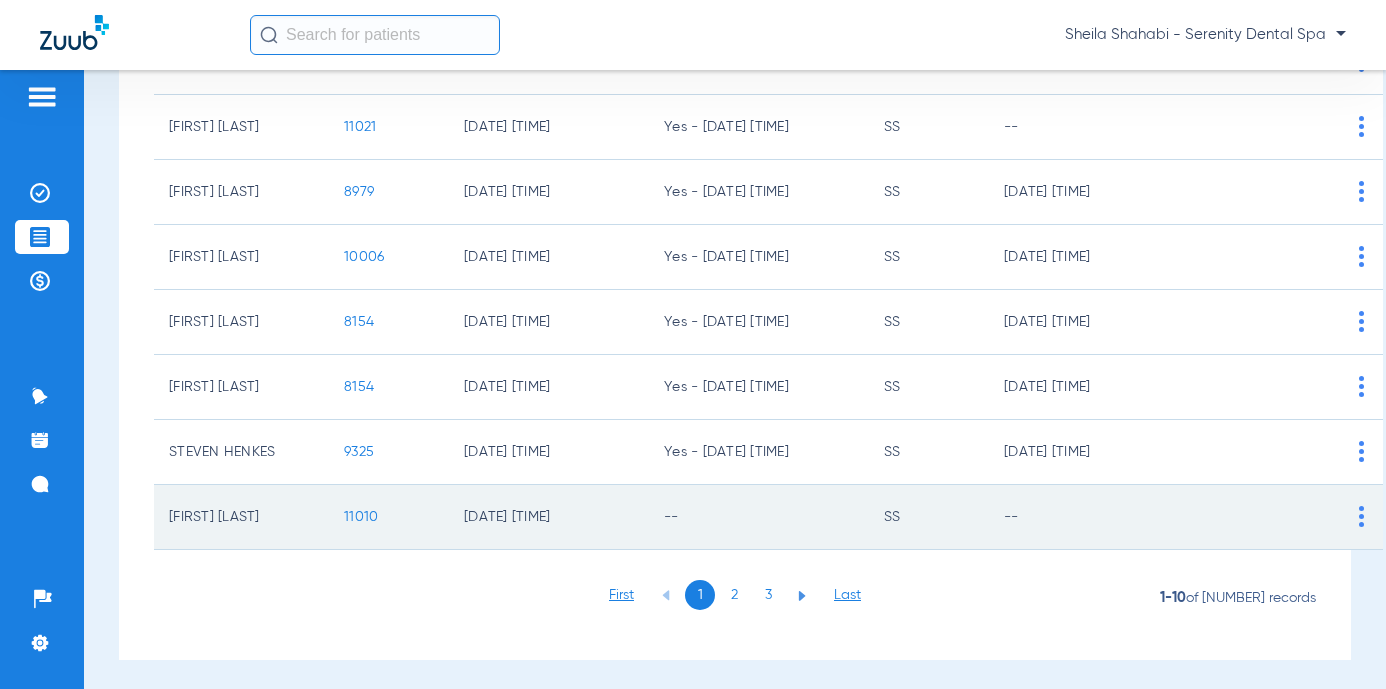 scroll, scrollTop: 430, scrollLeft: 0, axis: vertical 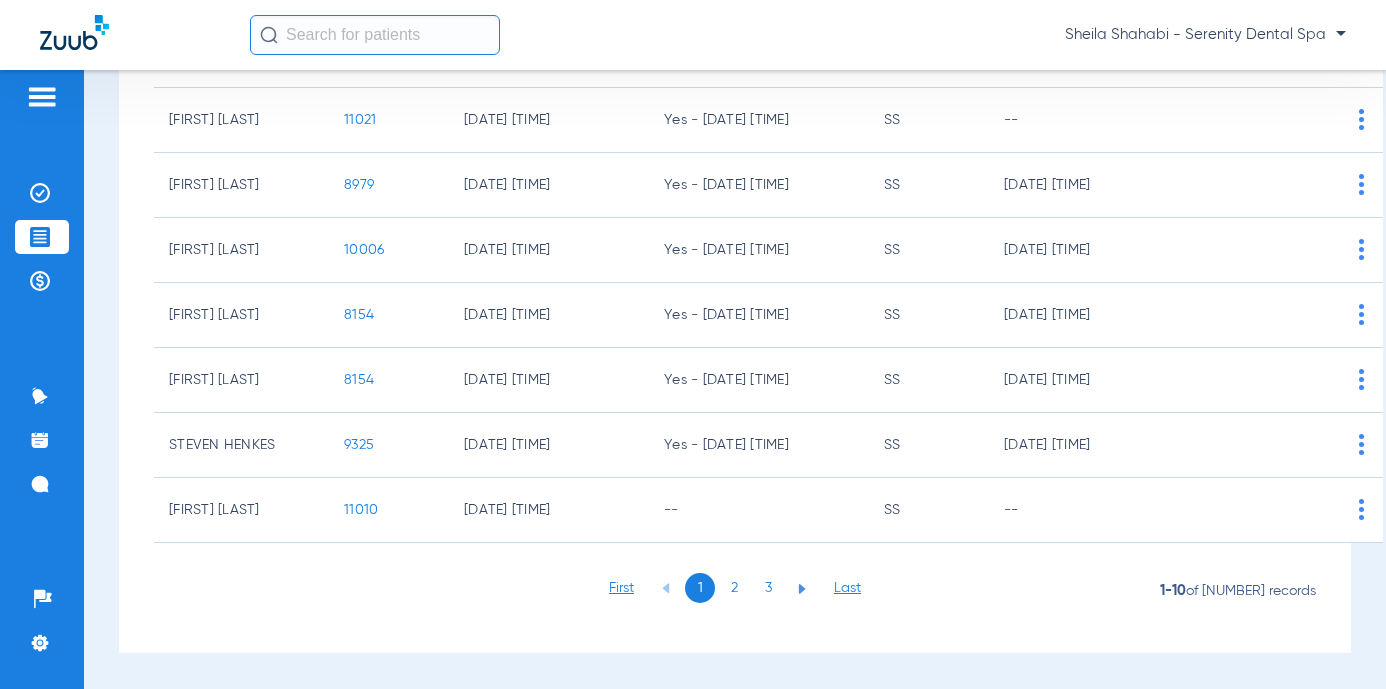 click on "3" 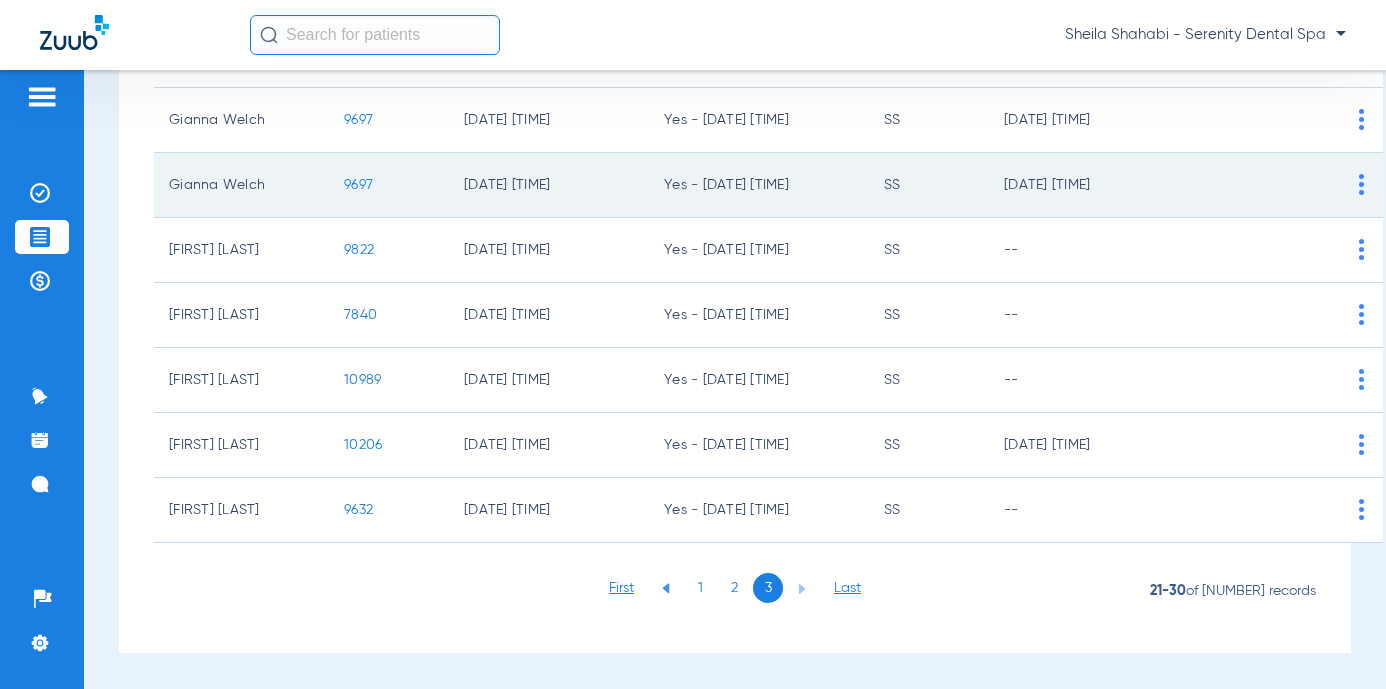 click on "9697" 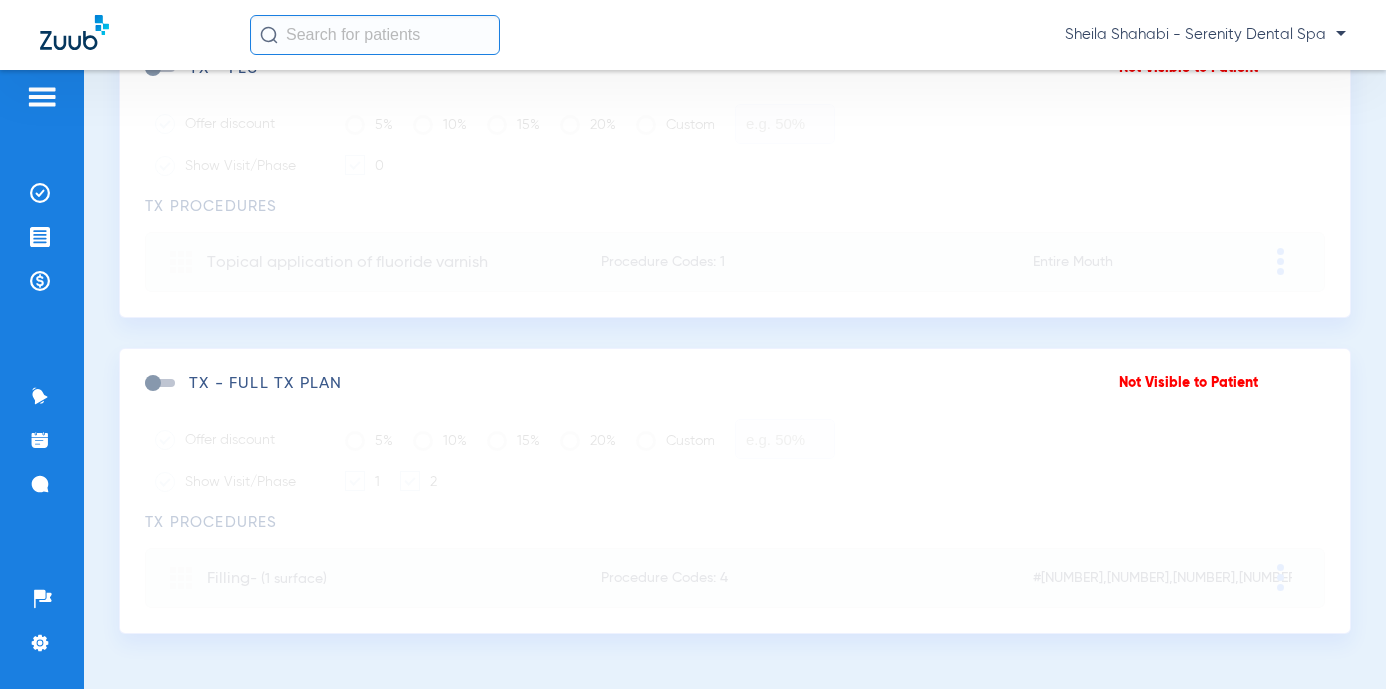 scroll, scrollTop: 754, scrollLeft: 0, axis: vertical 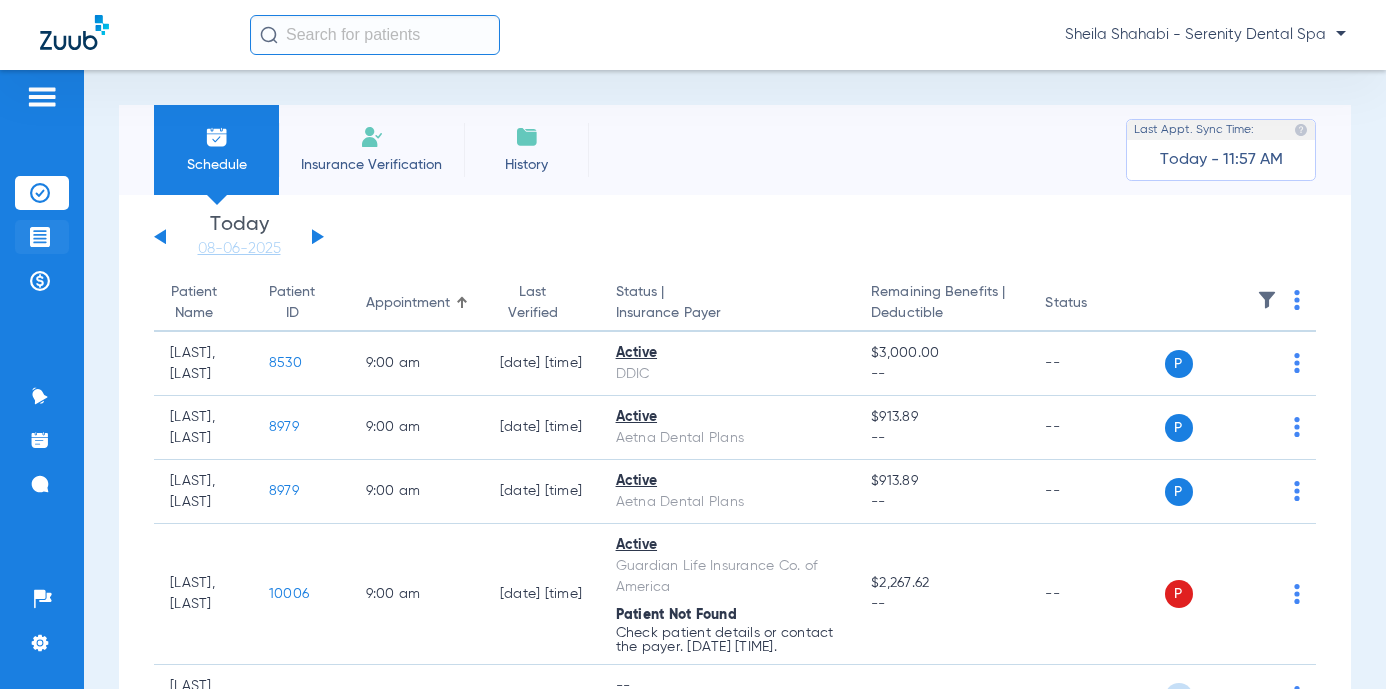 click 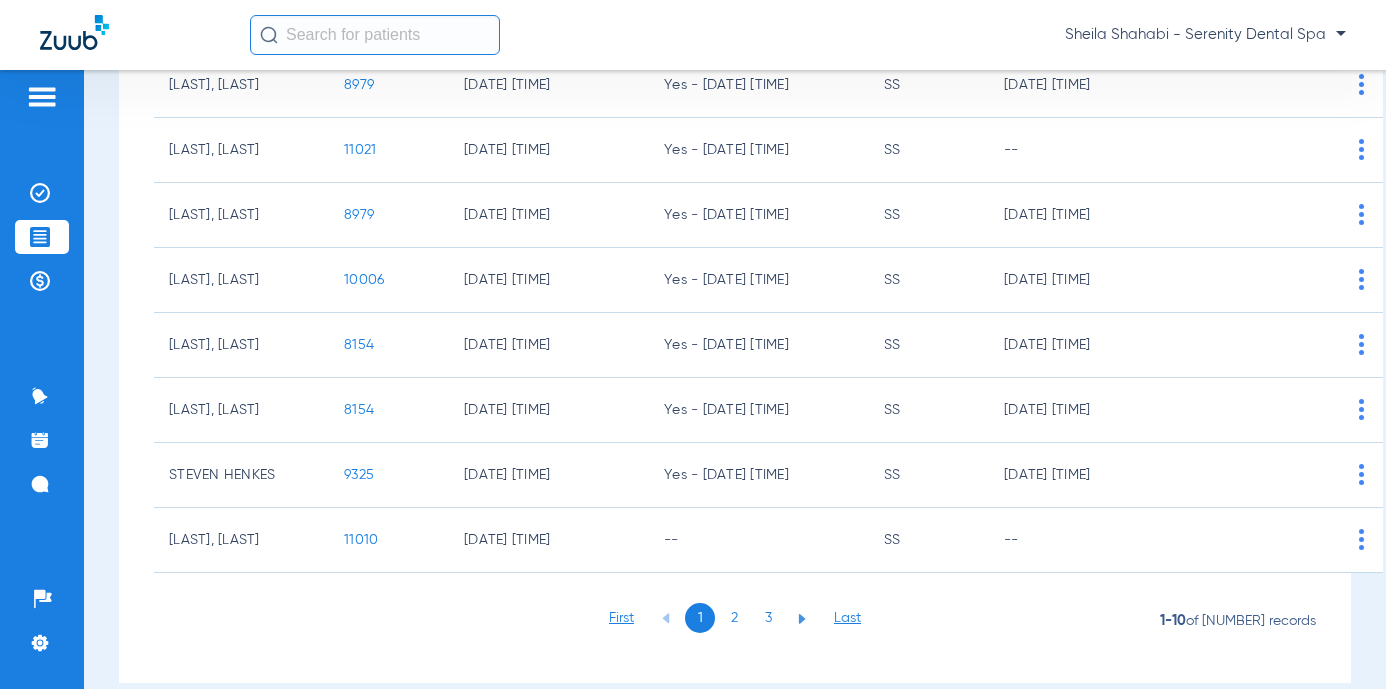 scroll, scrollTop: 430, scrollLeft: 0, axis: vertical 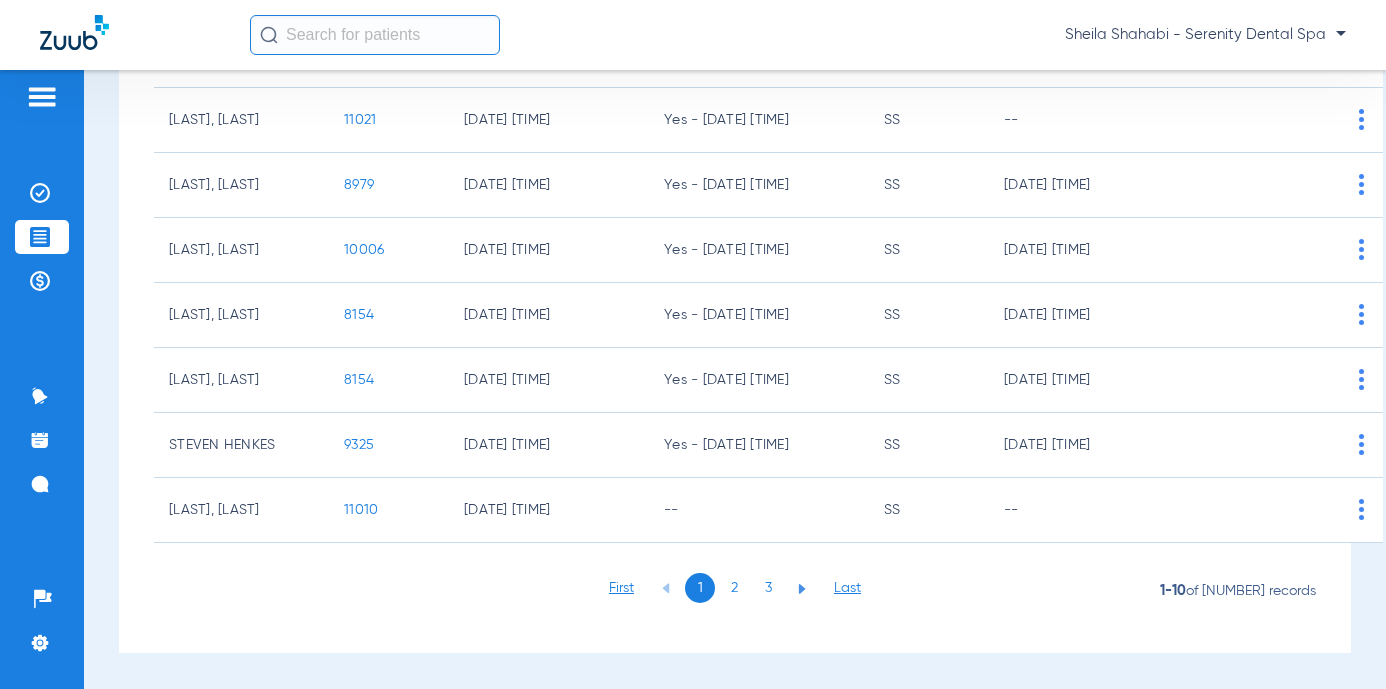 click on "3" 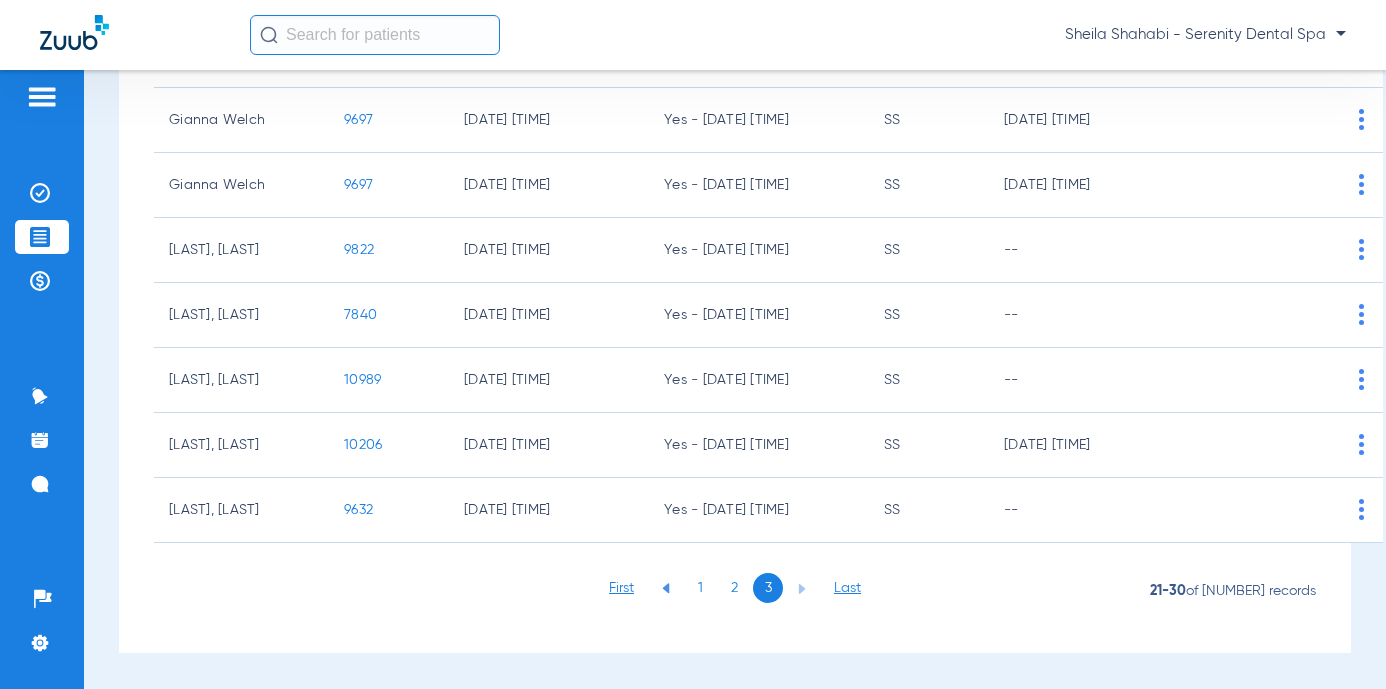 click on "3" 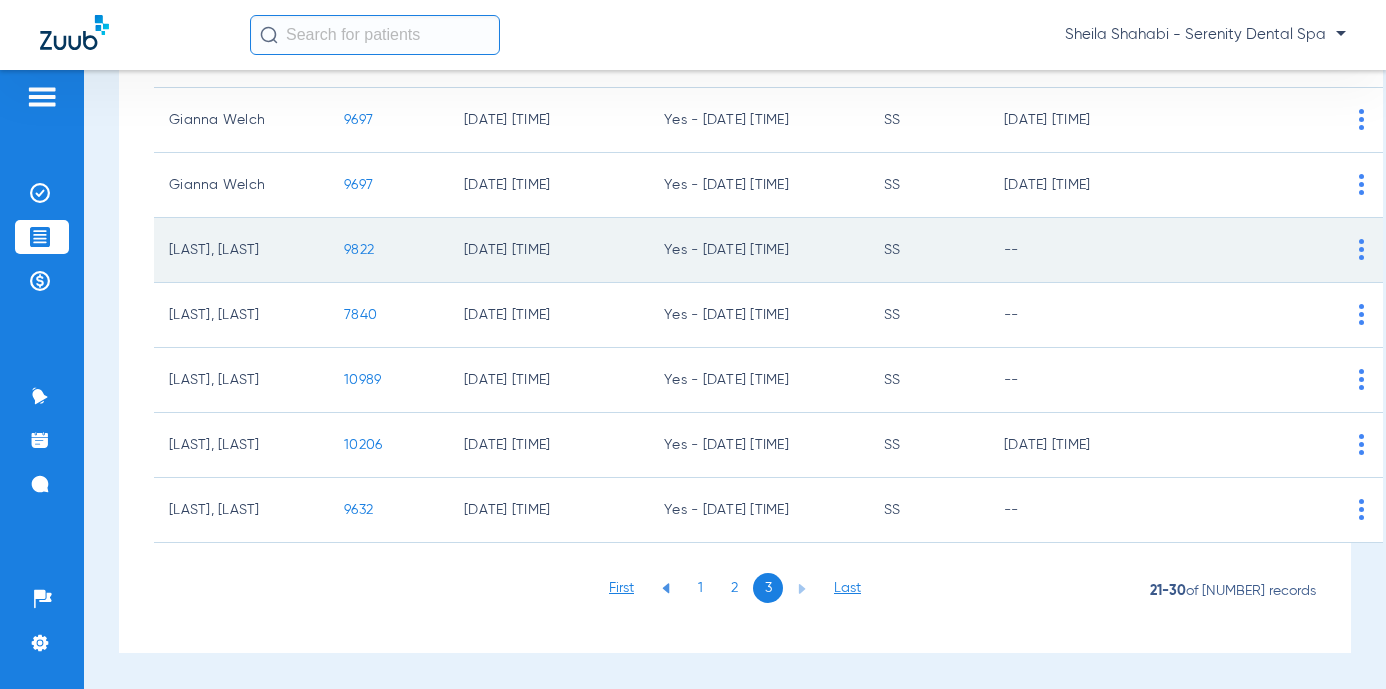 click on "9822" 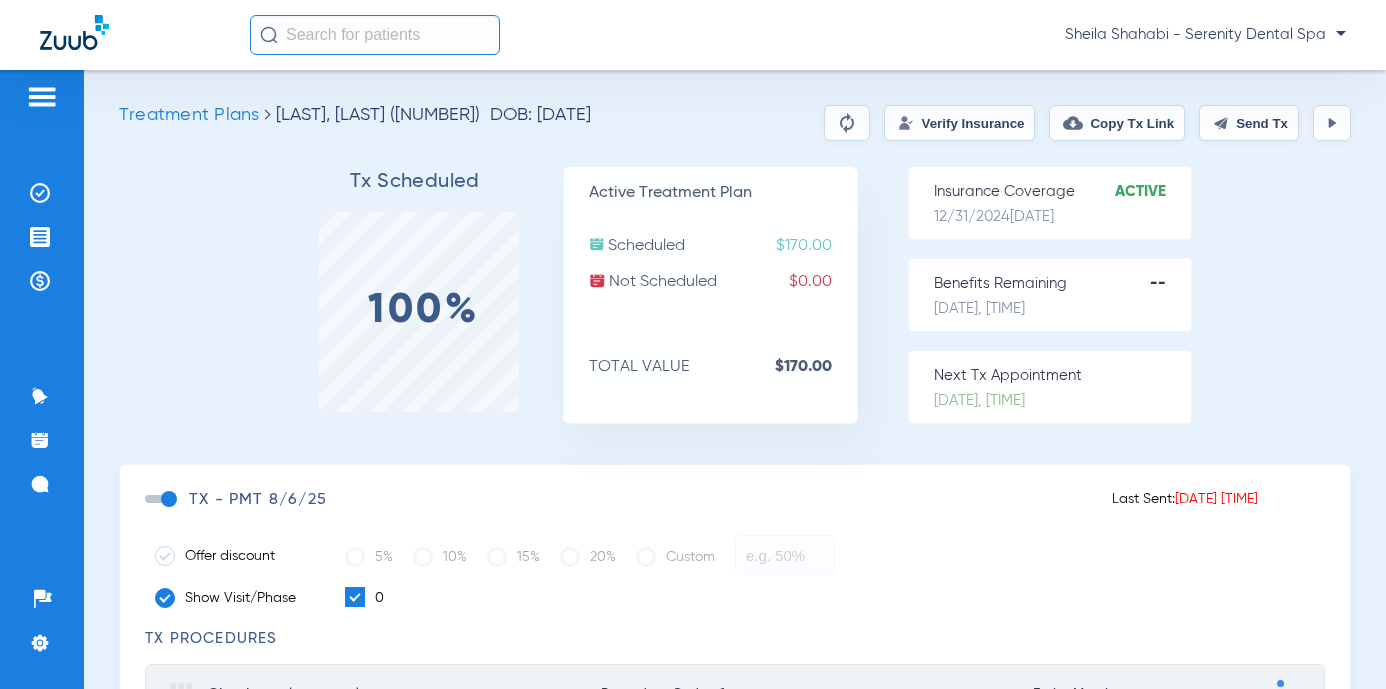 click on "Send Tx" 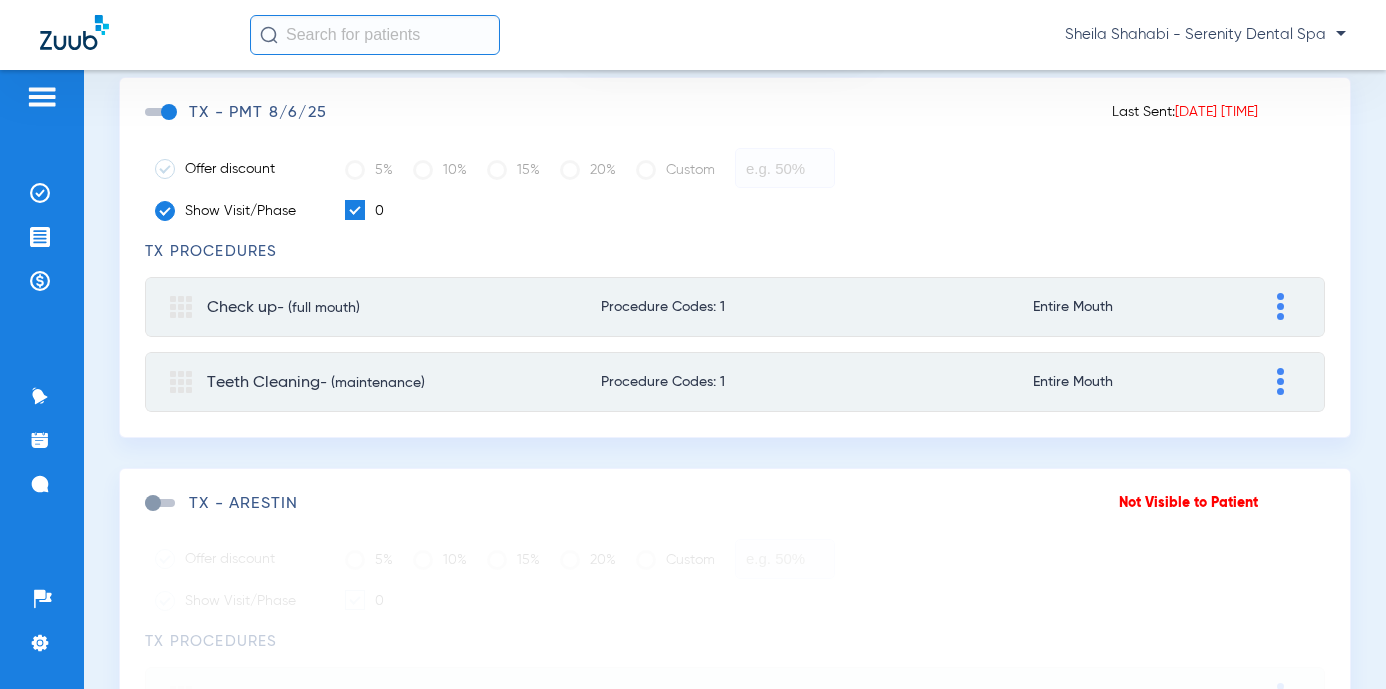 scroll, scrollTop: 500, scrollLeft: 0, axis: vertical 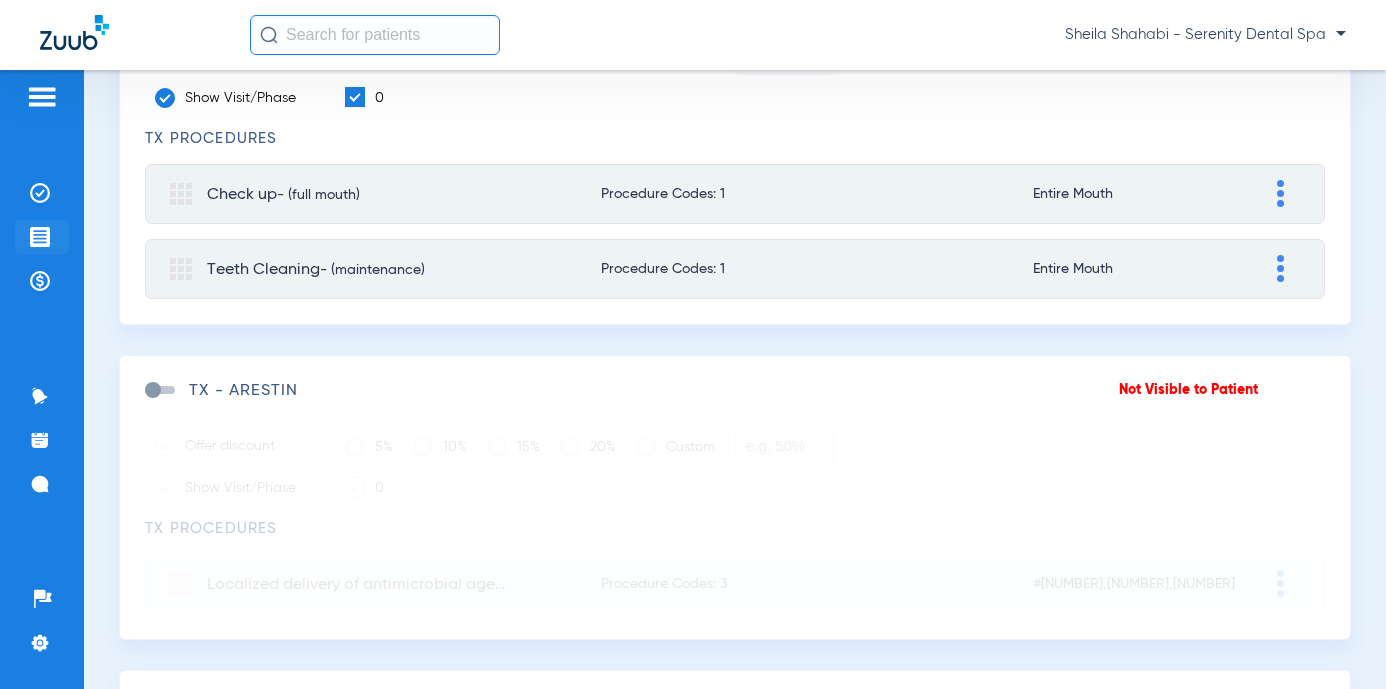 click 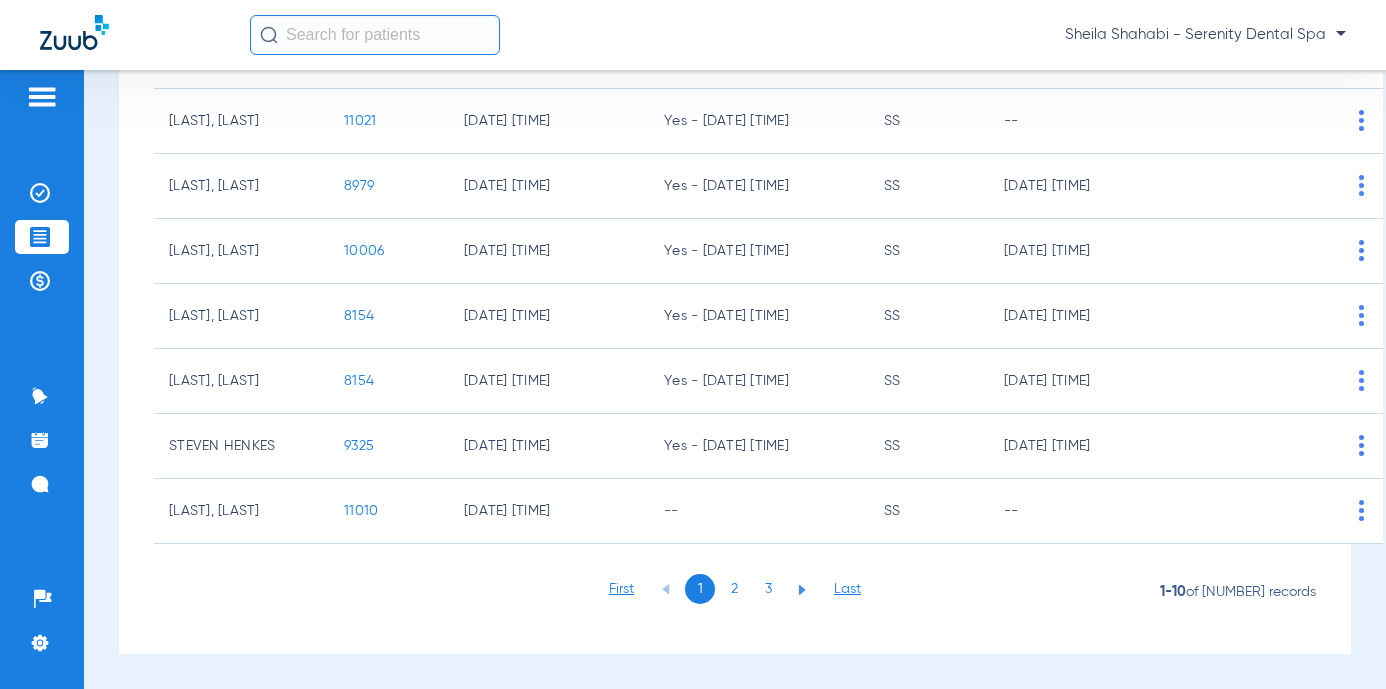 scroll, scrollTop: 430, scrollLeft: 0, axis: vertical 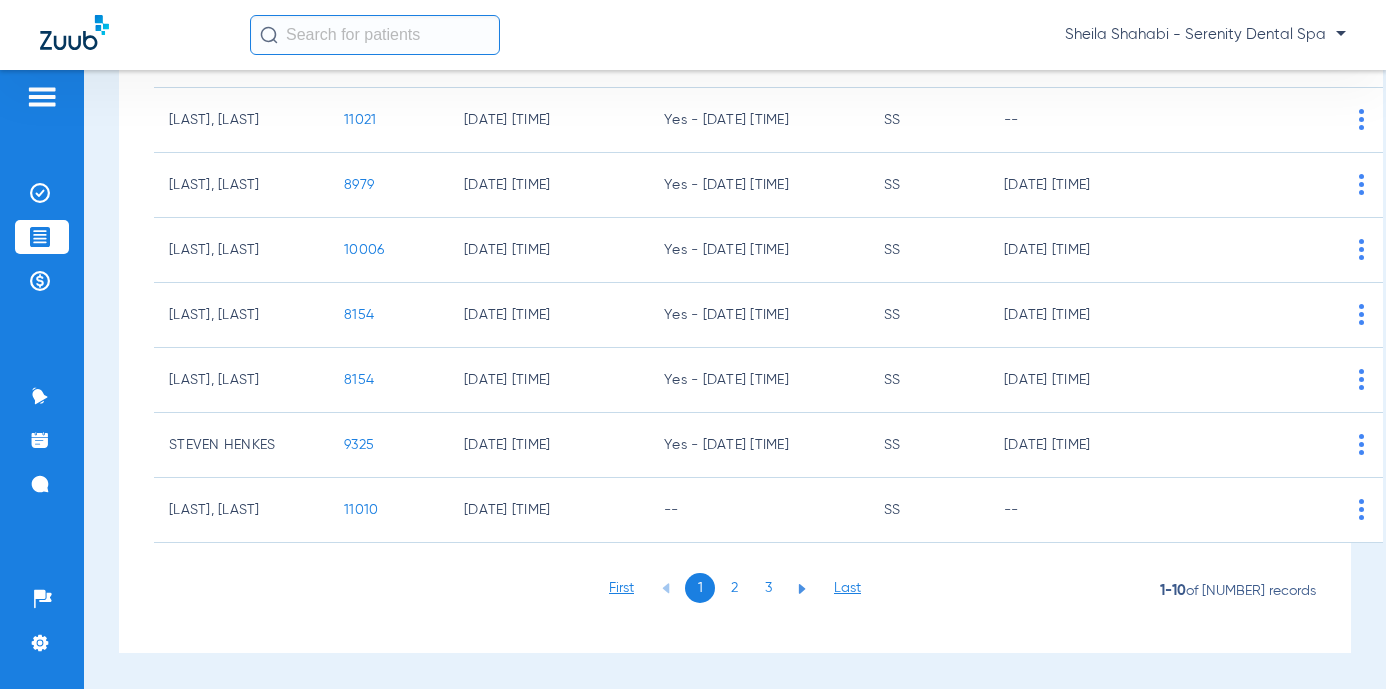 click on "3" 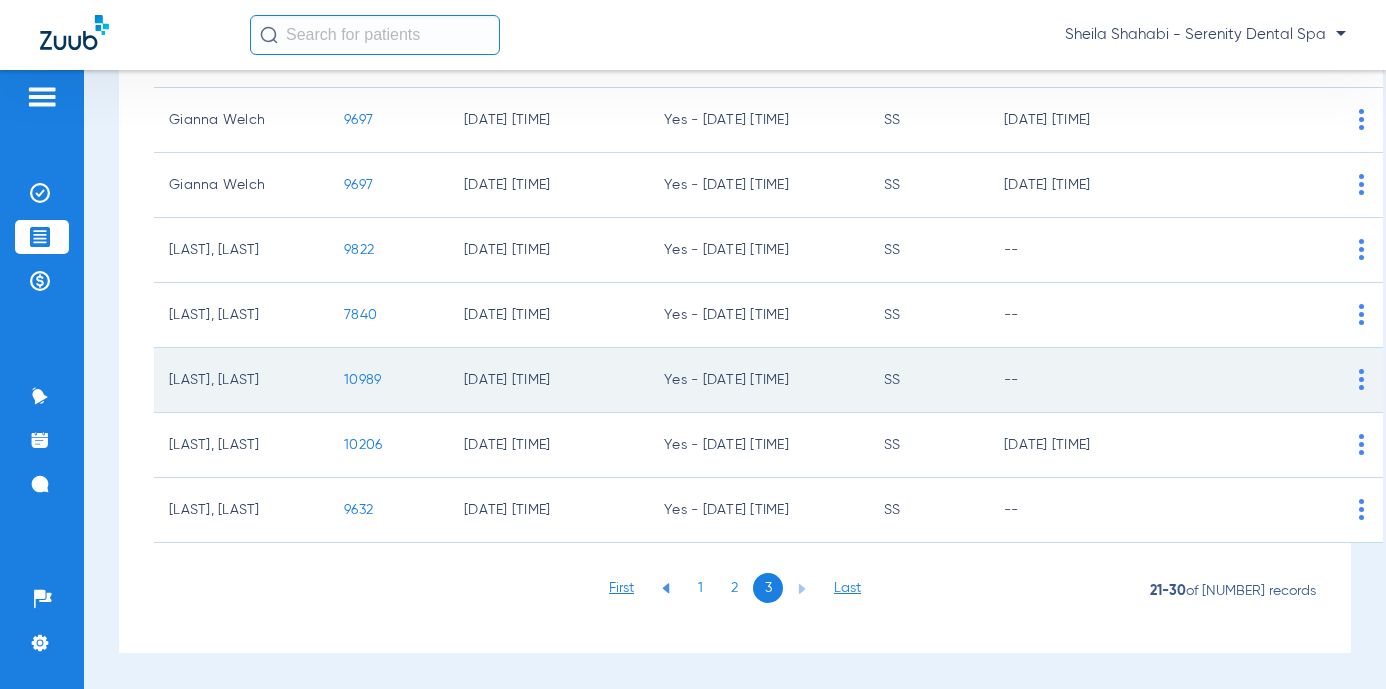 click on "10989" 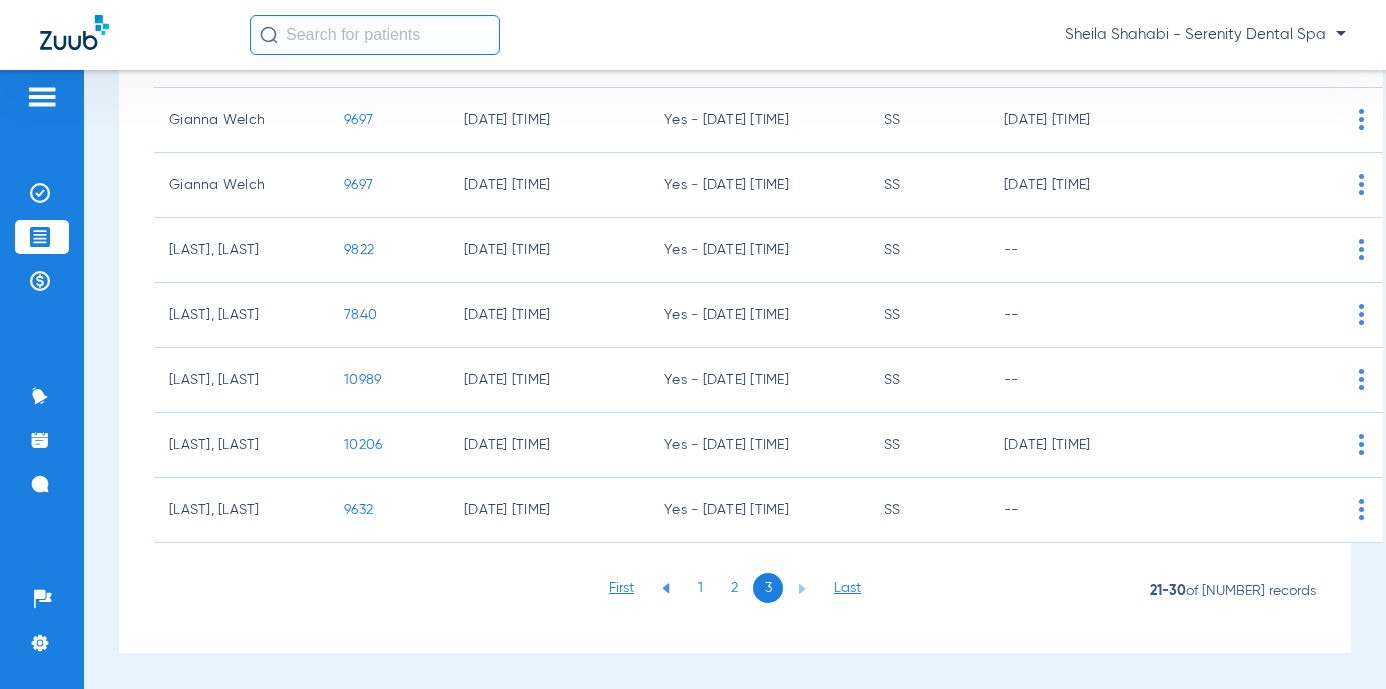 scroll, scrollTop: 0, scrollLeft: 0, axis: both 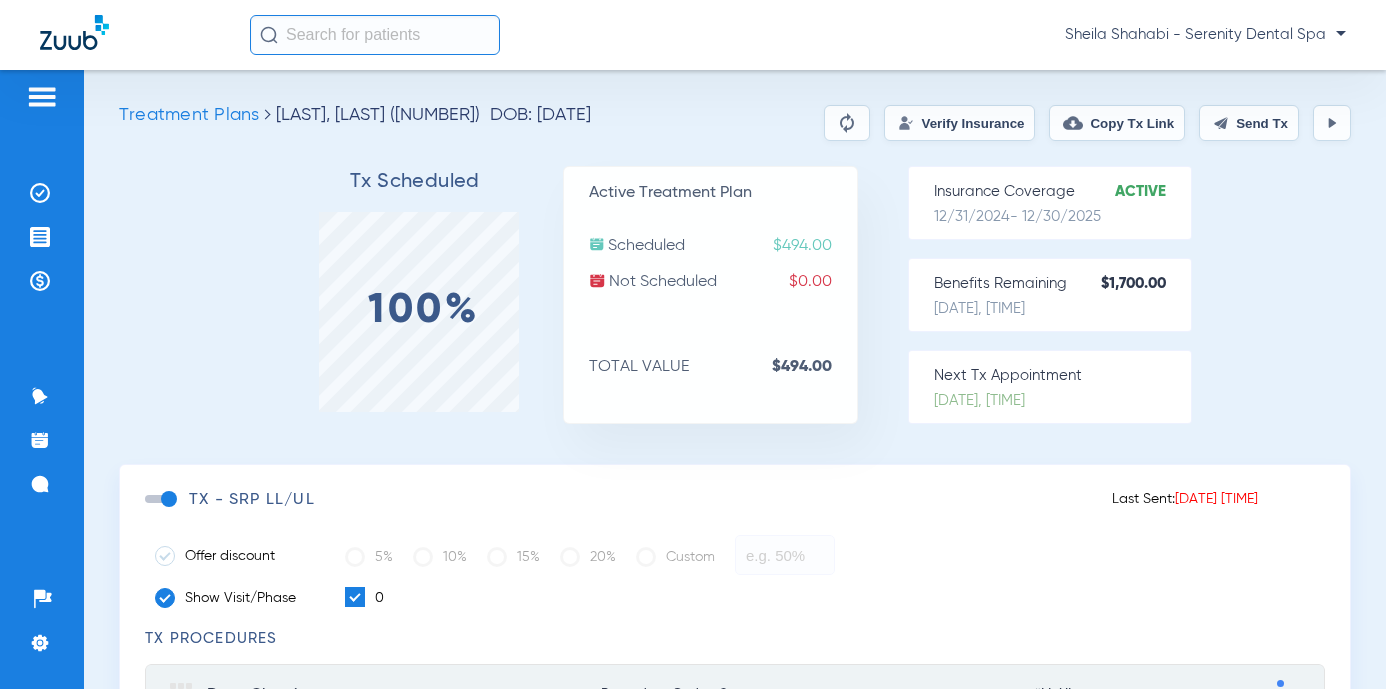 click on "Send Tx" 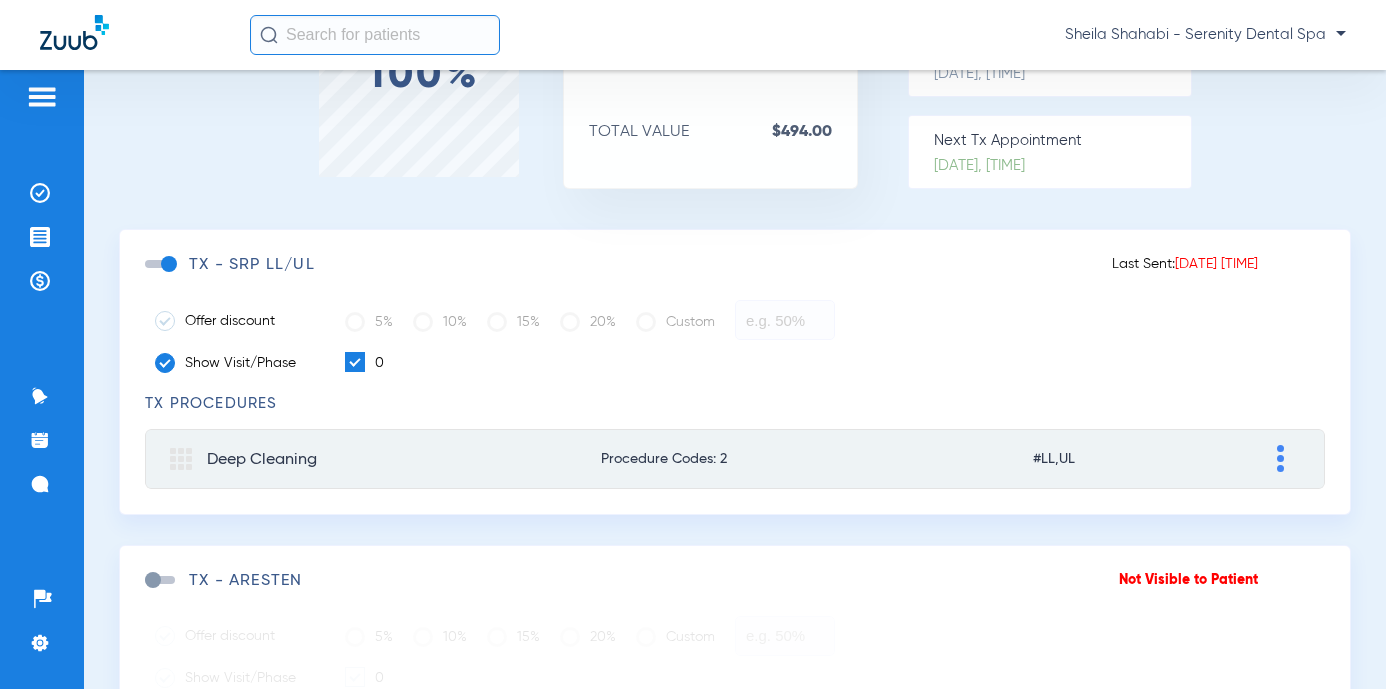 scroll, scrollTop: 200, scrollLeft: 0, axis: vertical 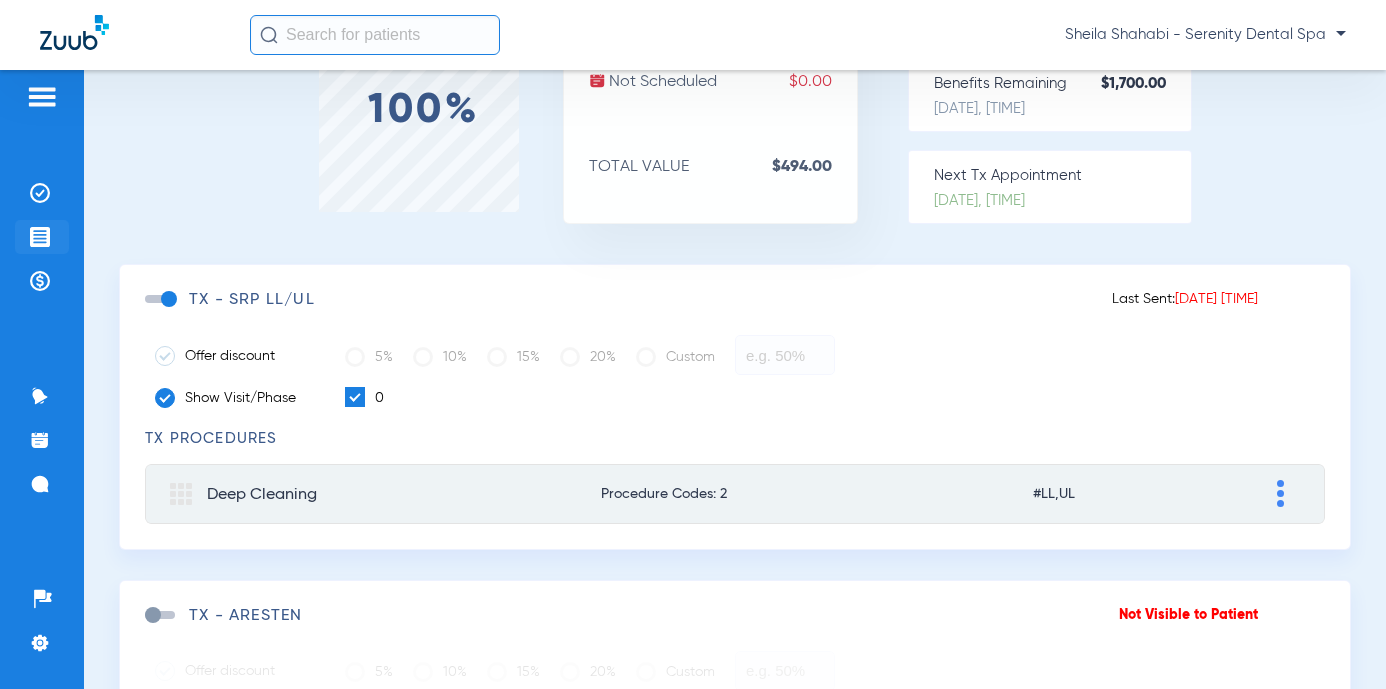click 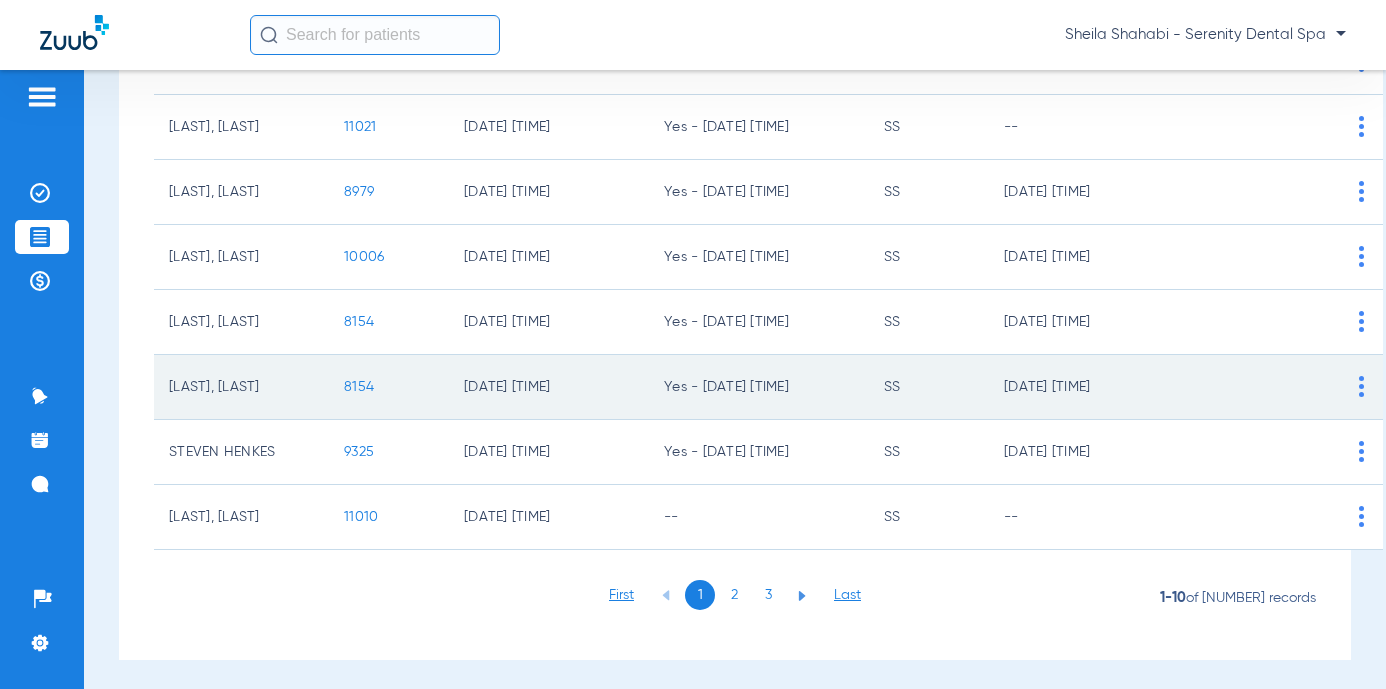 scroll, scrollTop: 430, scrollLeft: 0, axis: vertical 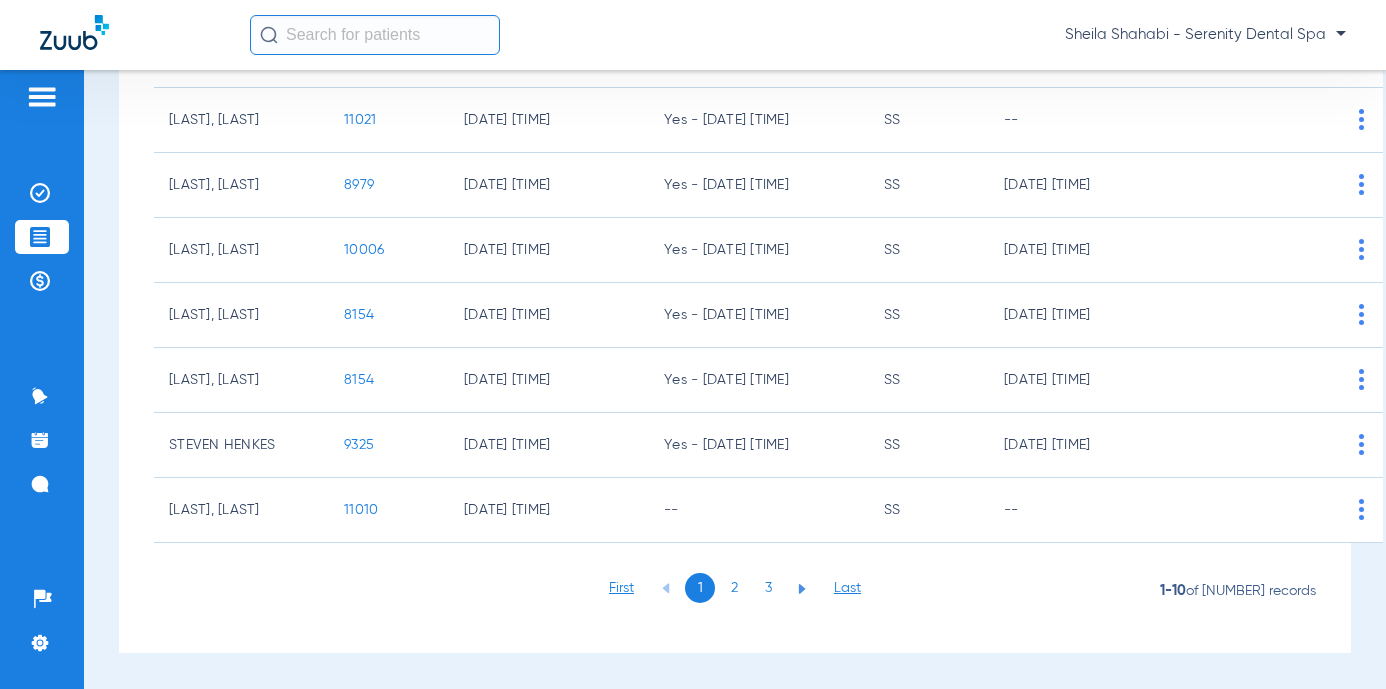 click on "1   2   3" 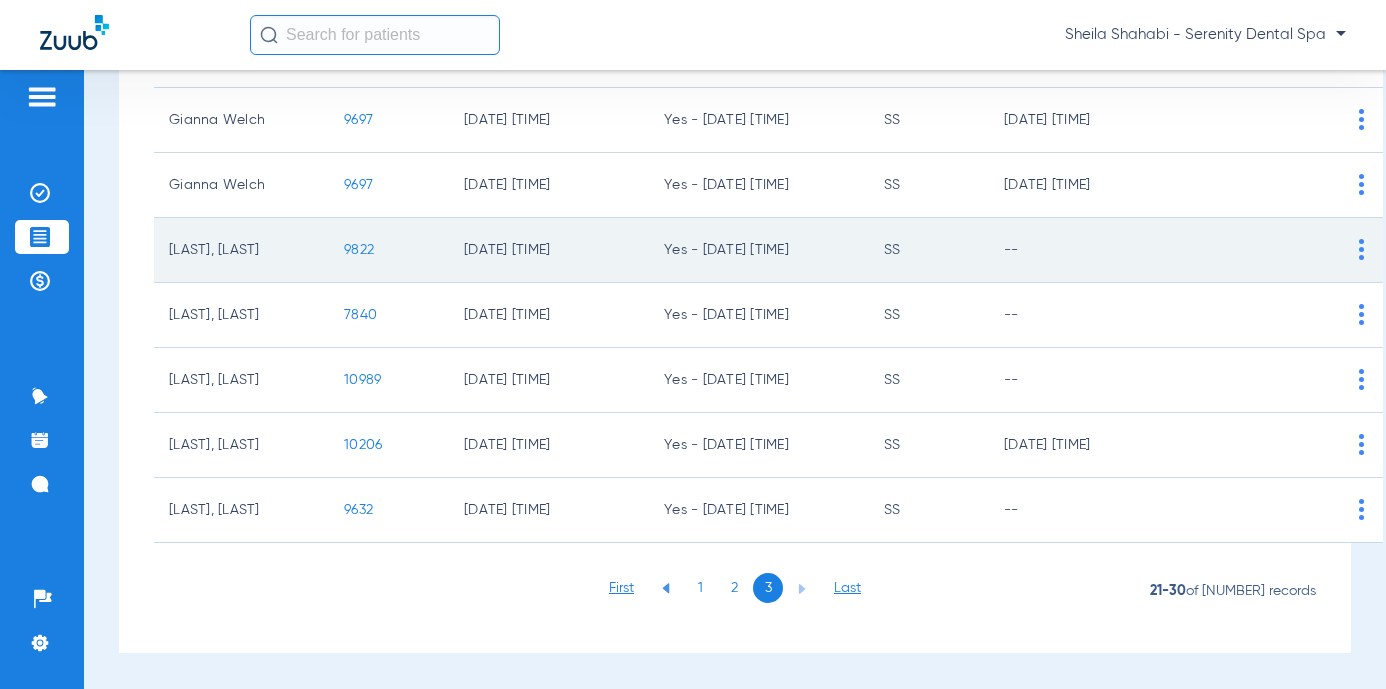click on "9822" 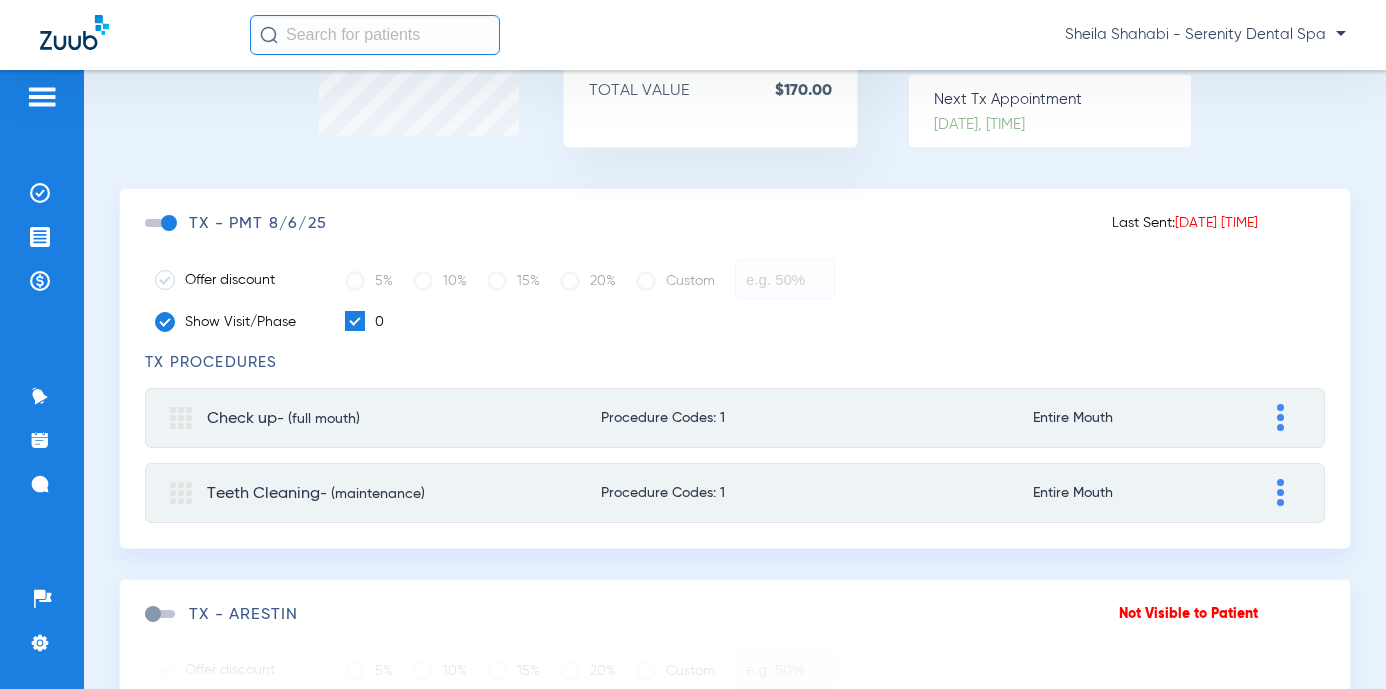 scroll, scrollTop: 0, scrollLeft: 0, axis: both 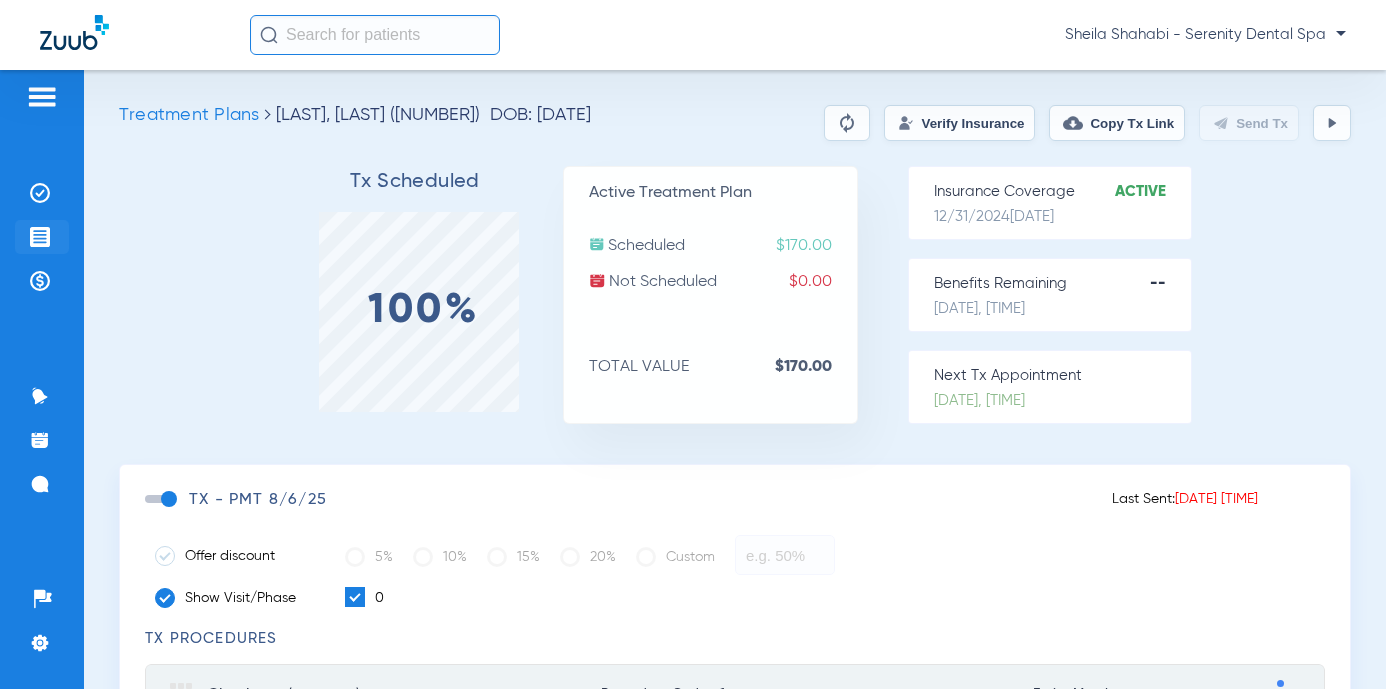 click 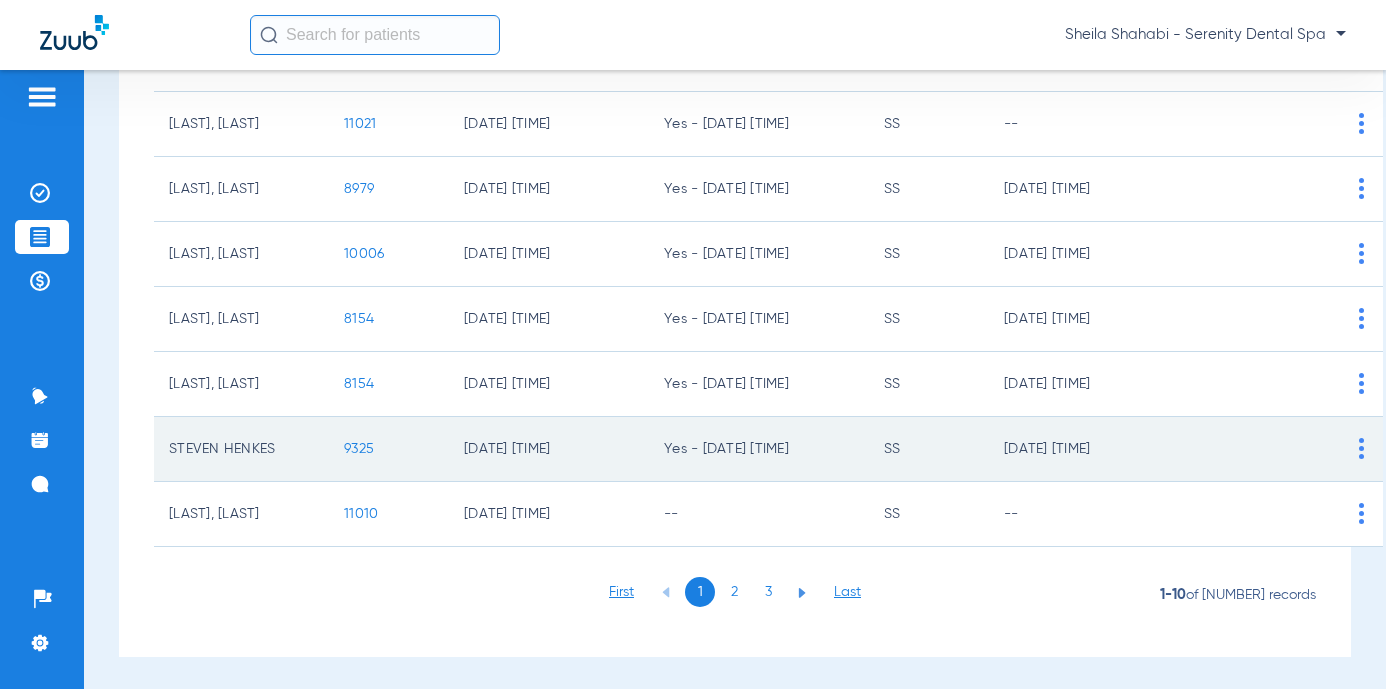 scroll, scrollTop: 430, scrollLeft: 0, axis: vertical 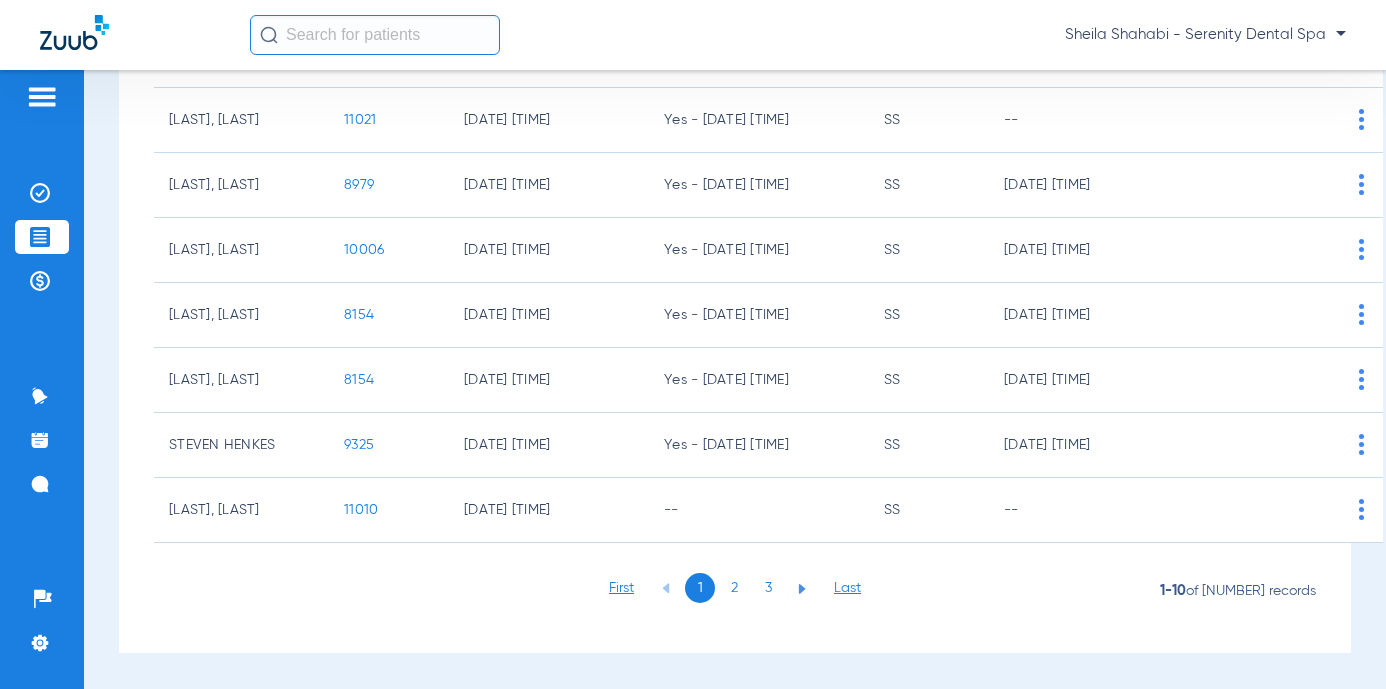 click on "3" 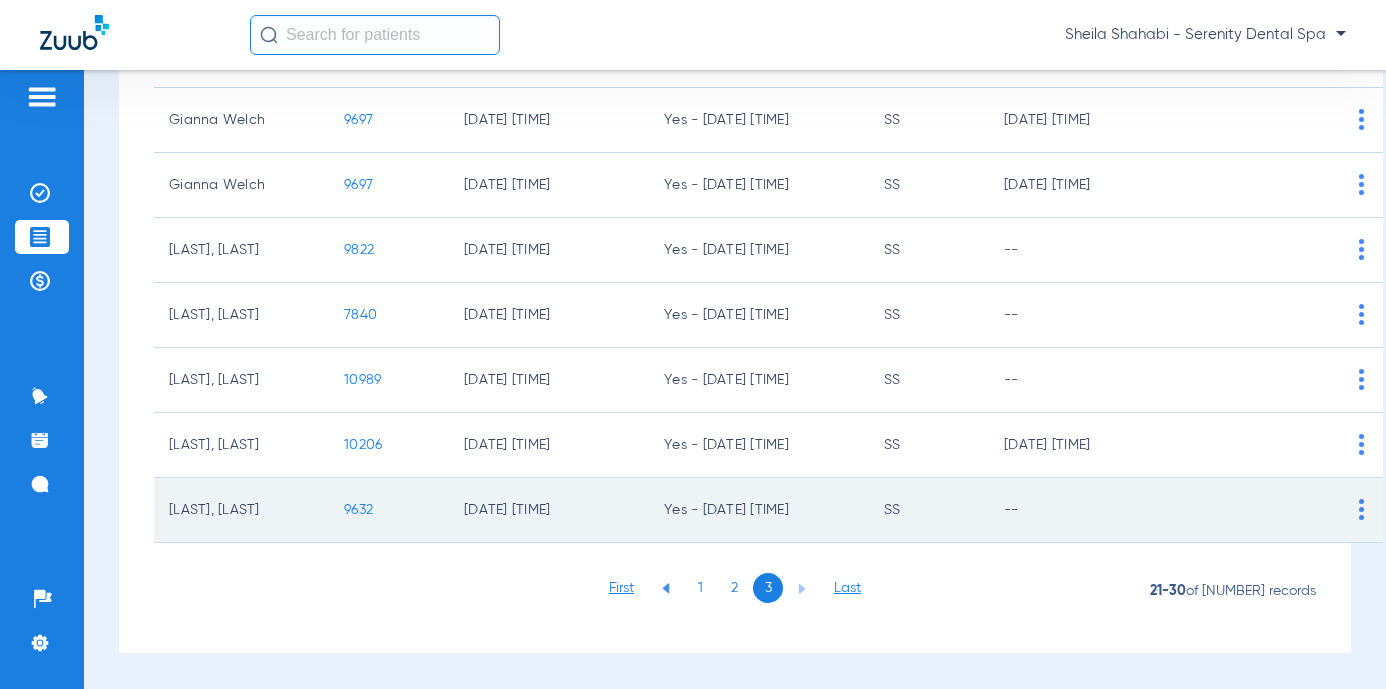 click on "9632" 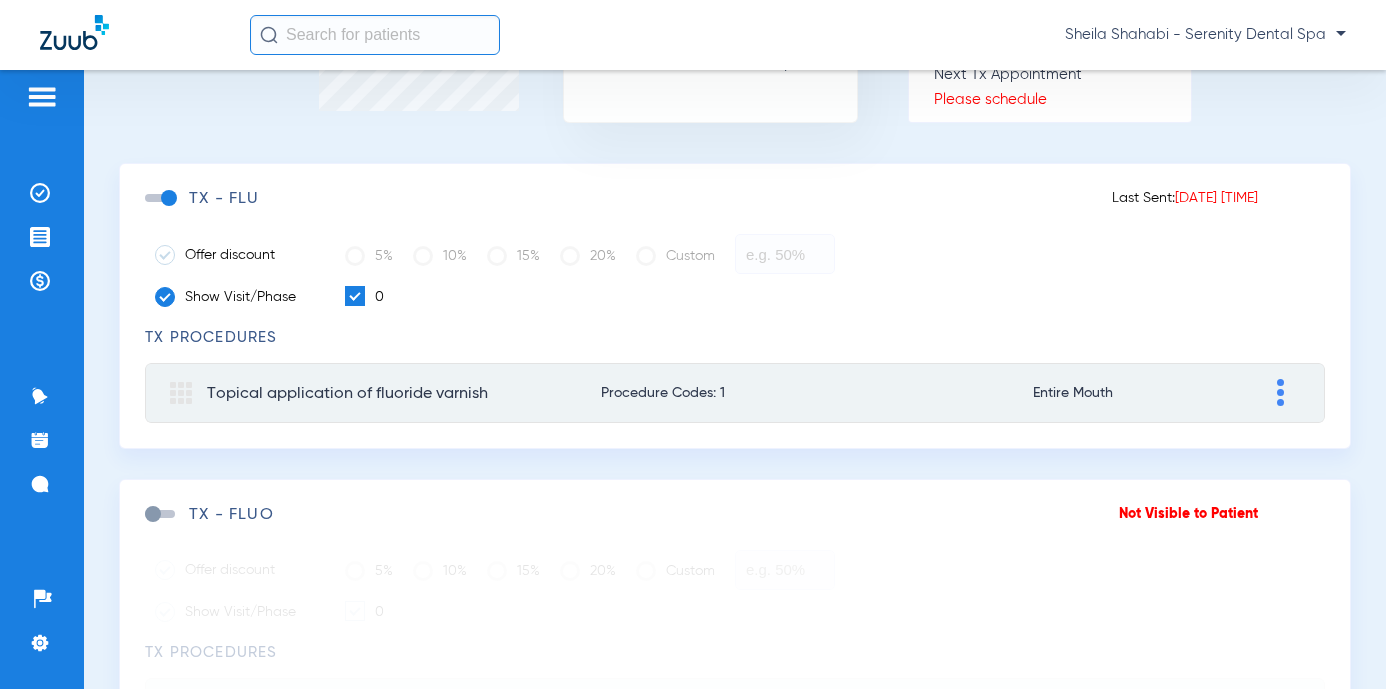 scroll, scrollTop: 300, scrollLeft: 0, axis: vertical 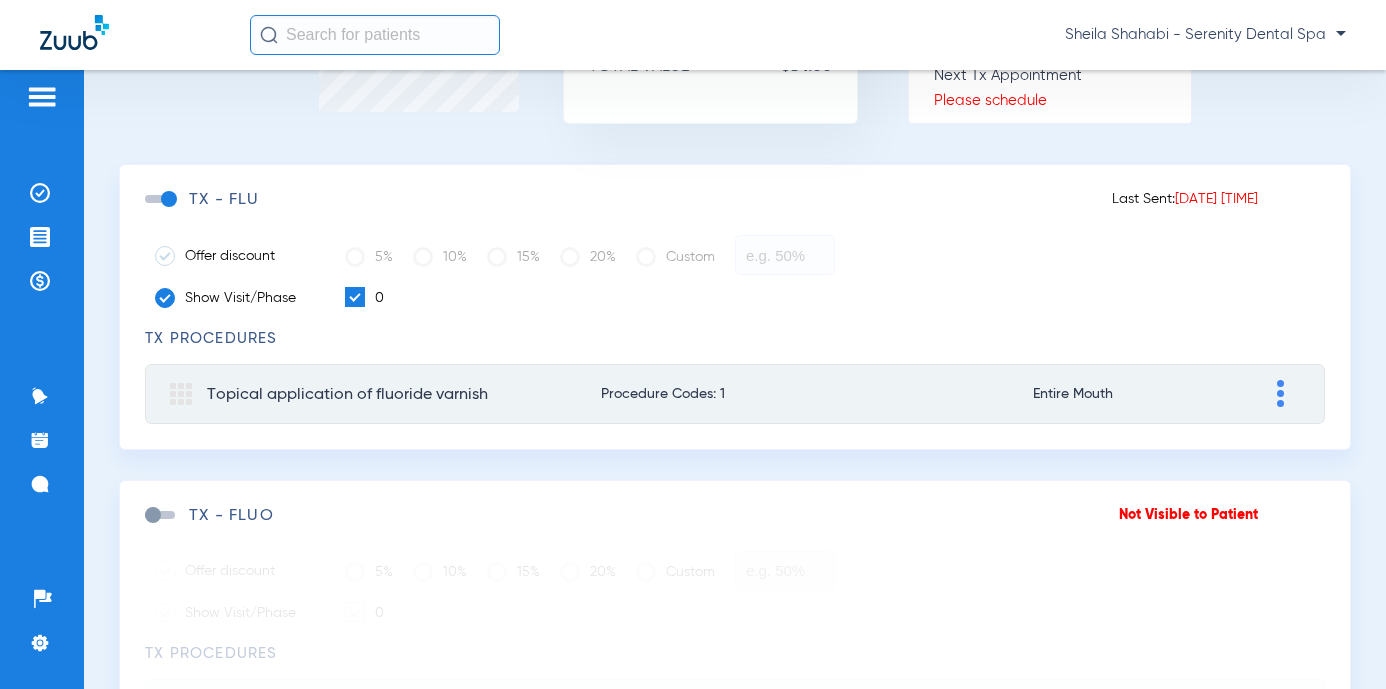 click on "TX - FLU" 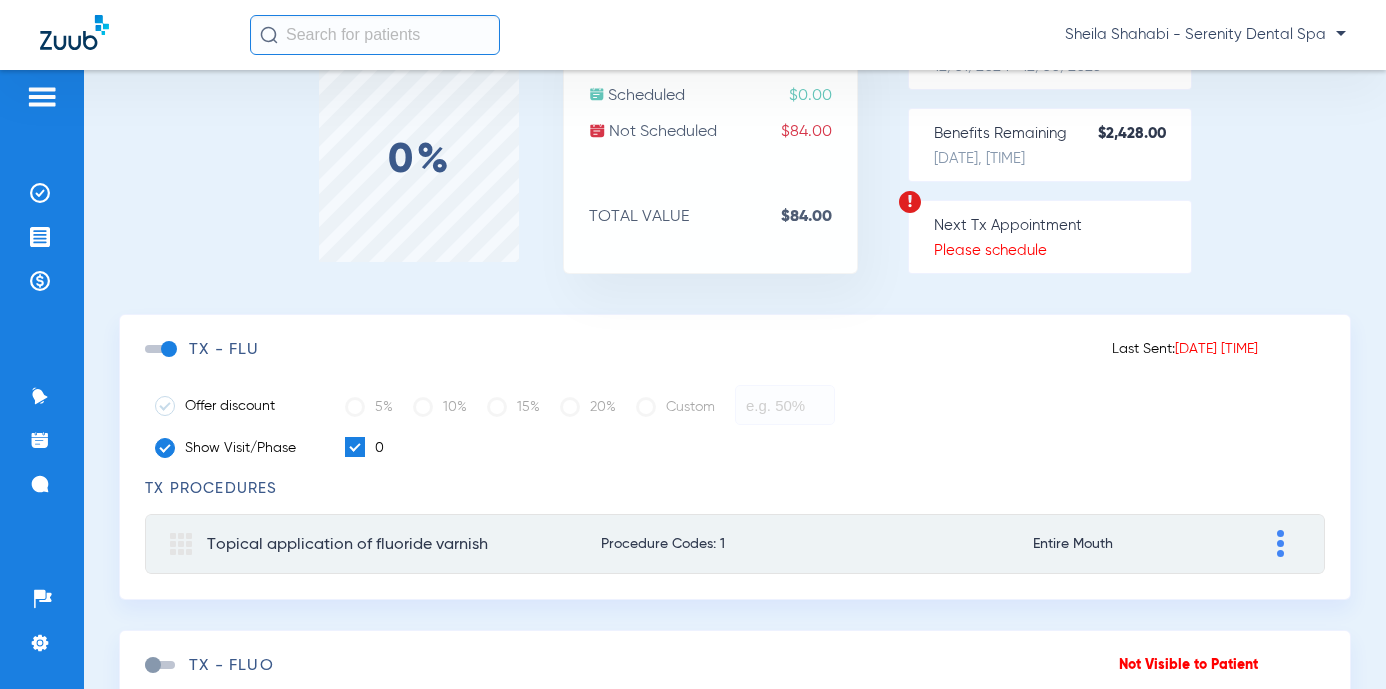 scroll, scrollTop: 0, scrollLeft: 0, axis: both 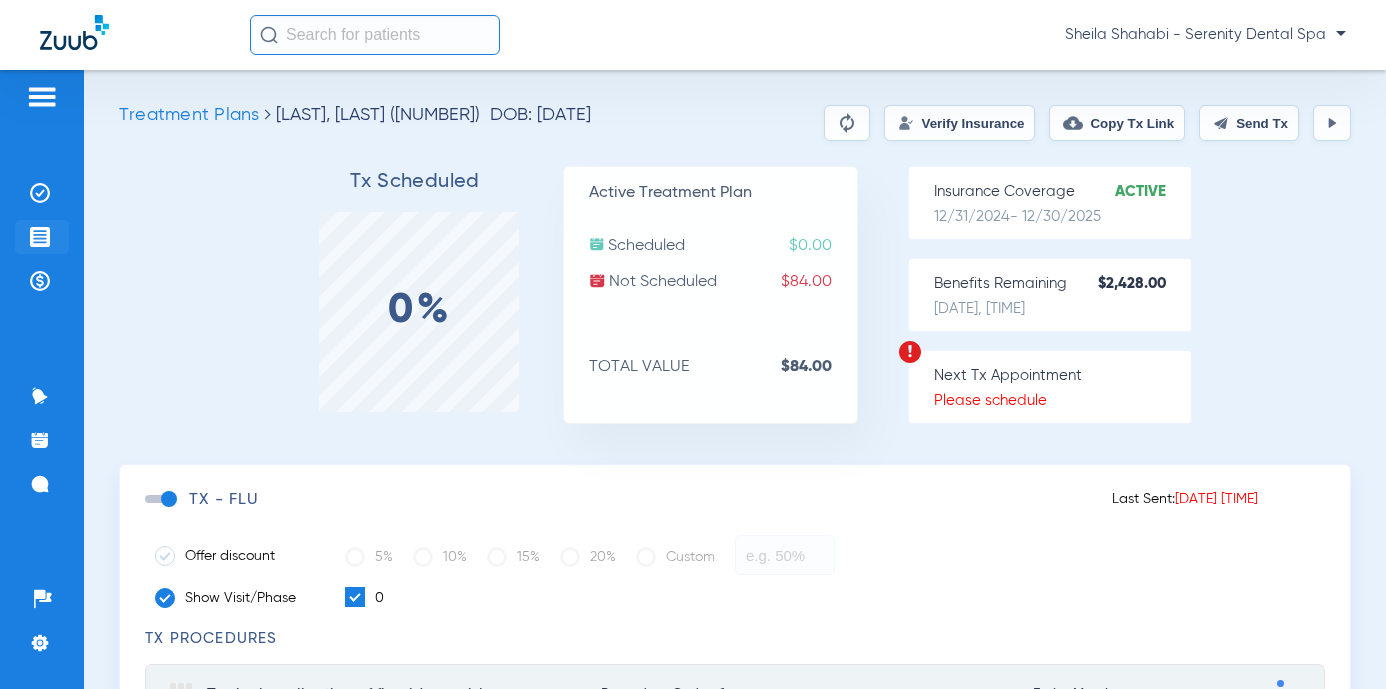 click on "Treatment Acceptance" 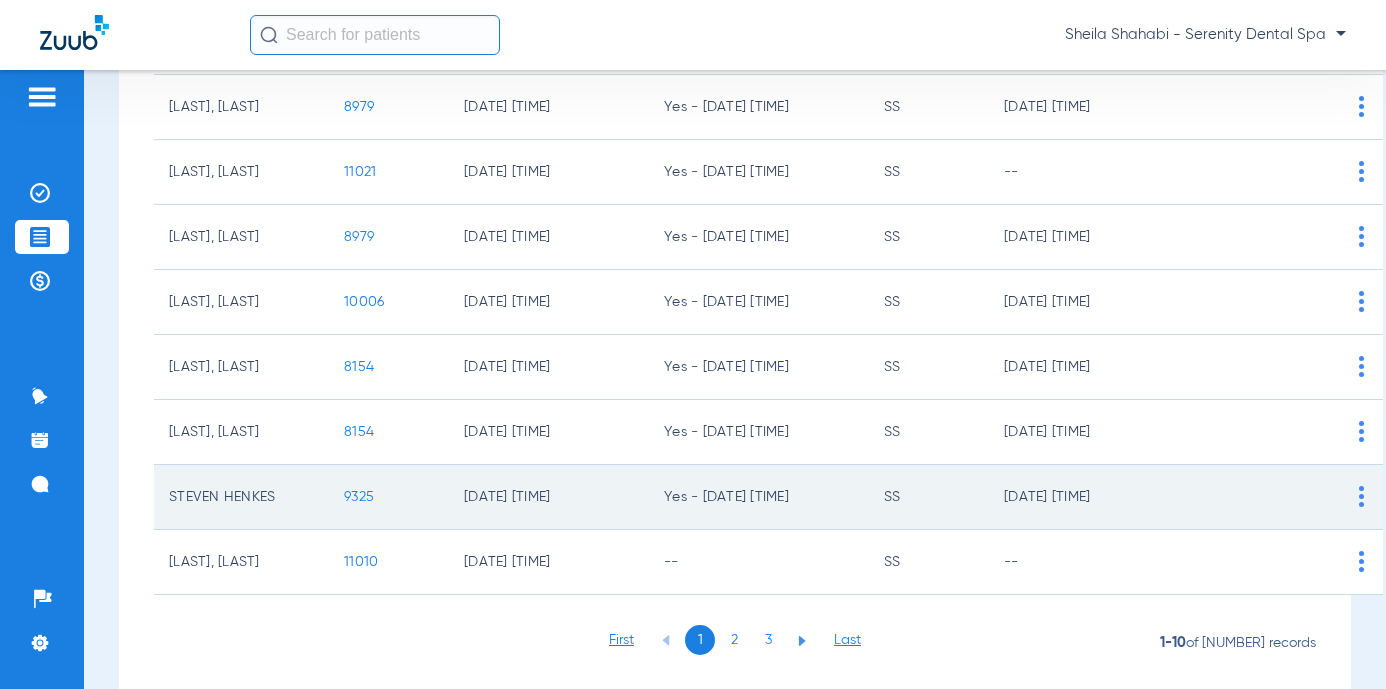 scroll, scrollTop: 430, scrollLeft: 0, axis: vertical 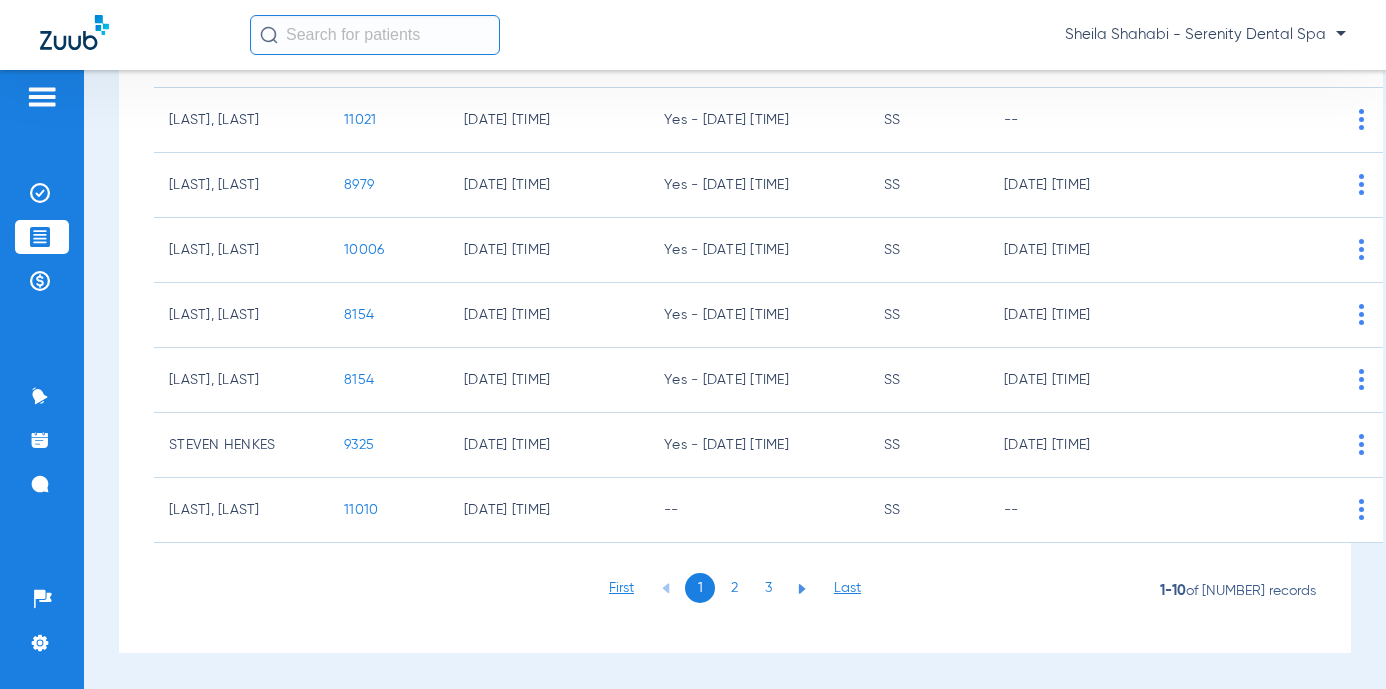 click on "3" 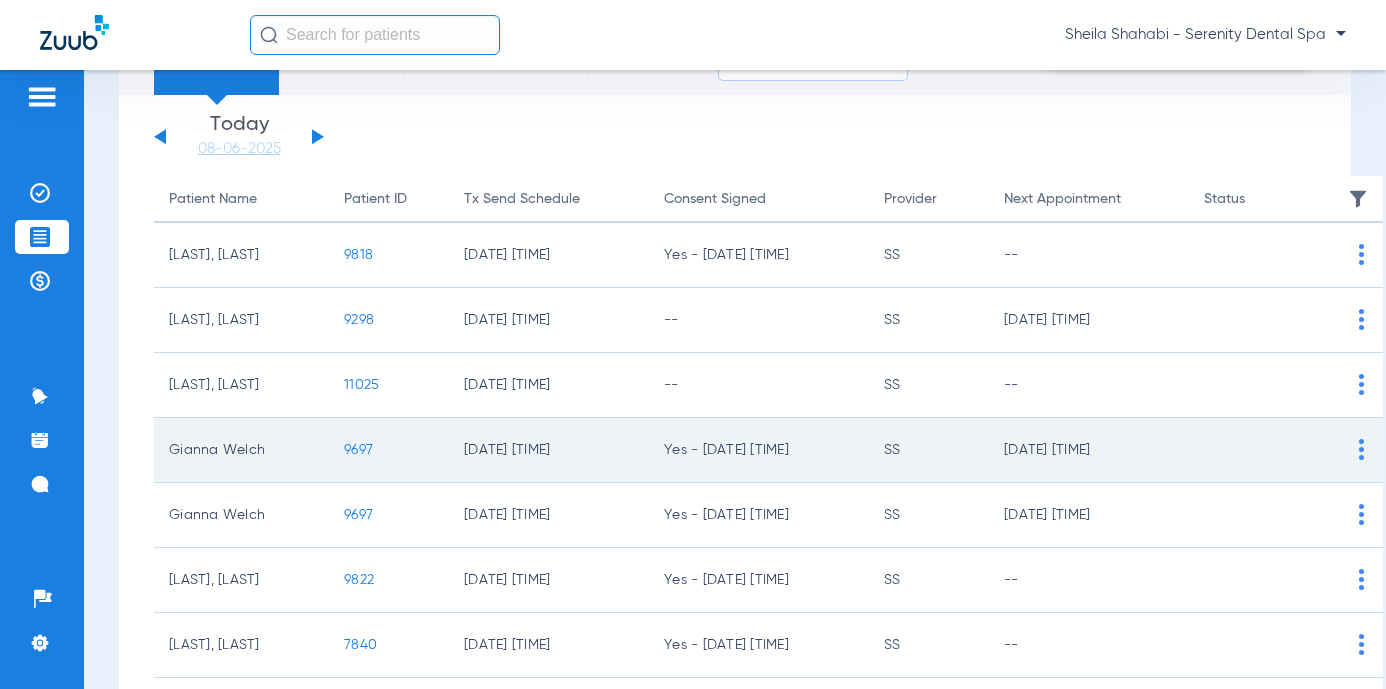 scroll, scrollTop: 0, scrollLeft: 0, axis: both 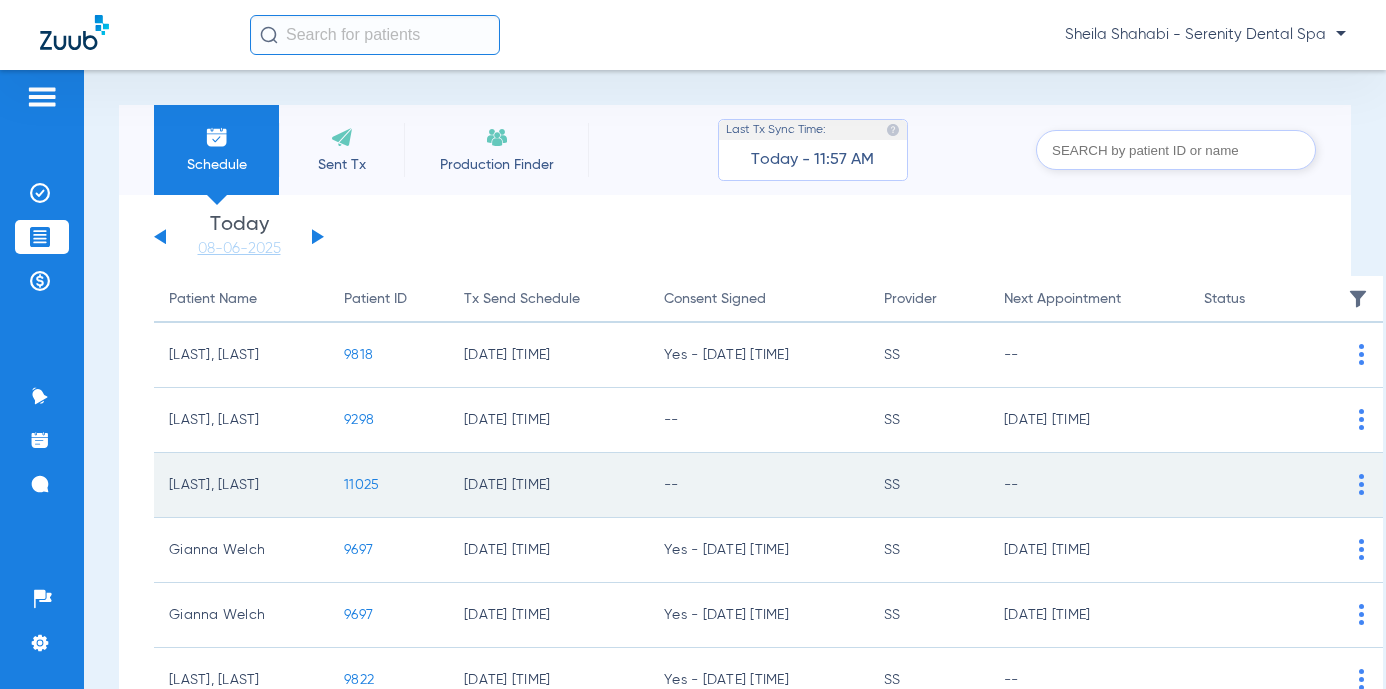 click on "11025" 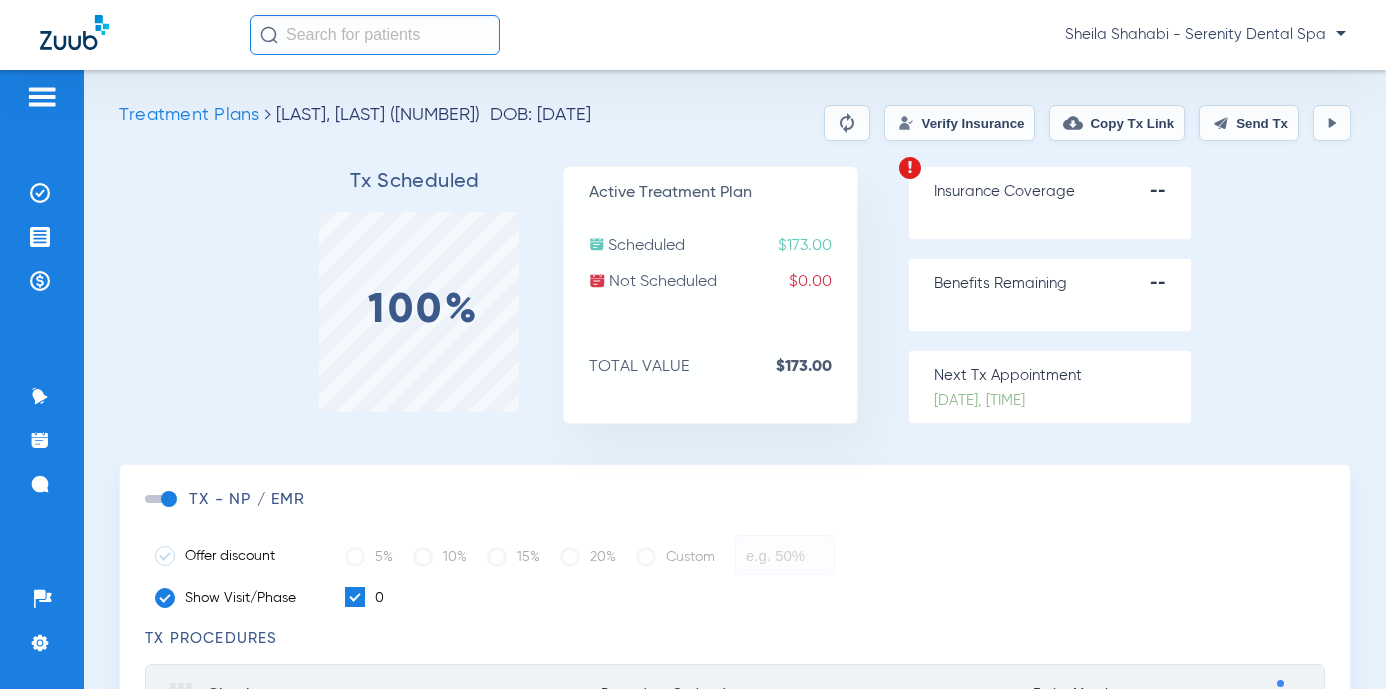 click on "Send Tx" 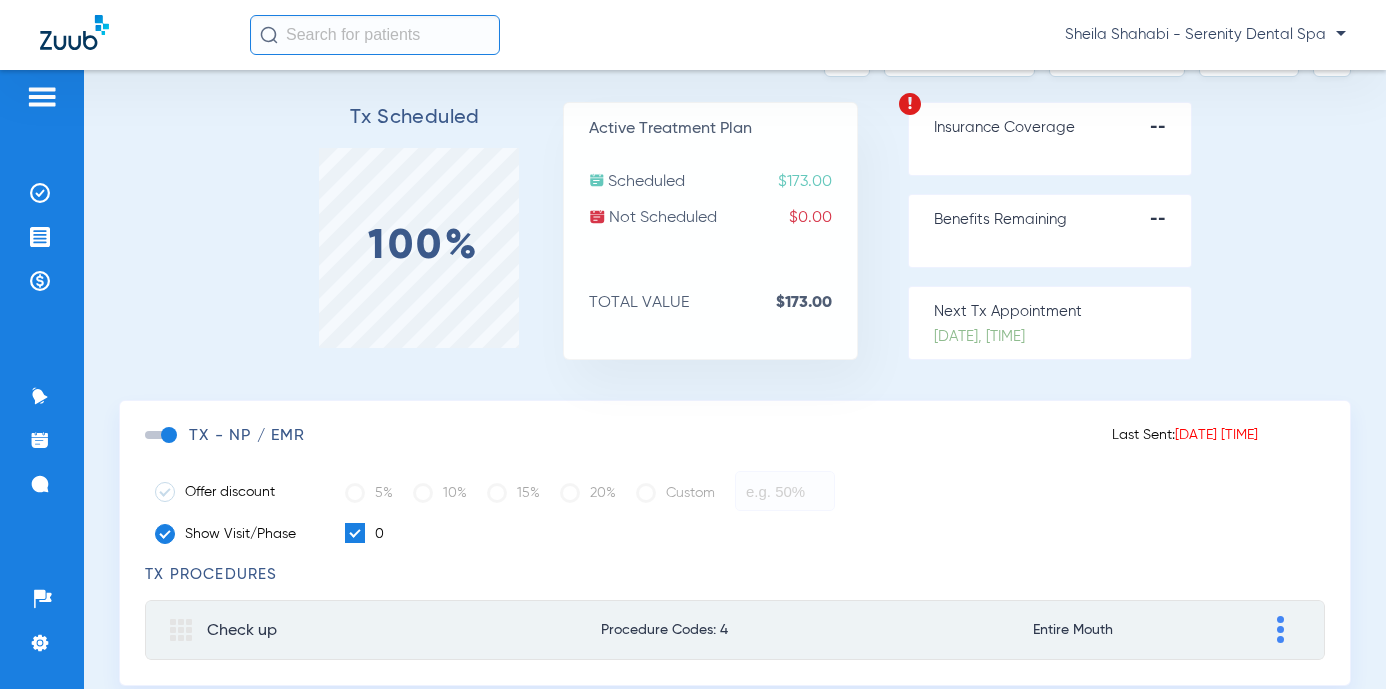 scroll, scrollTop: 100, scrollLeft: 0, axis: vertical 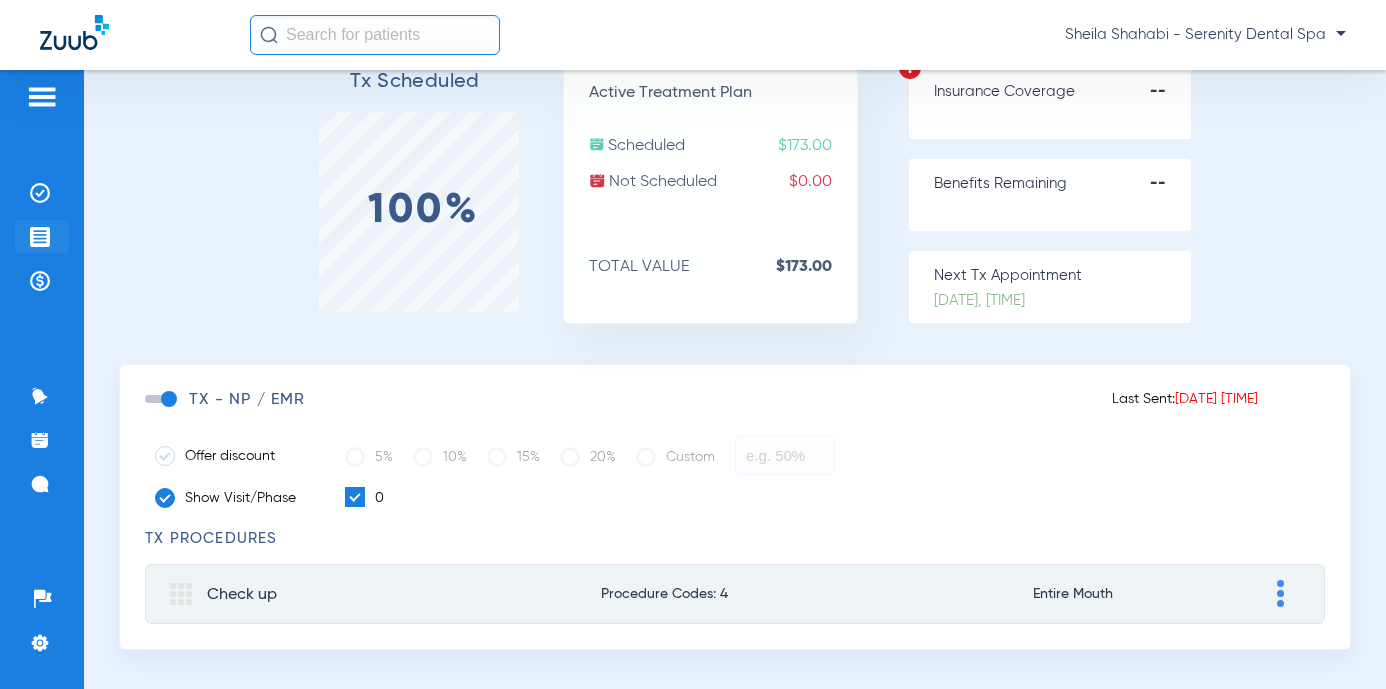 click on "Treatment Acceptance" 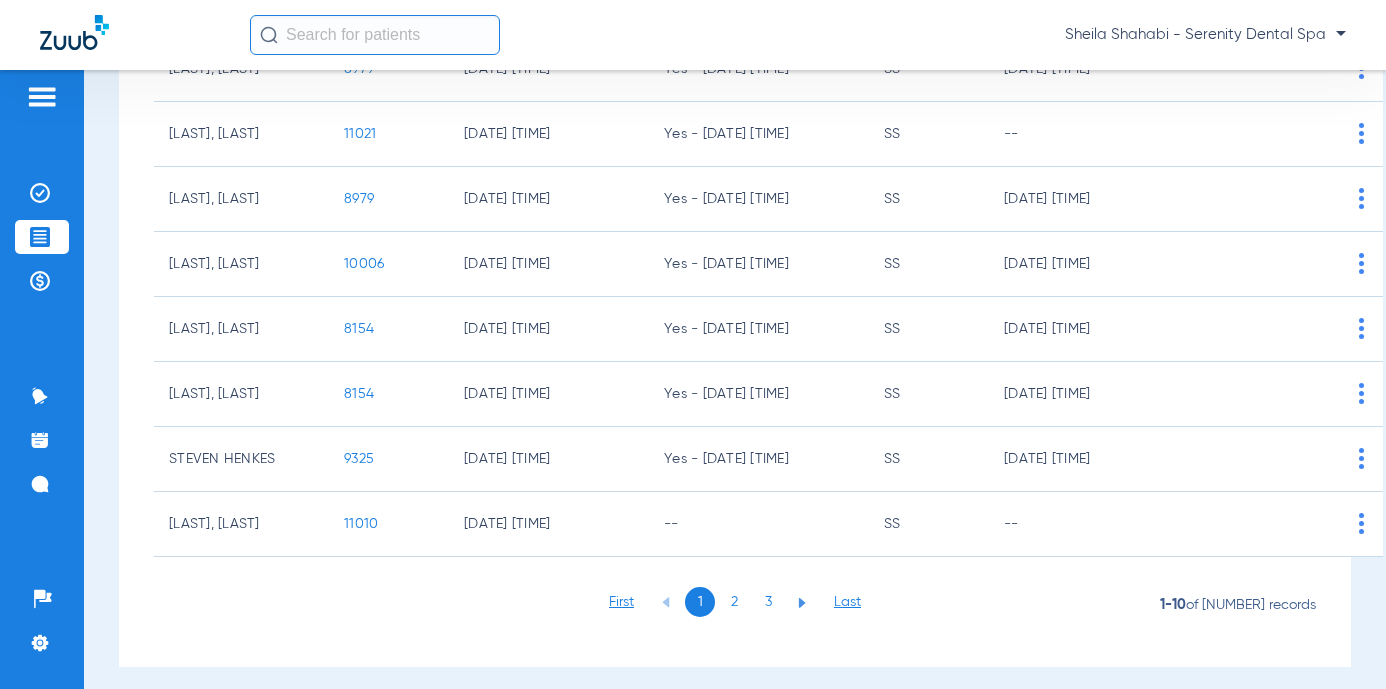 scroll, scrollTop: 430, scrollLeft: 0, axis: vertical 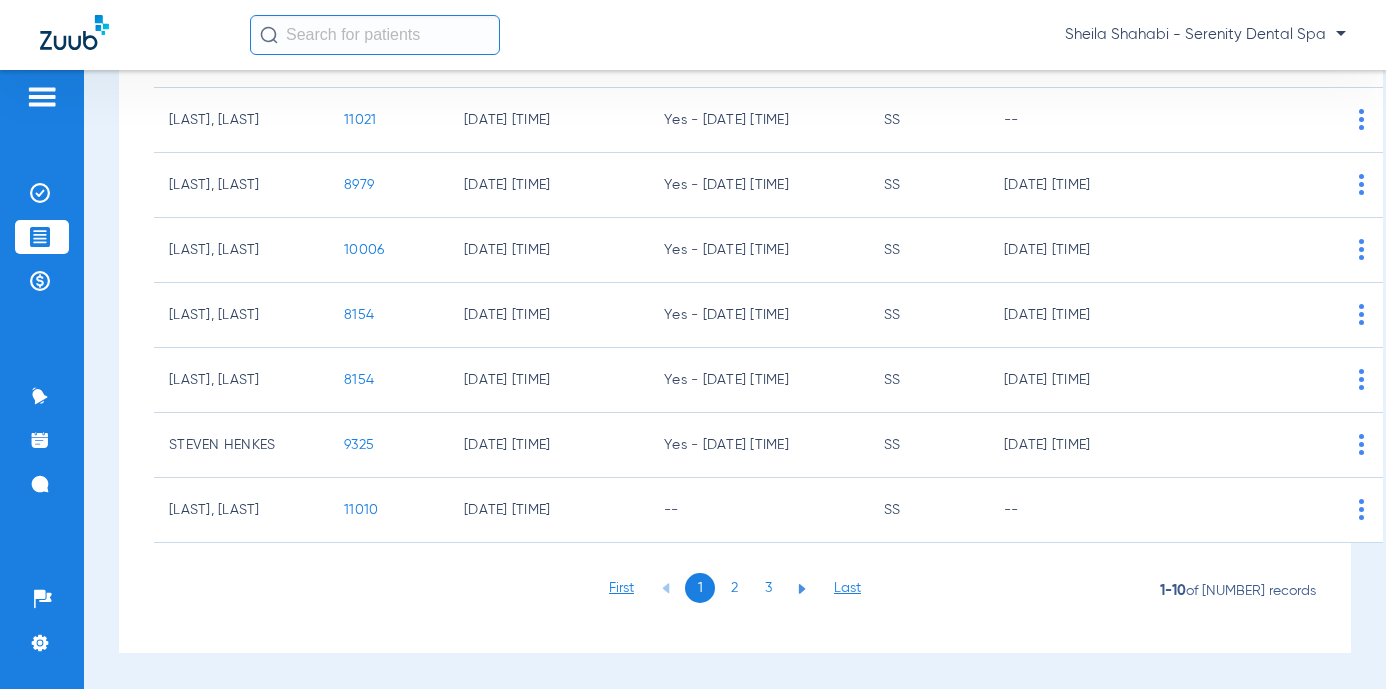 click on "3" 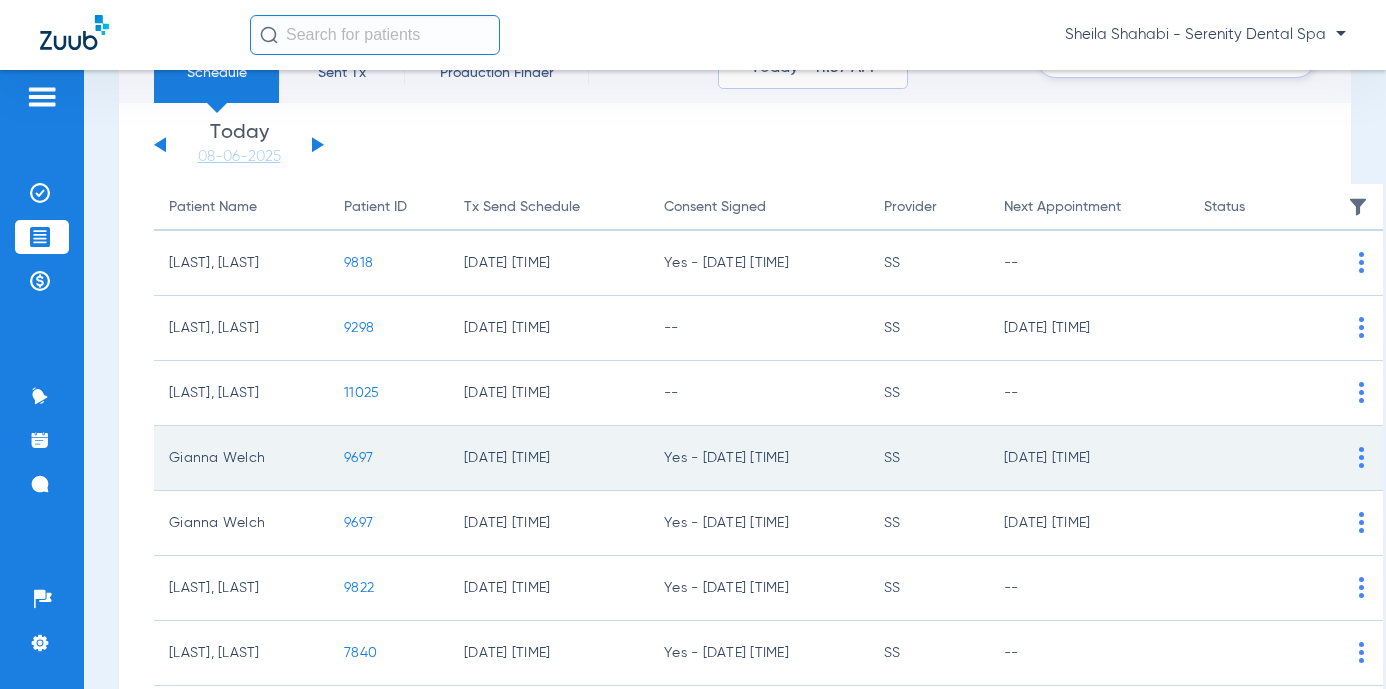 scroll, scrollTop: 0, scrollLeft: 0, axis: both 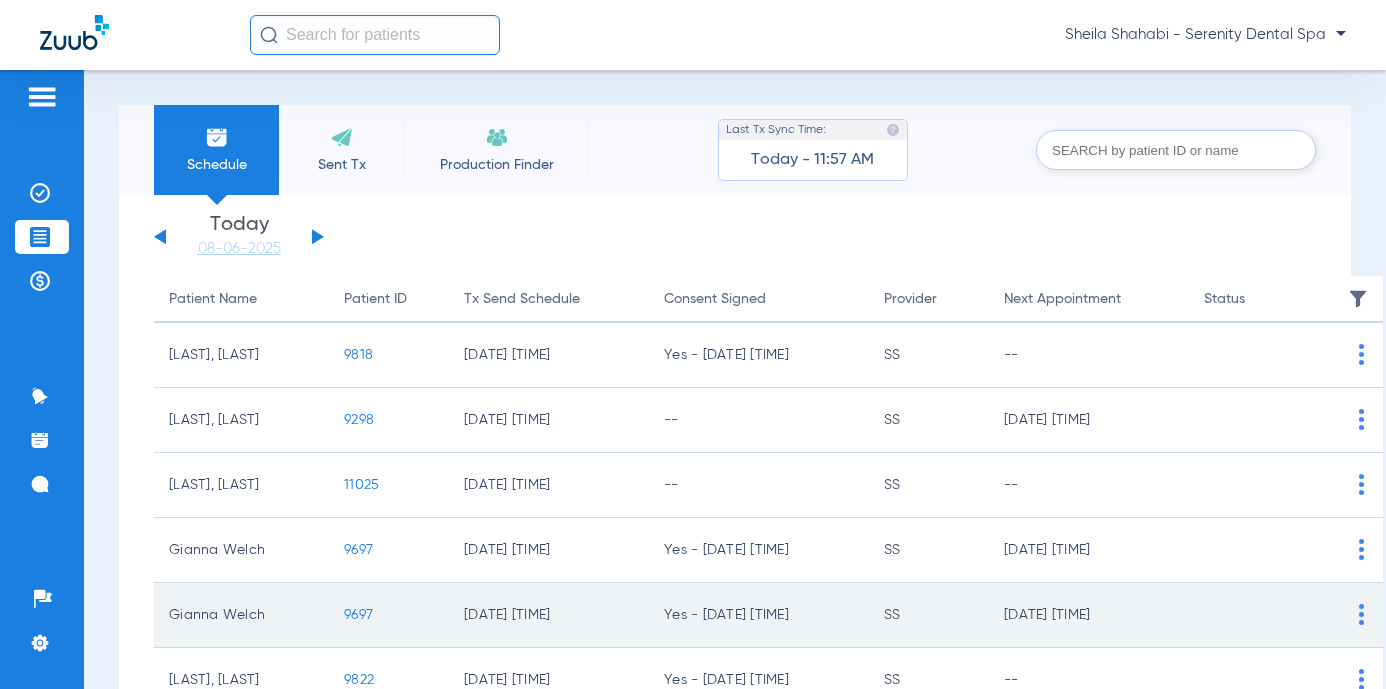 click on "9697" 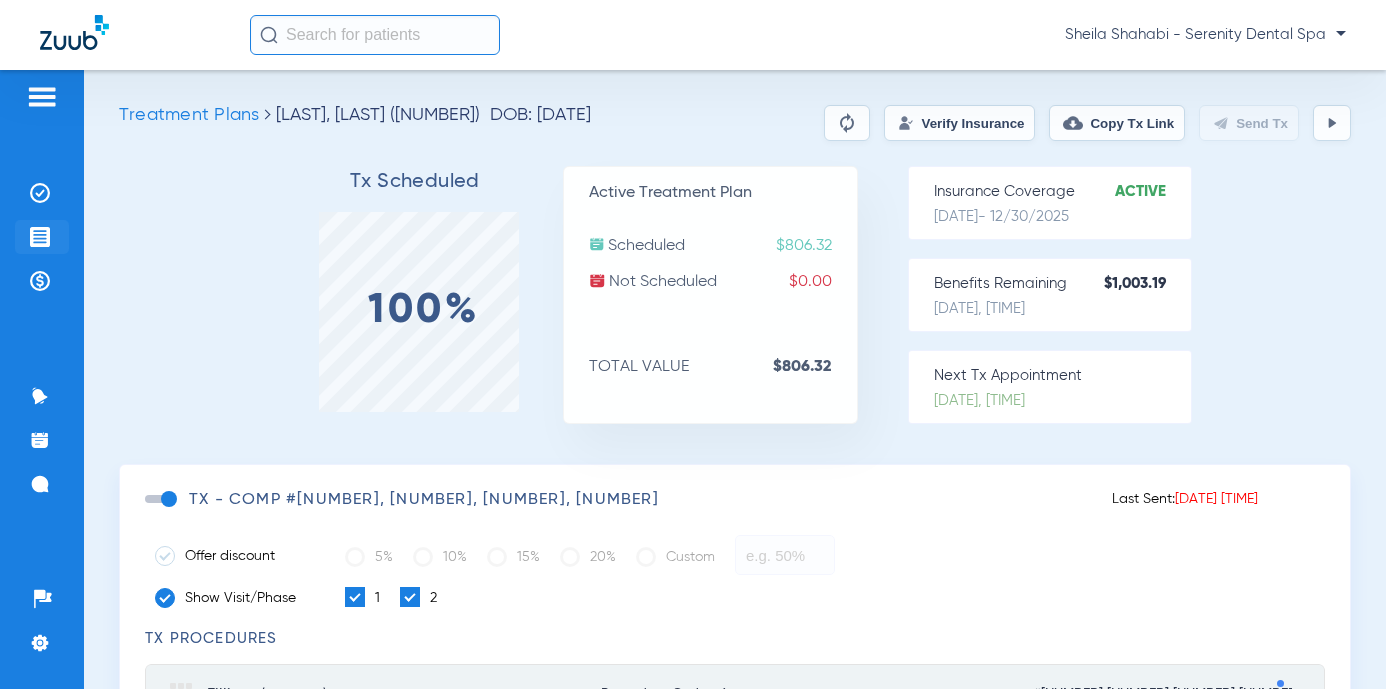 click 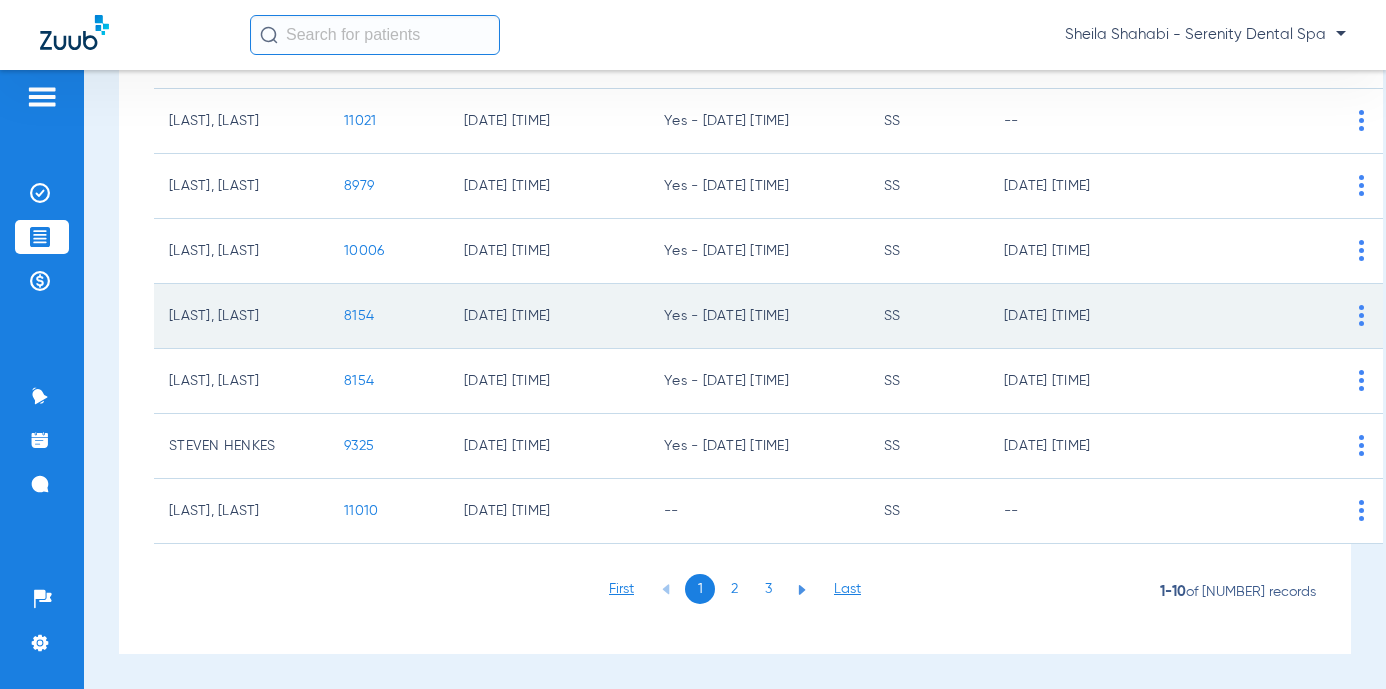 scroll, scrollTop: 430, scrollLeft: 0, axis: vertical 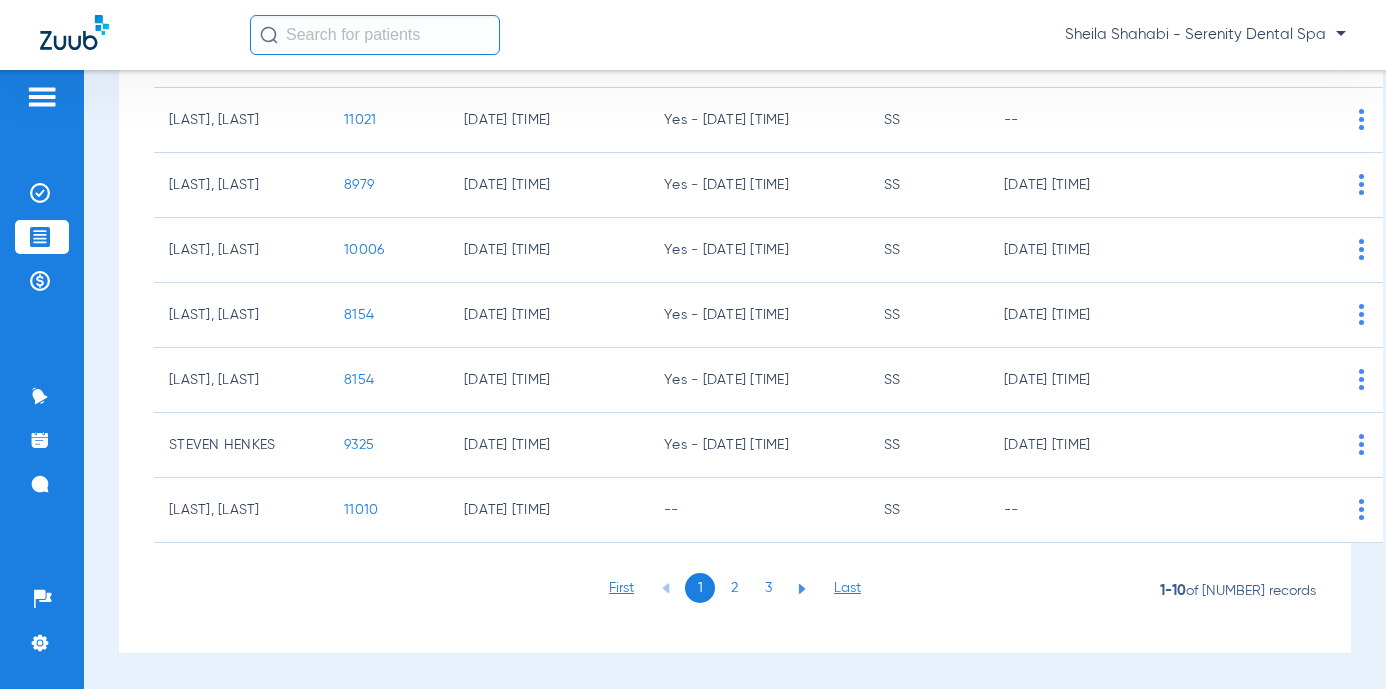 click on "3" 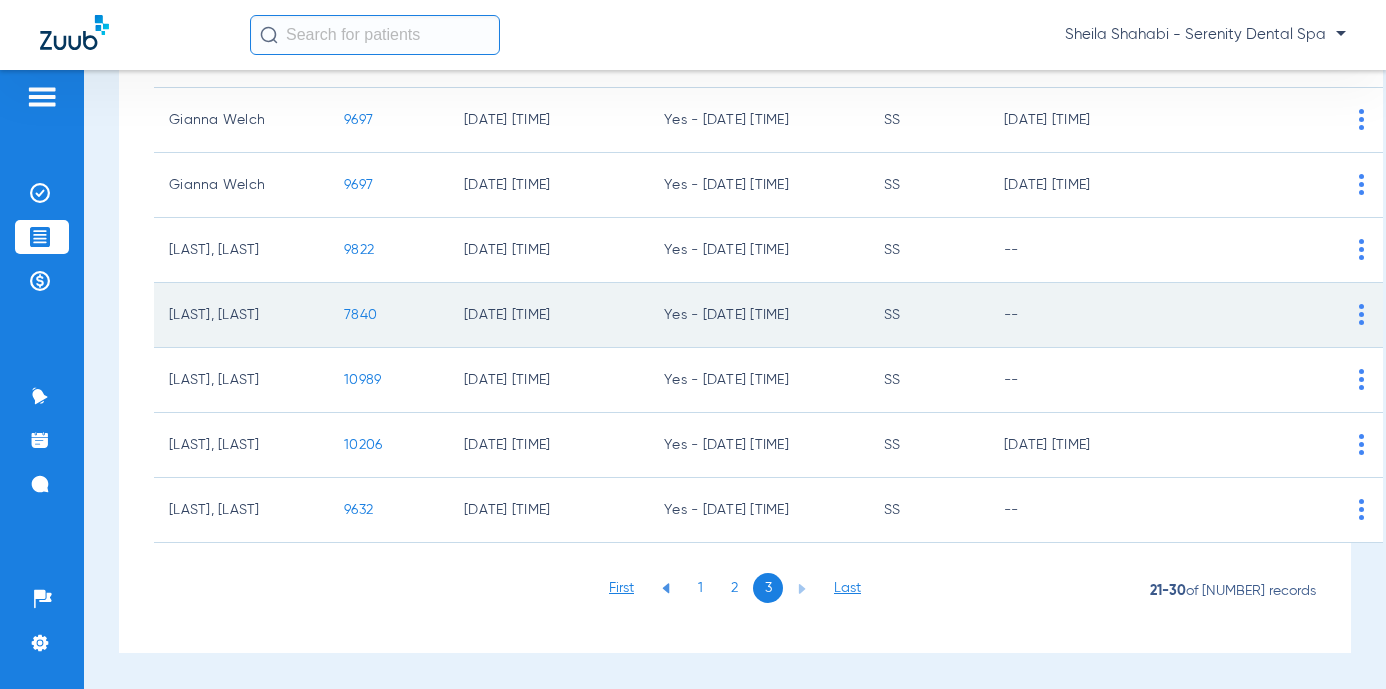 click on "7840" 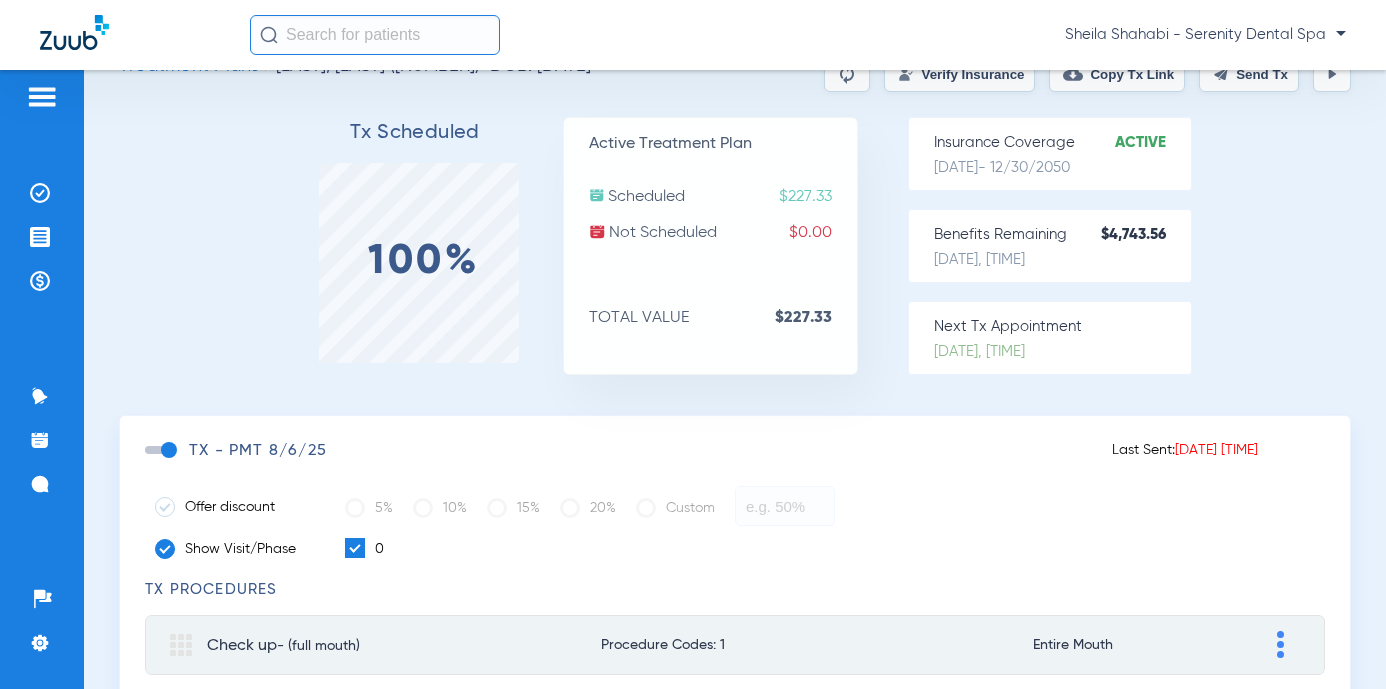 scroll, scrollTop: 0, scrollLeft: 0, axis: both 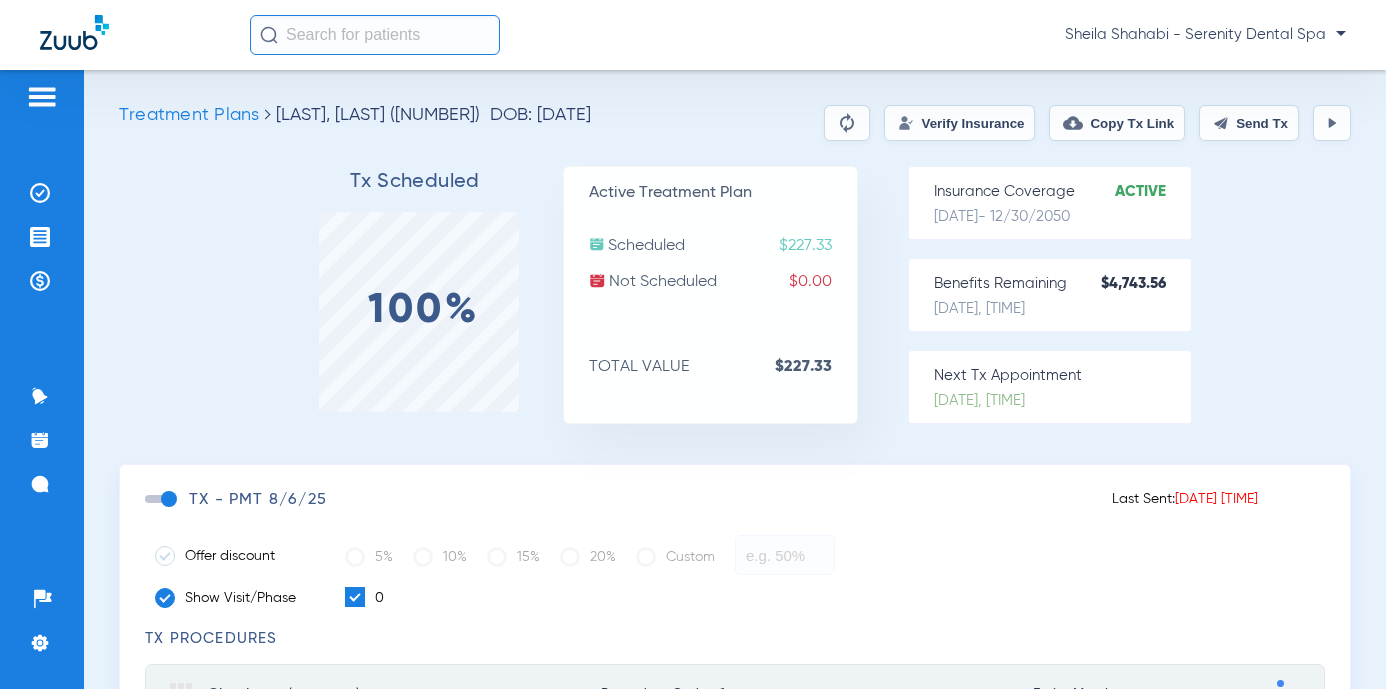 click on "Send Tx" 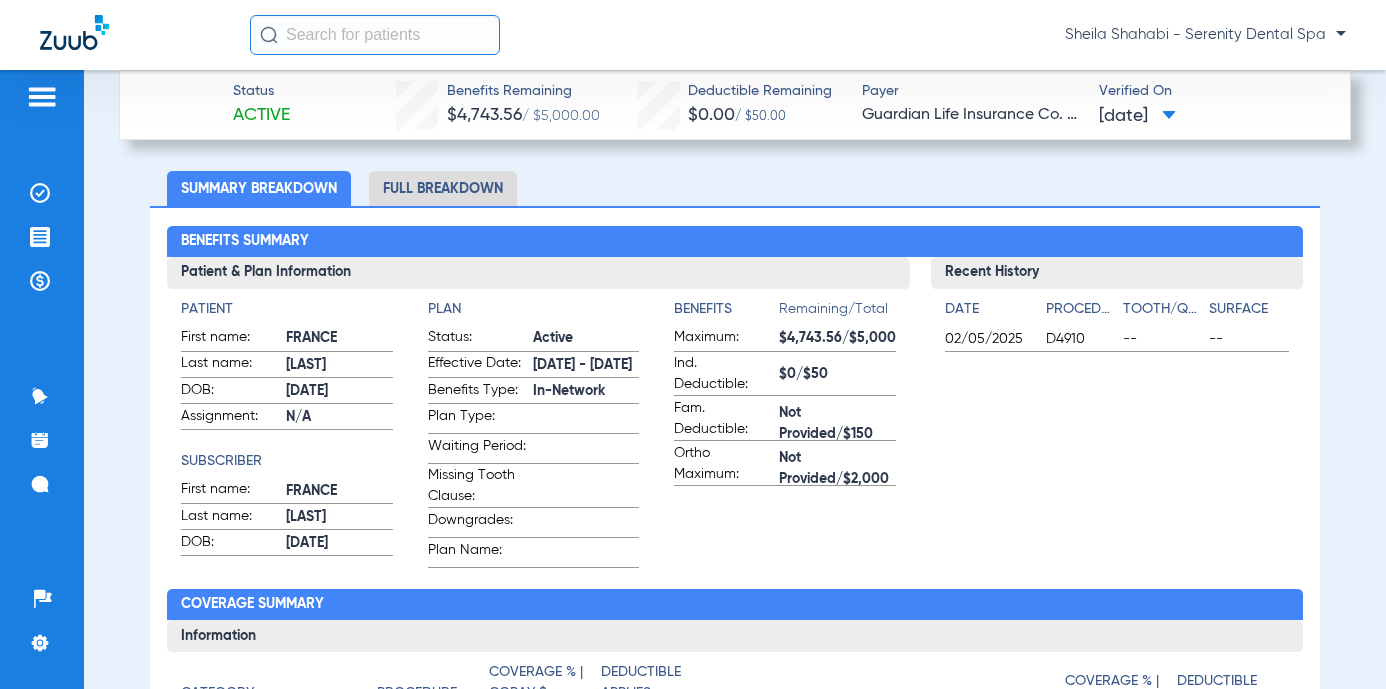 scroll, scrollTop: 300, scrollLeft: 0, axis: vertical 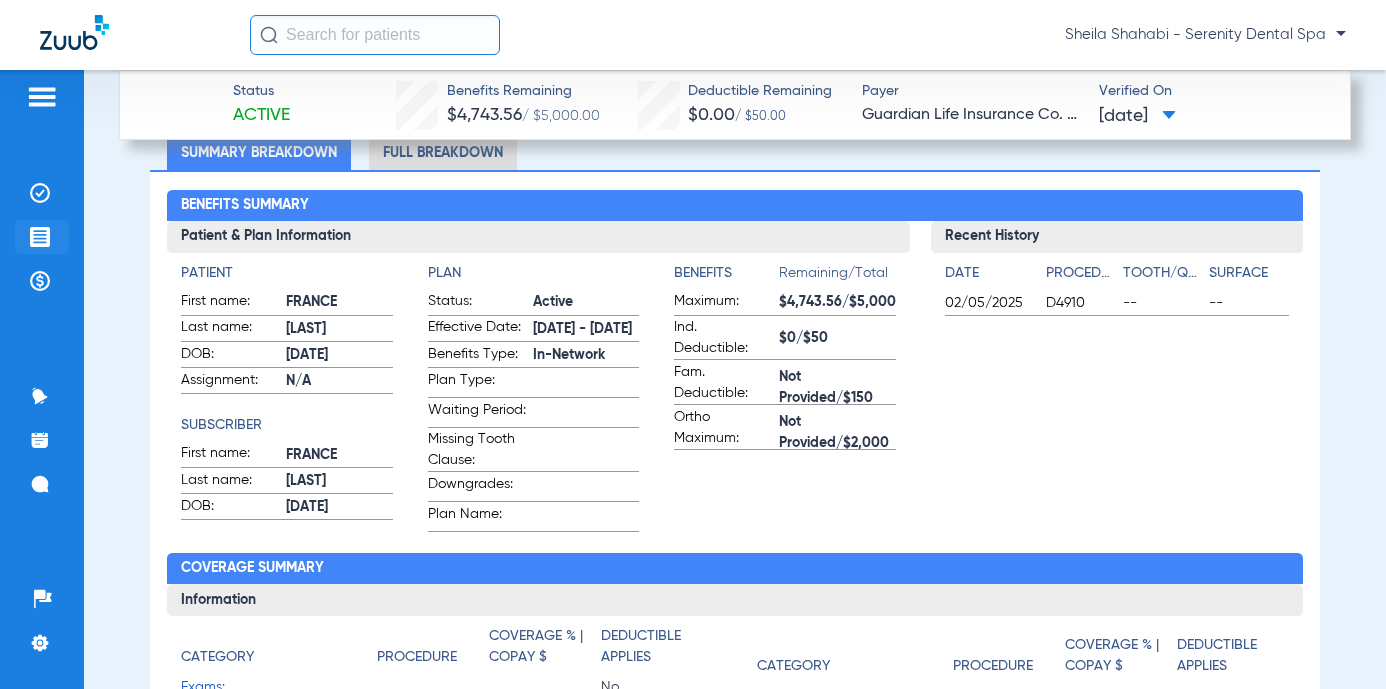 click 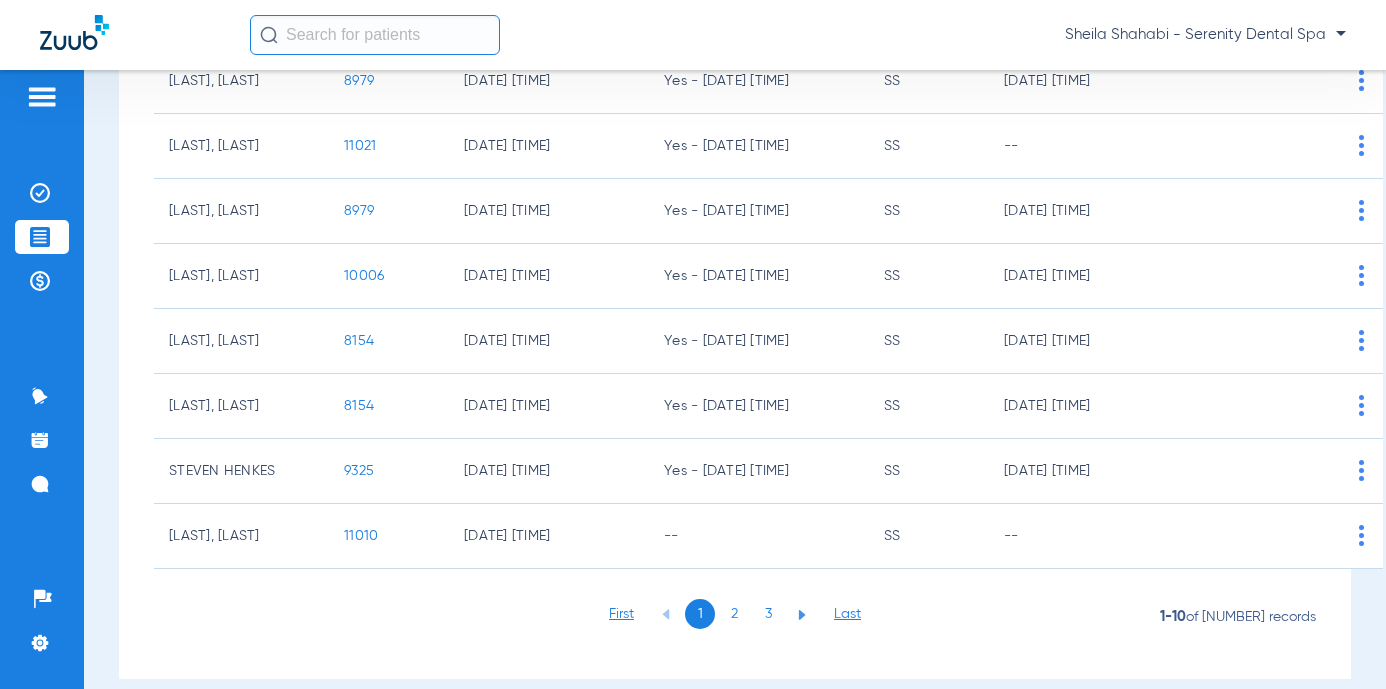 scroll, scrollTop: 430, scrollLeft: 0, axis: vertical 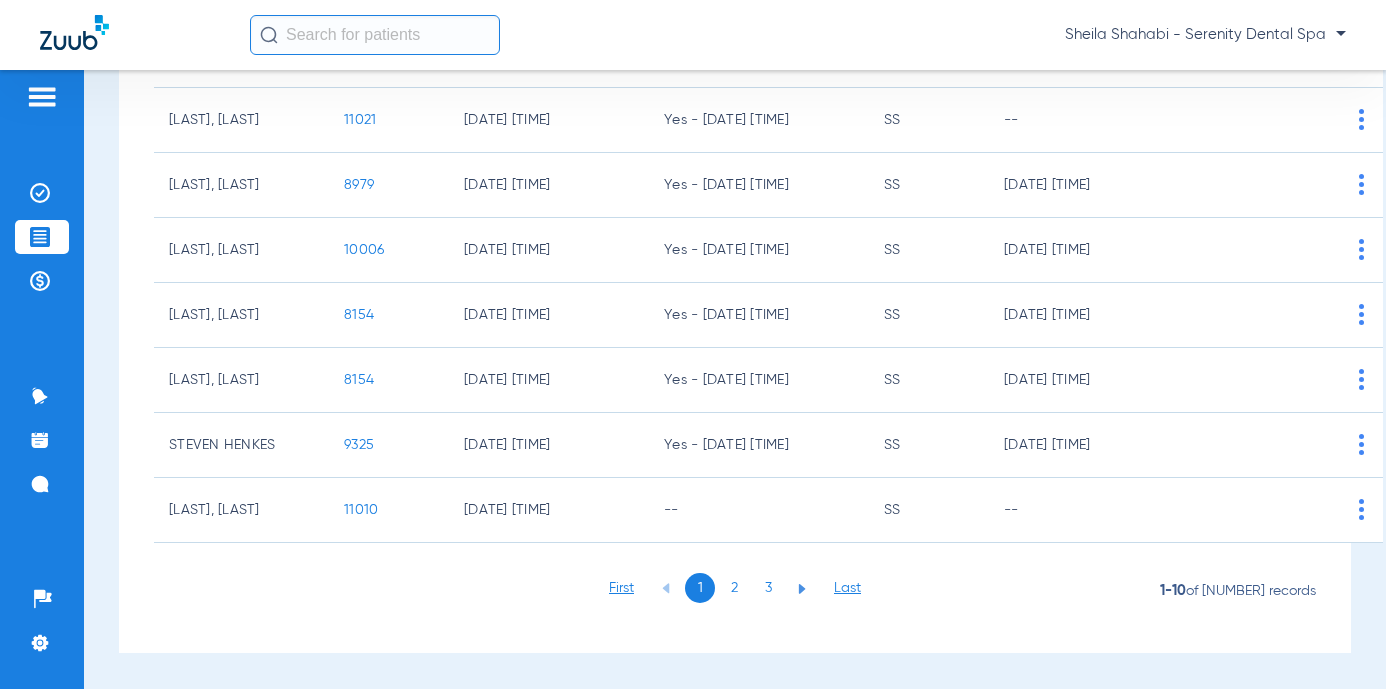 click on "3" 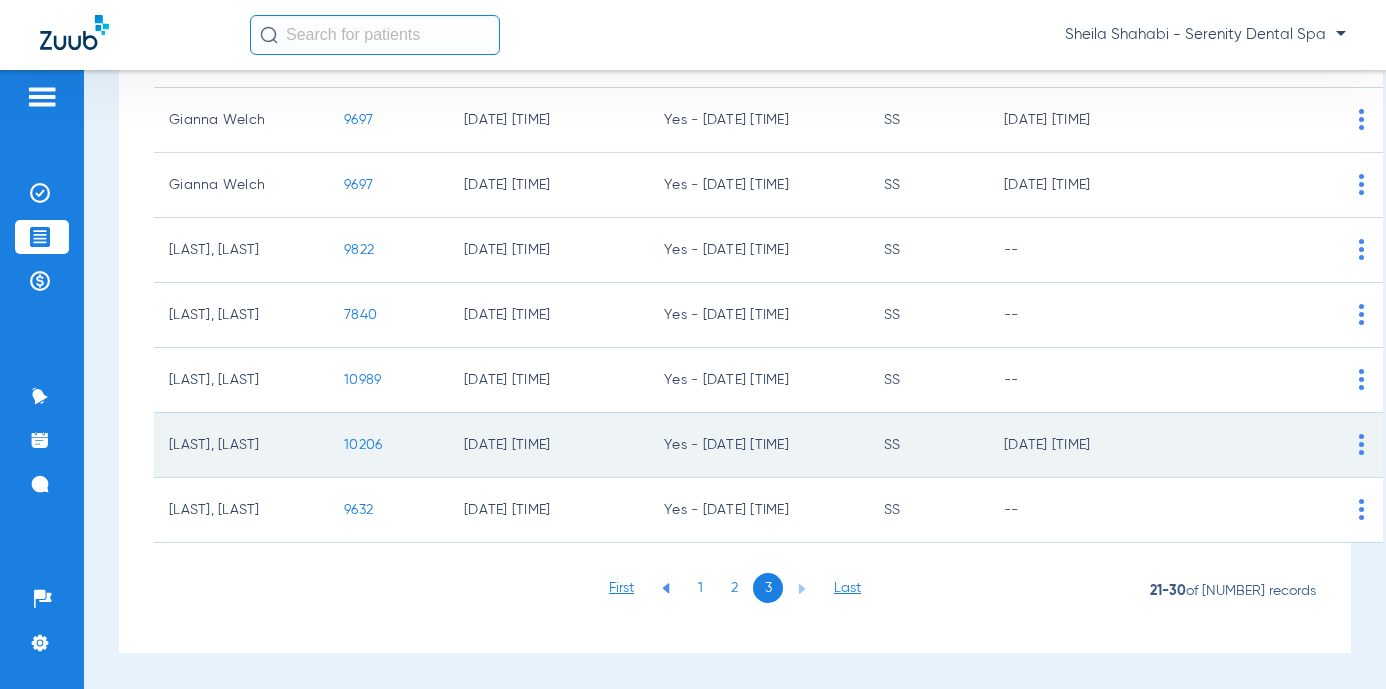 click on "10206" 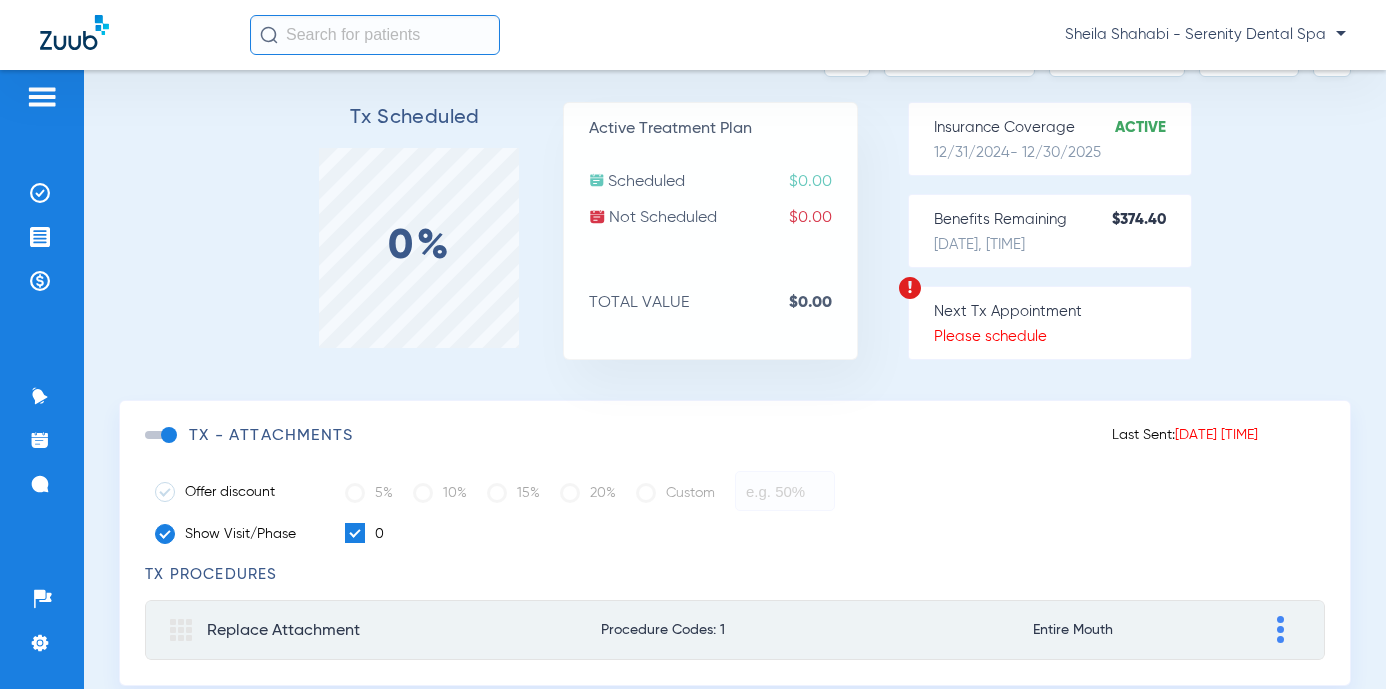 scroll, scrollTop: 100, scrollLeft: 0, axis: vertical 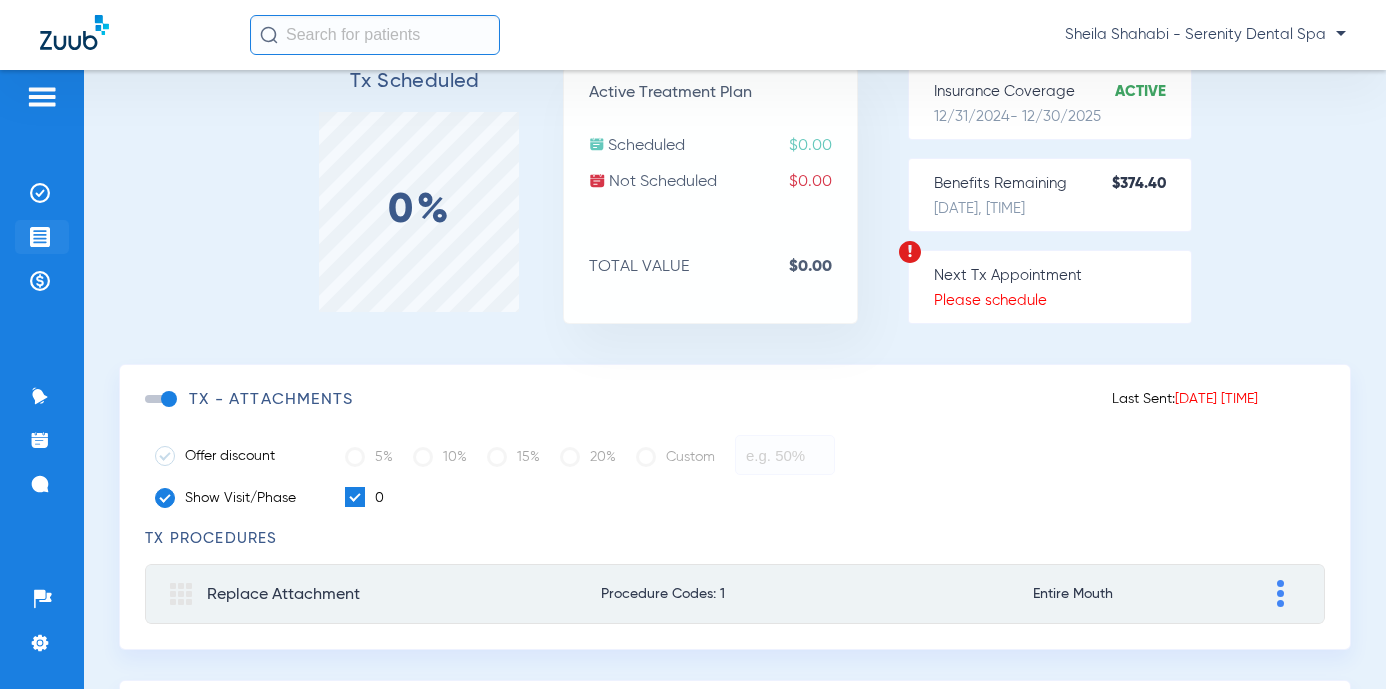 click 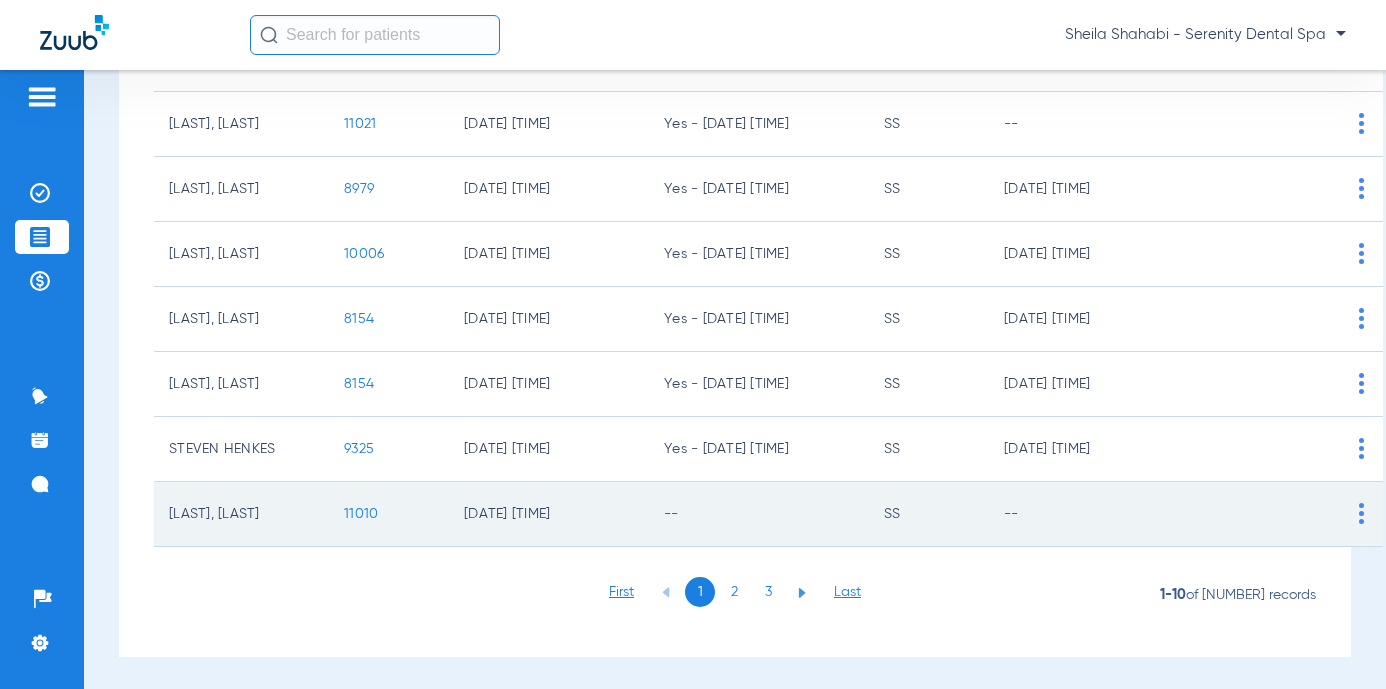 scroll, scrollTop: 430, scrollLeft: 0, axis: vertical 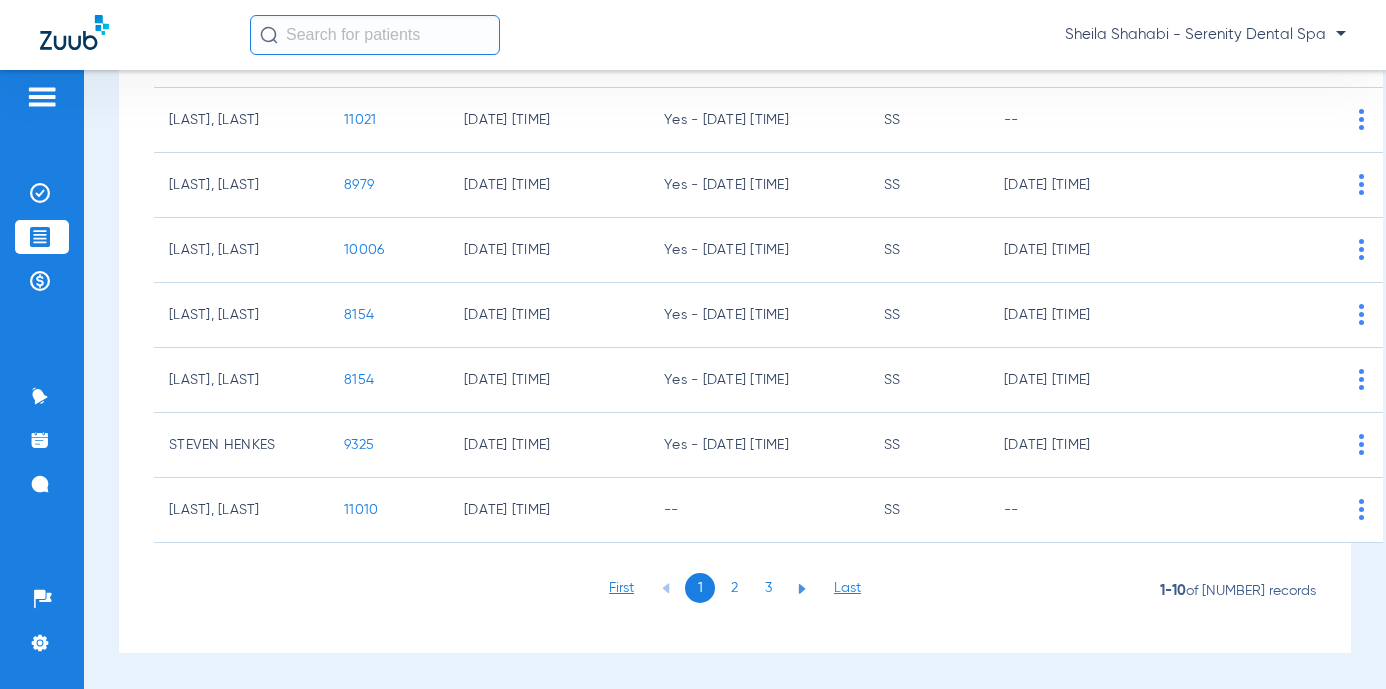 click on "3" 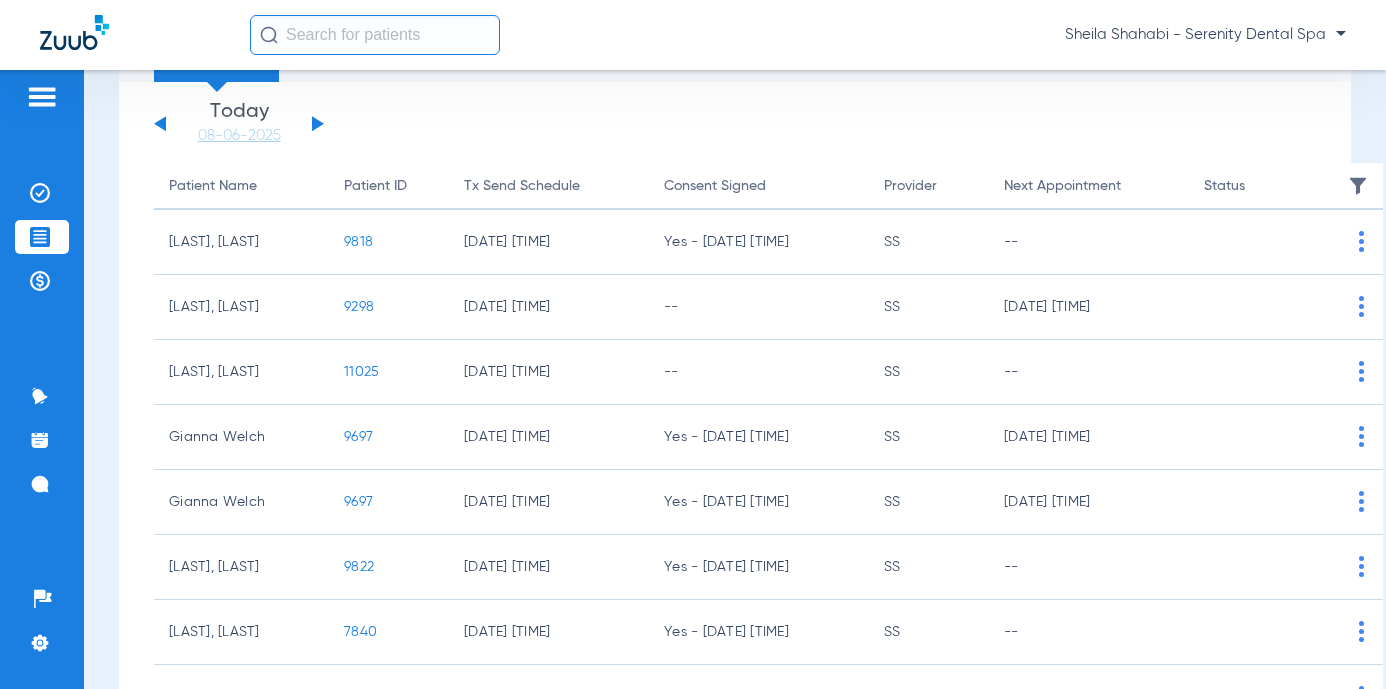scroll, scrollTop: 30, scrollLeft: 0, axis: vertical 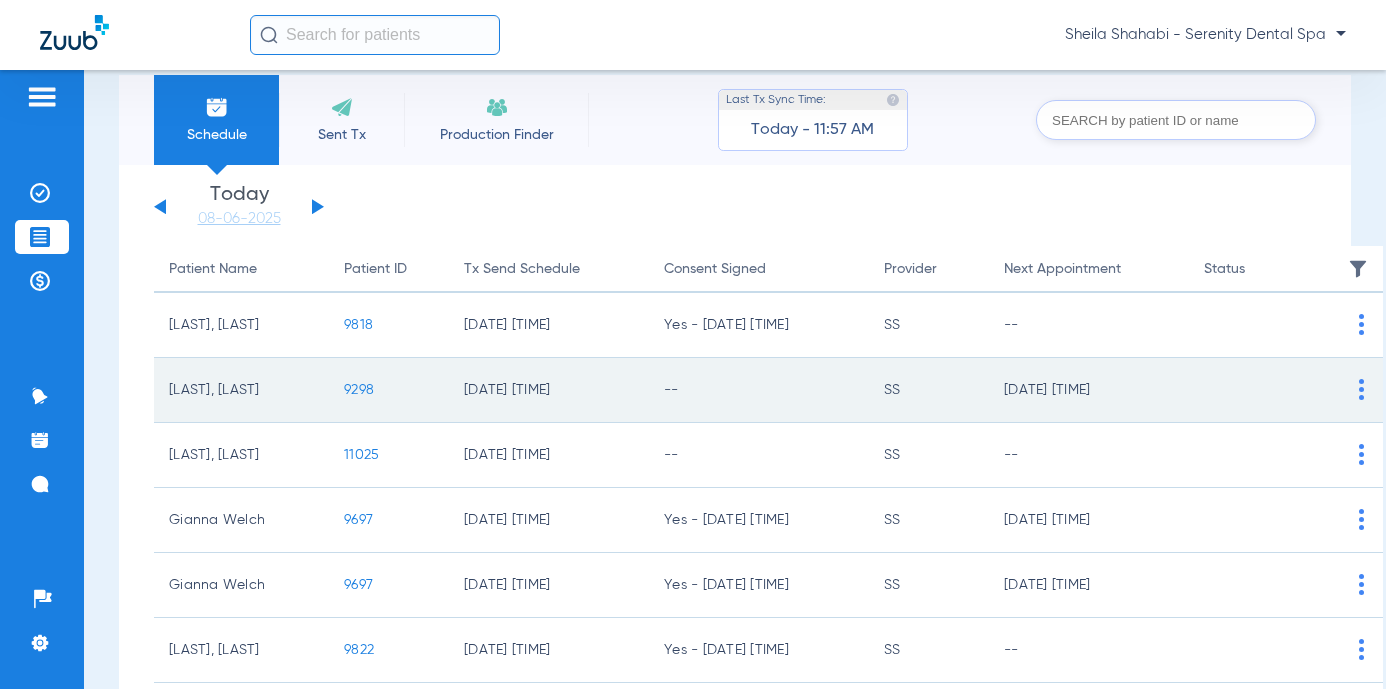 click on "9298" 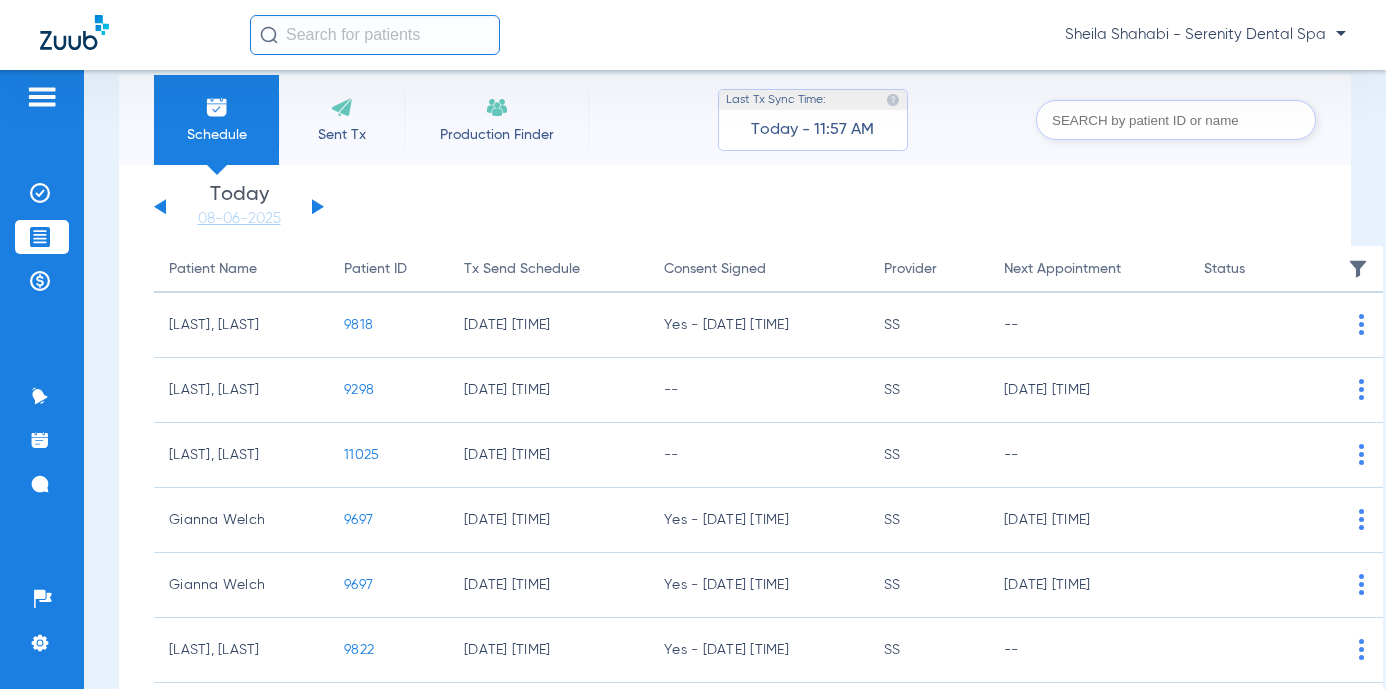 scroll, scrollTop: 0, scrollLeft: 0, axis: both 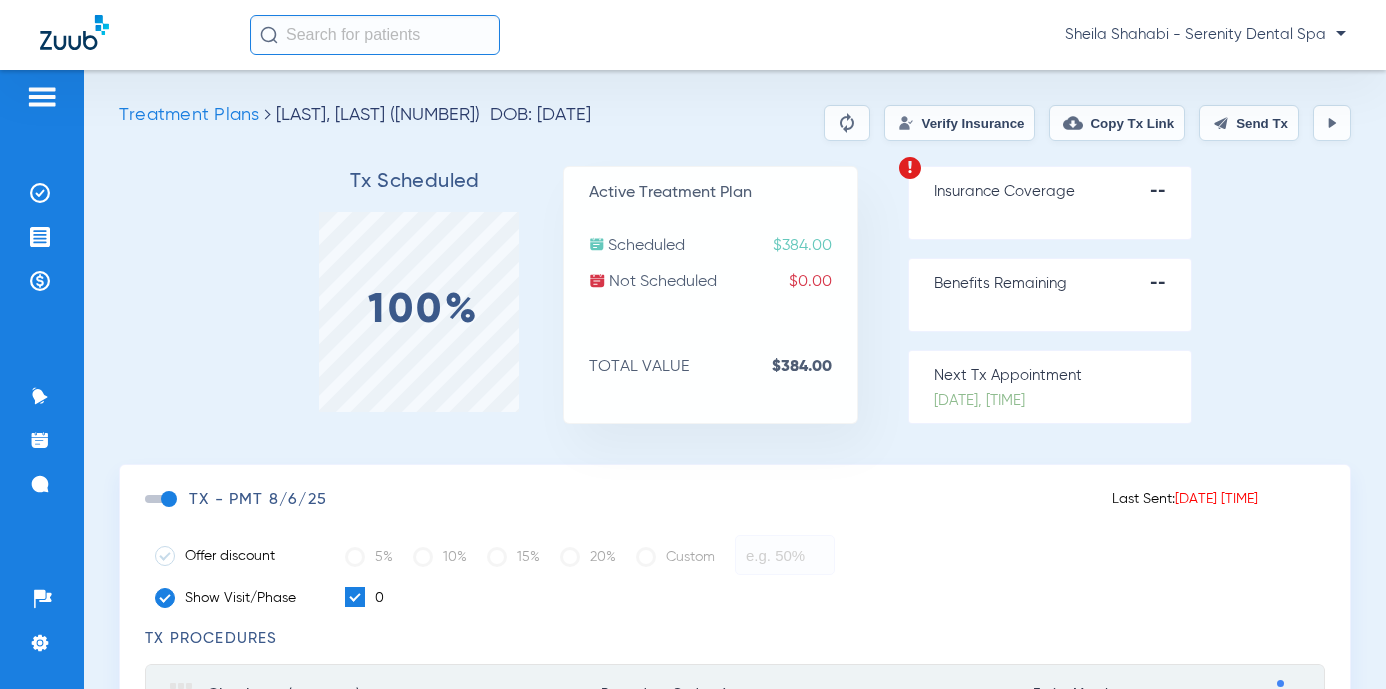 click on "Send Tx" 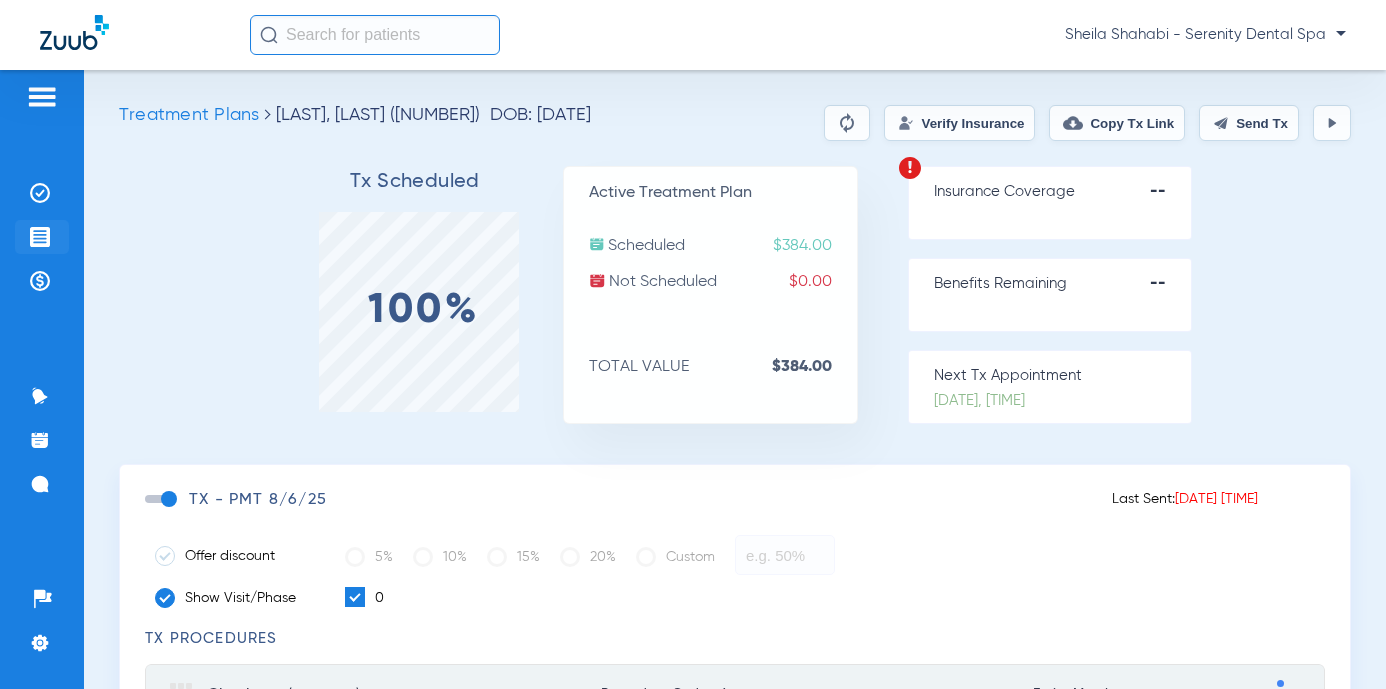 click 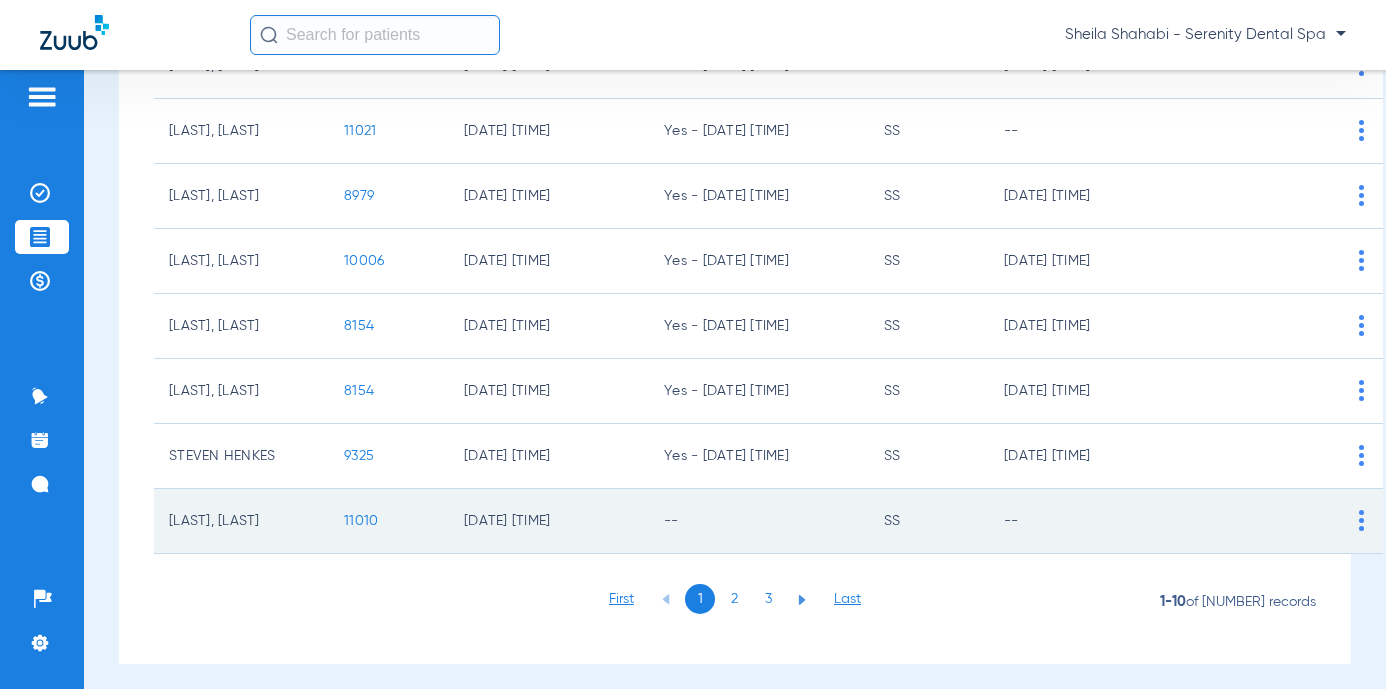 scroll, scrollTop: 430, scrollLeft: 0, axis: vertical 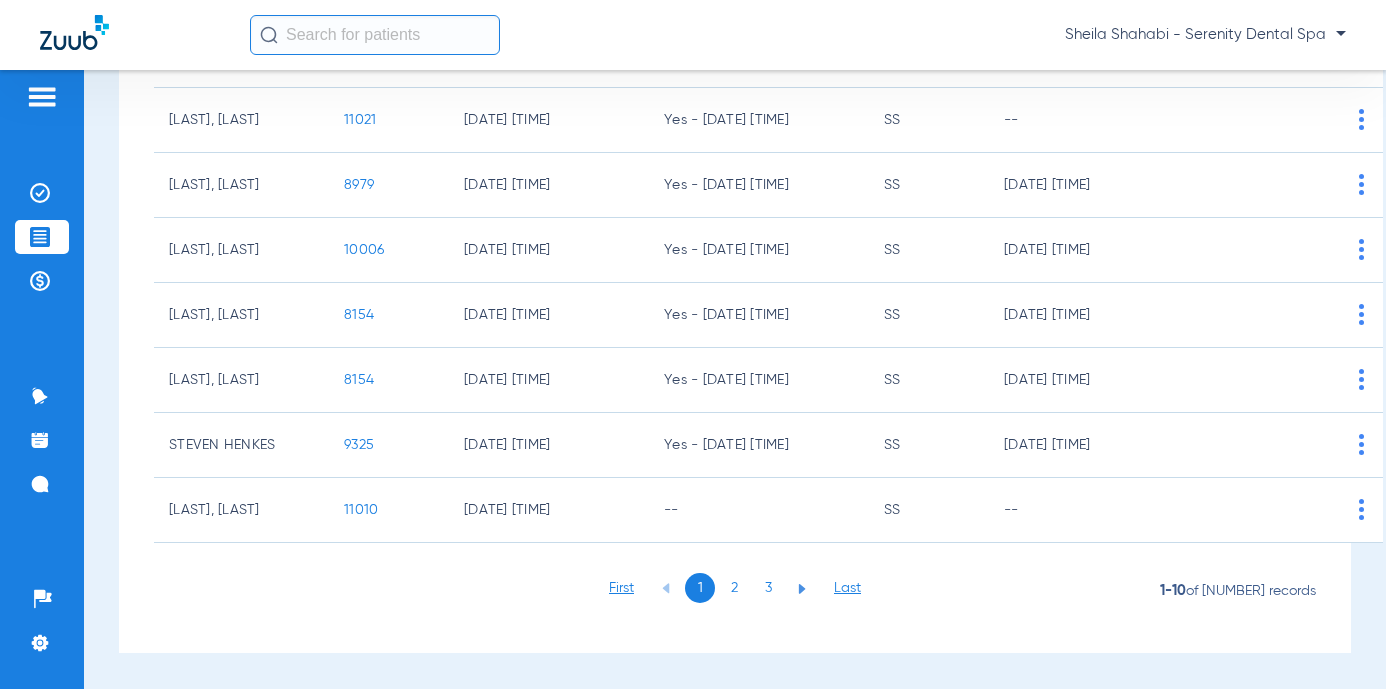 drag, startPoint x: 770, startPoint y: 585, endPoint x: 758, endPoint y: 581, distance: 12.649111 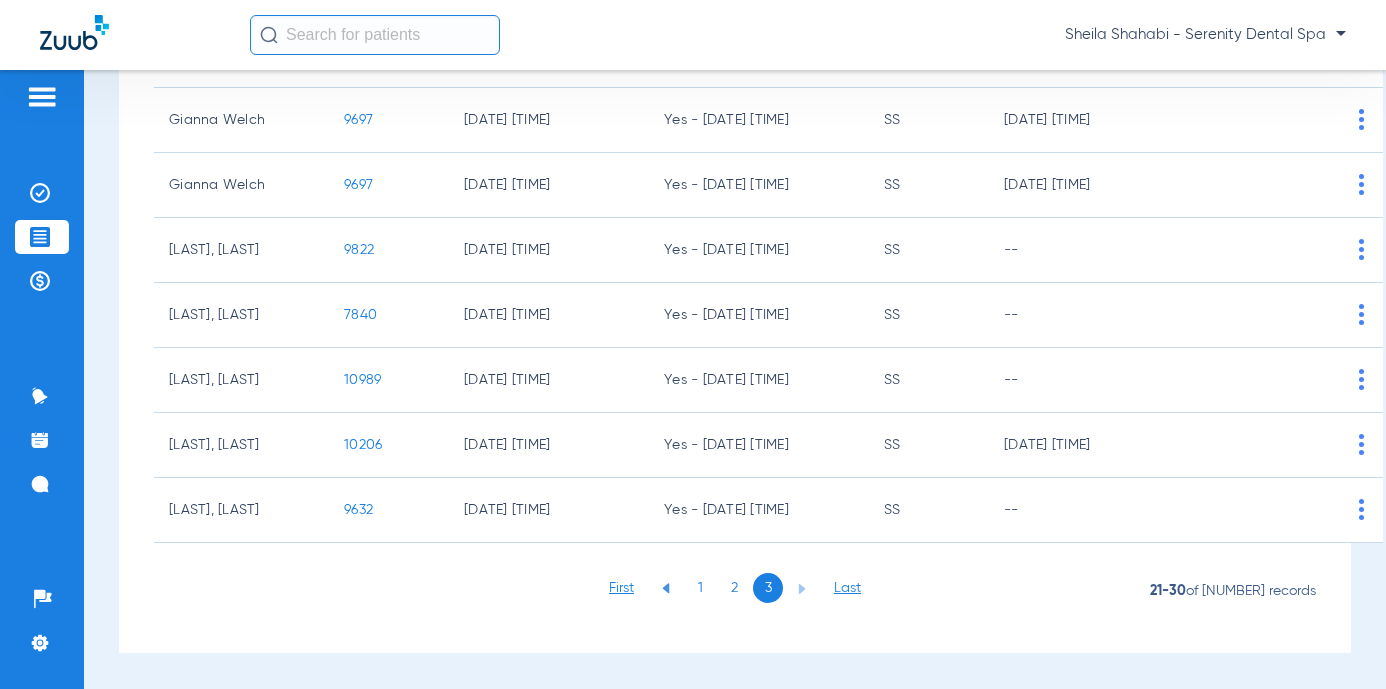 click on "3" 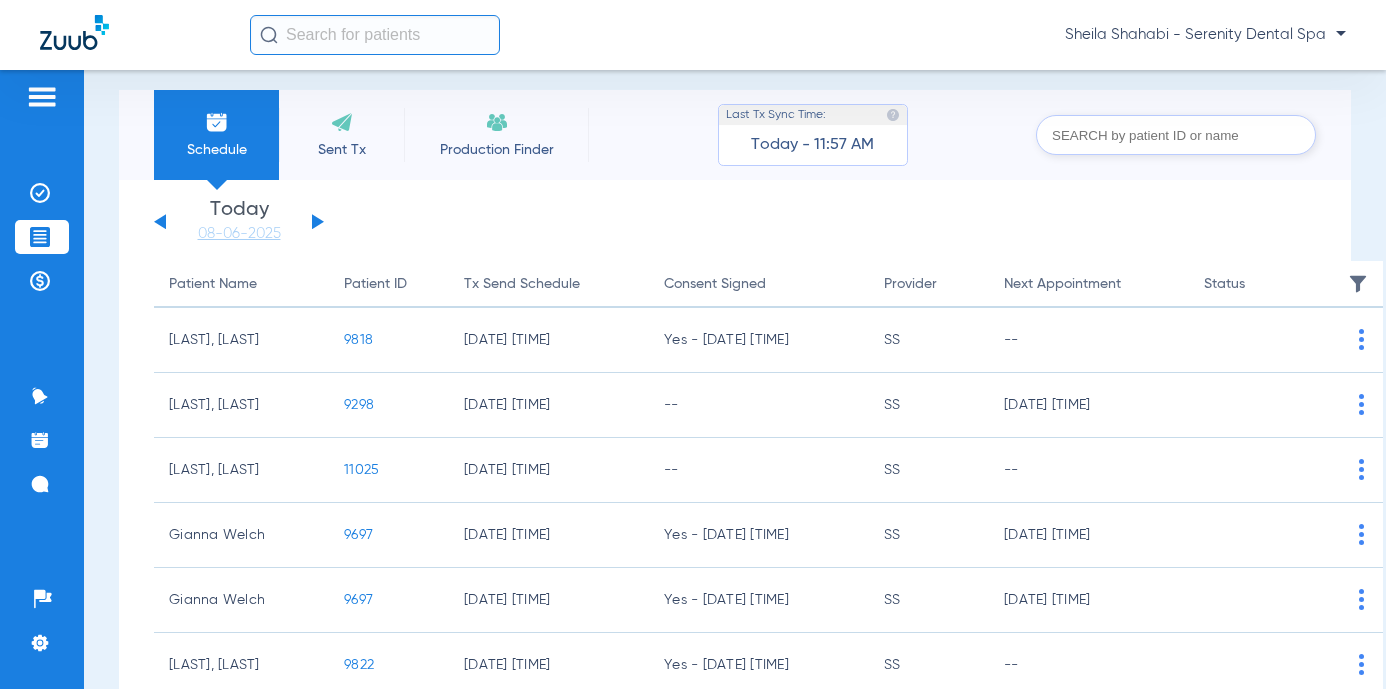 scroll, scrollTop: 0, scrollLeft: 0, axis: both 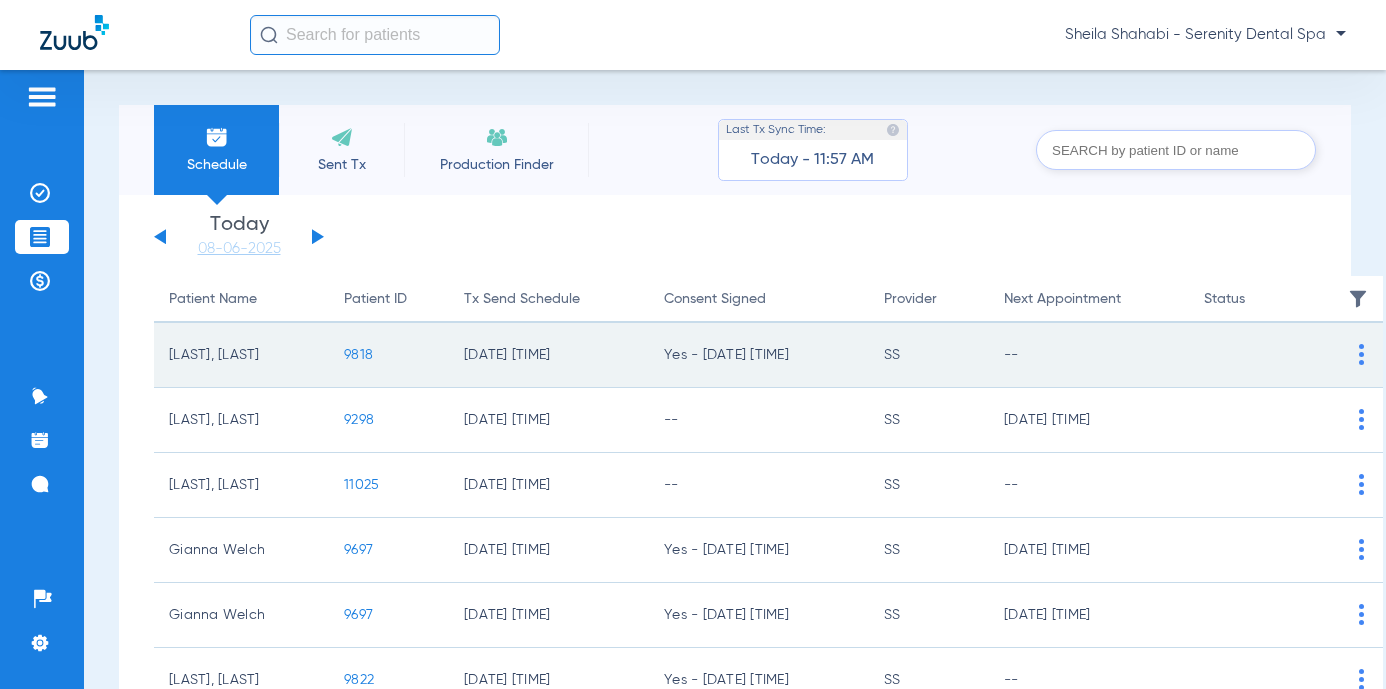 drag, startPoint x: 351, startPoint y: 355, endPoint x: 335, endPoint y: 342, distance: 20.615528 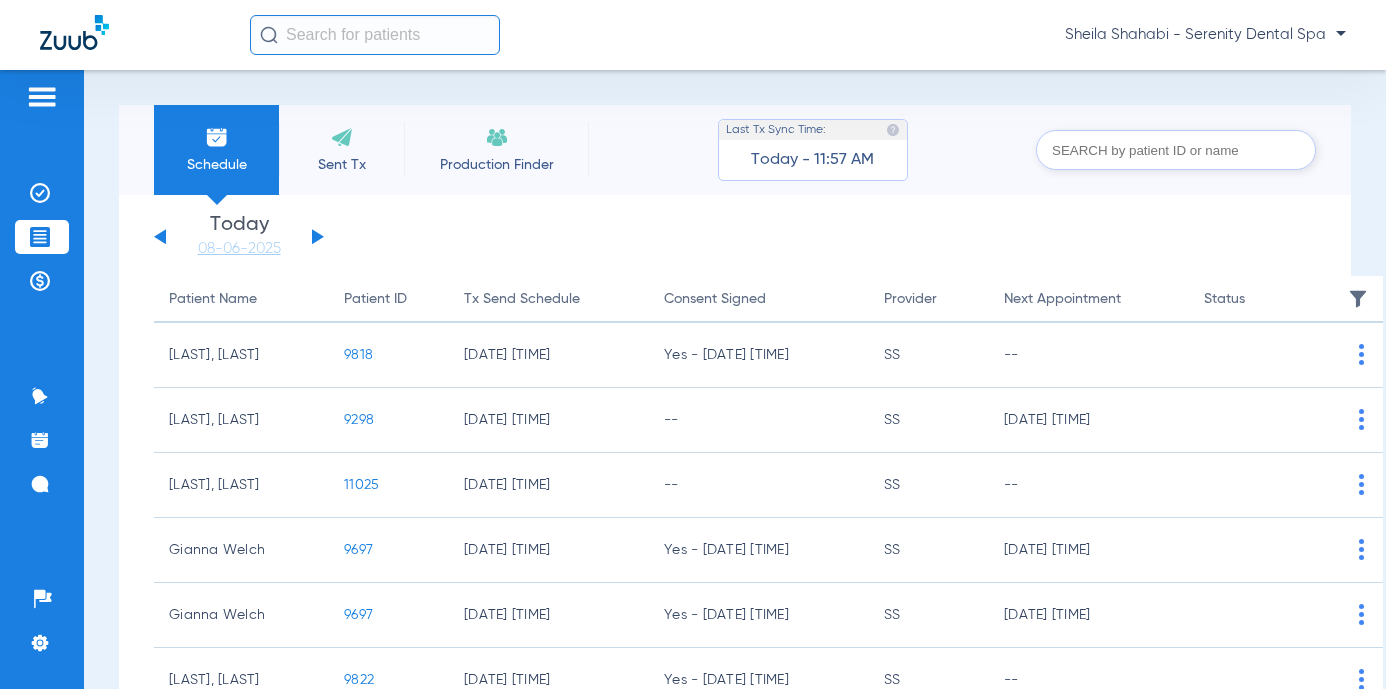 drag, startPoint x: 326, startPoint y: 337, endPoint x: 352, endPoint y: 352, distance: 30.016663 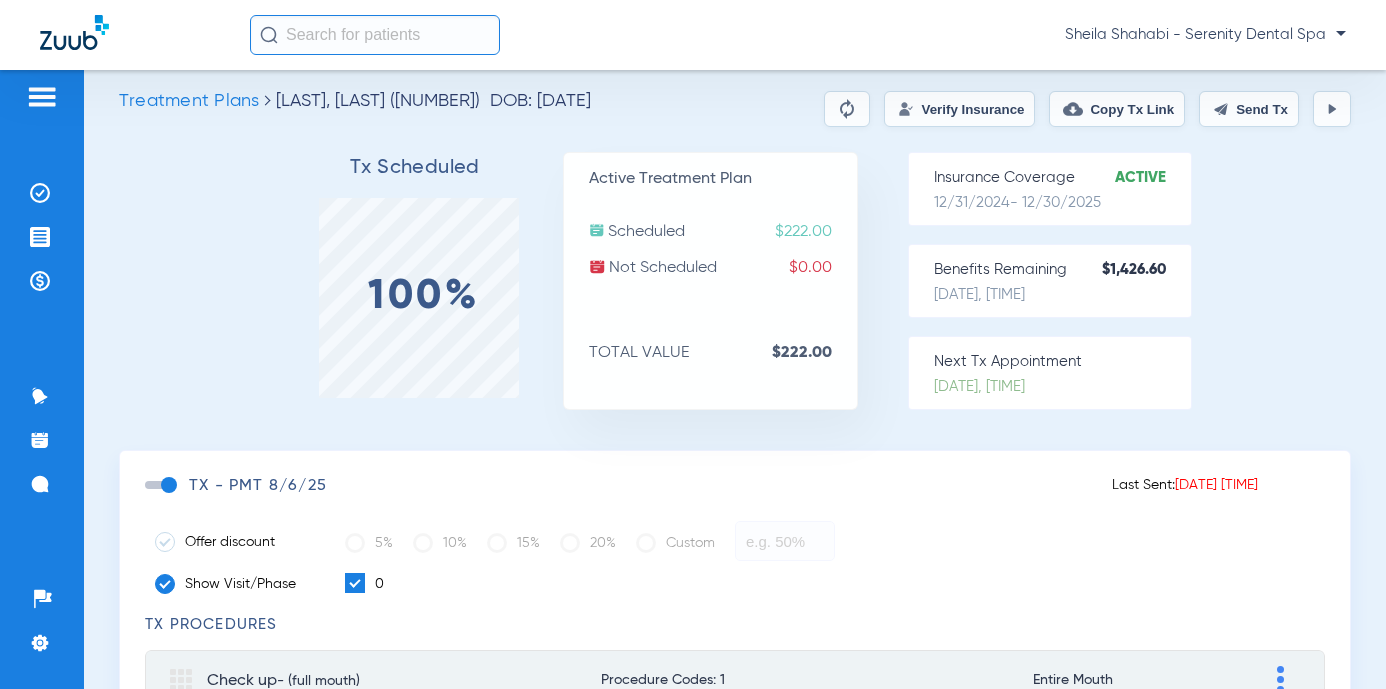 scroll, scrollTop: 0, scrollLeft: 0, axis: both 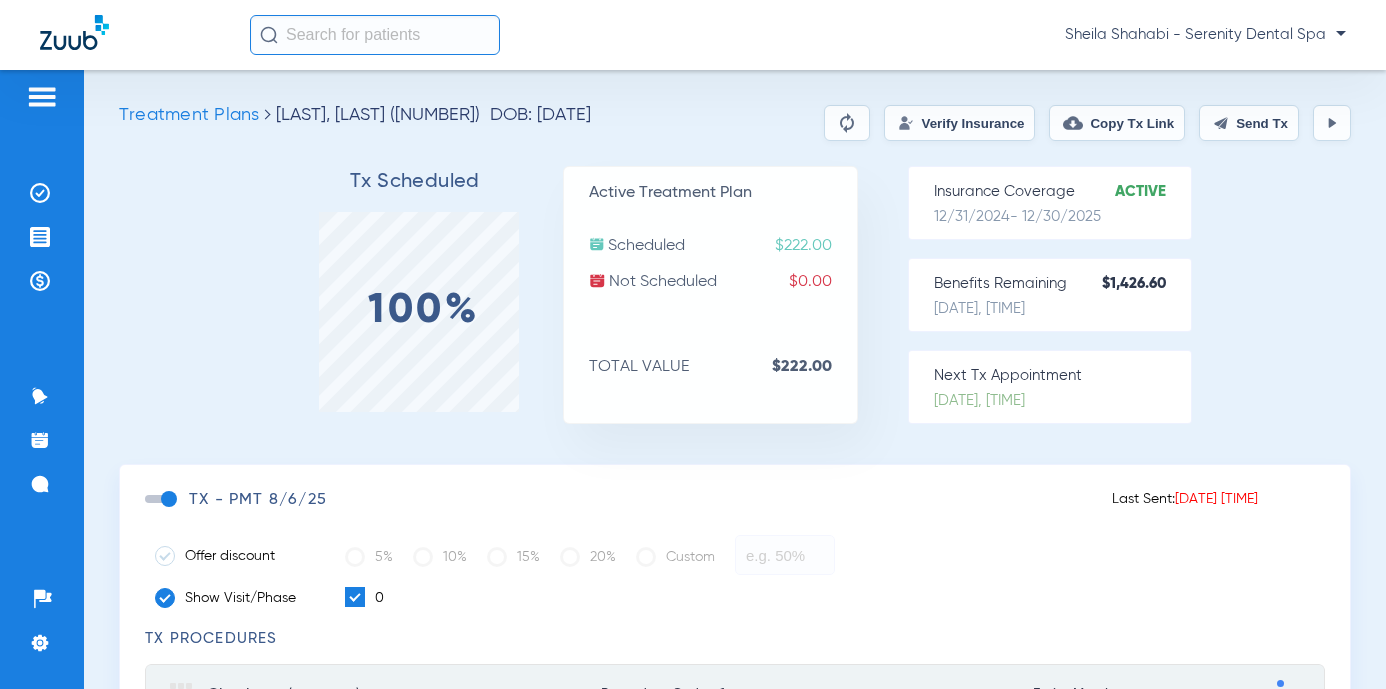 drag, startPoint x: 1202, startPoint y: 116, endPoint x: 1117, endPoint y: 110, distance: 85.2115 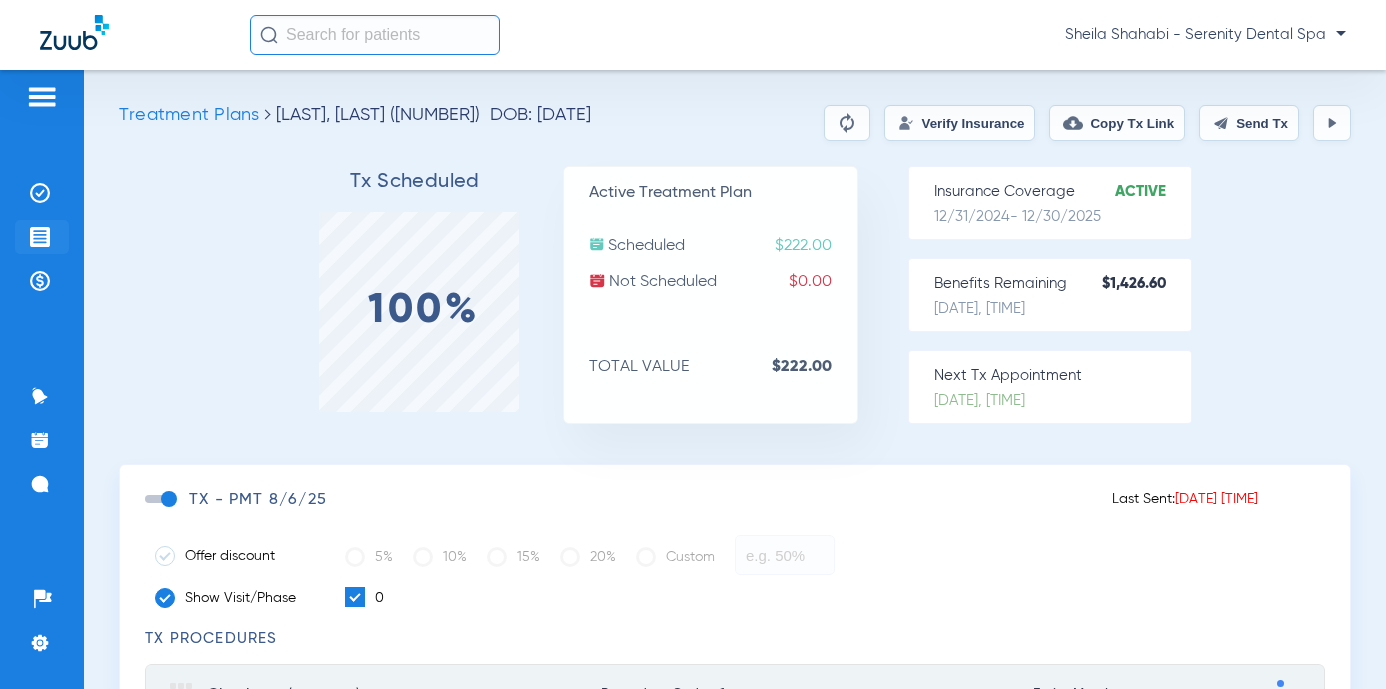 click 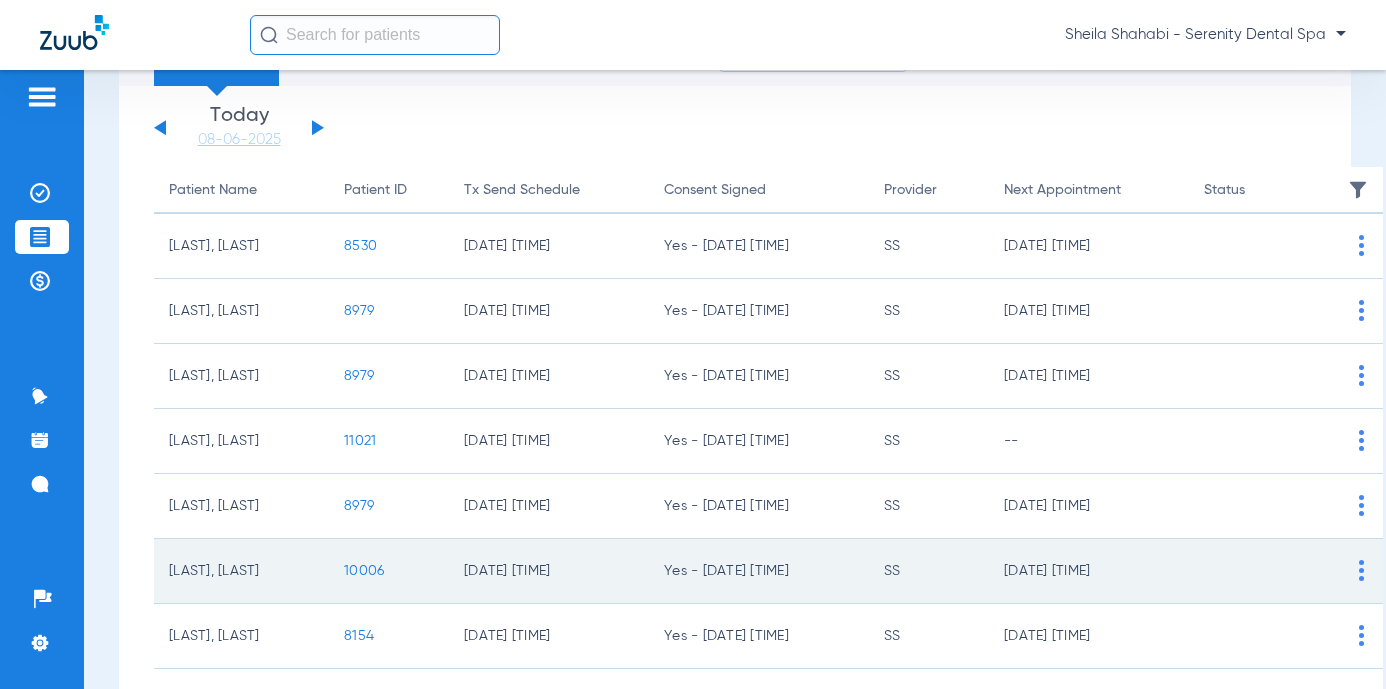 scroll, scrollTop: 430, scrollLeft: 0, axis: vertical 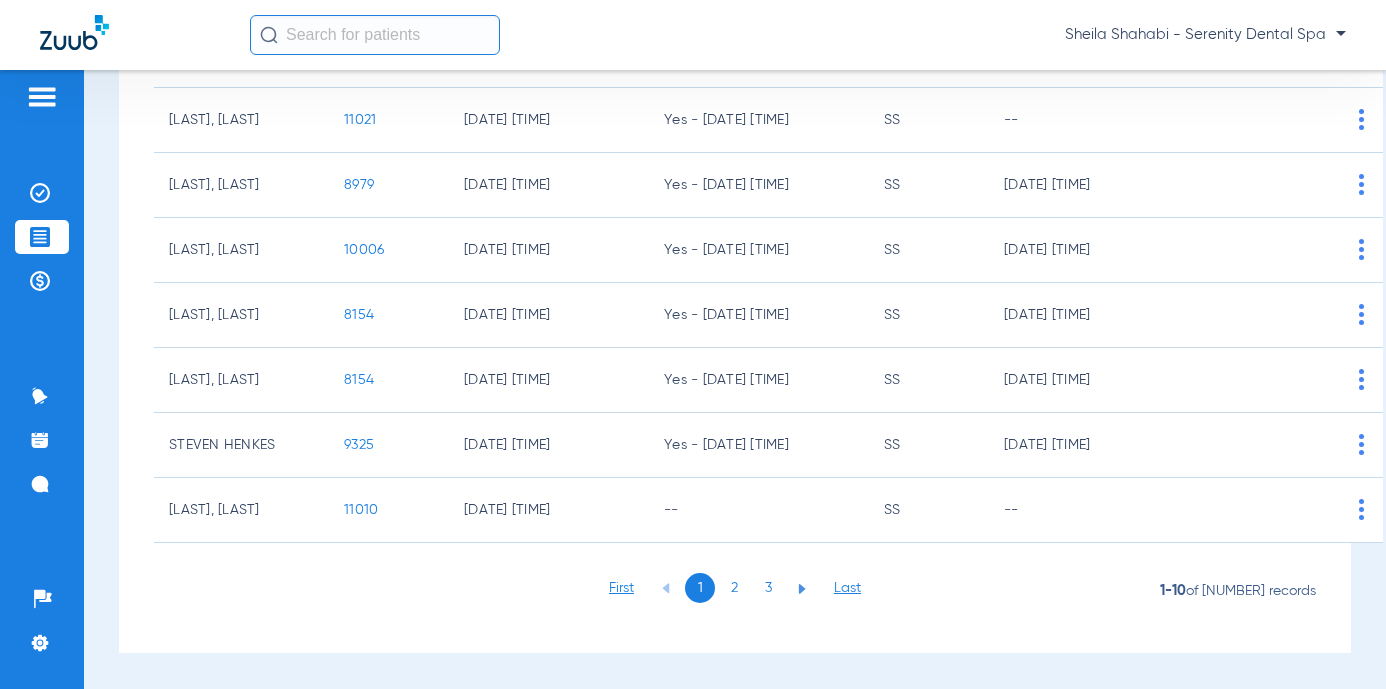click on "3" 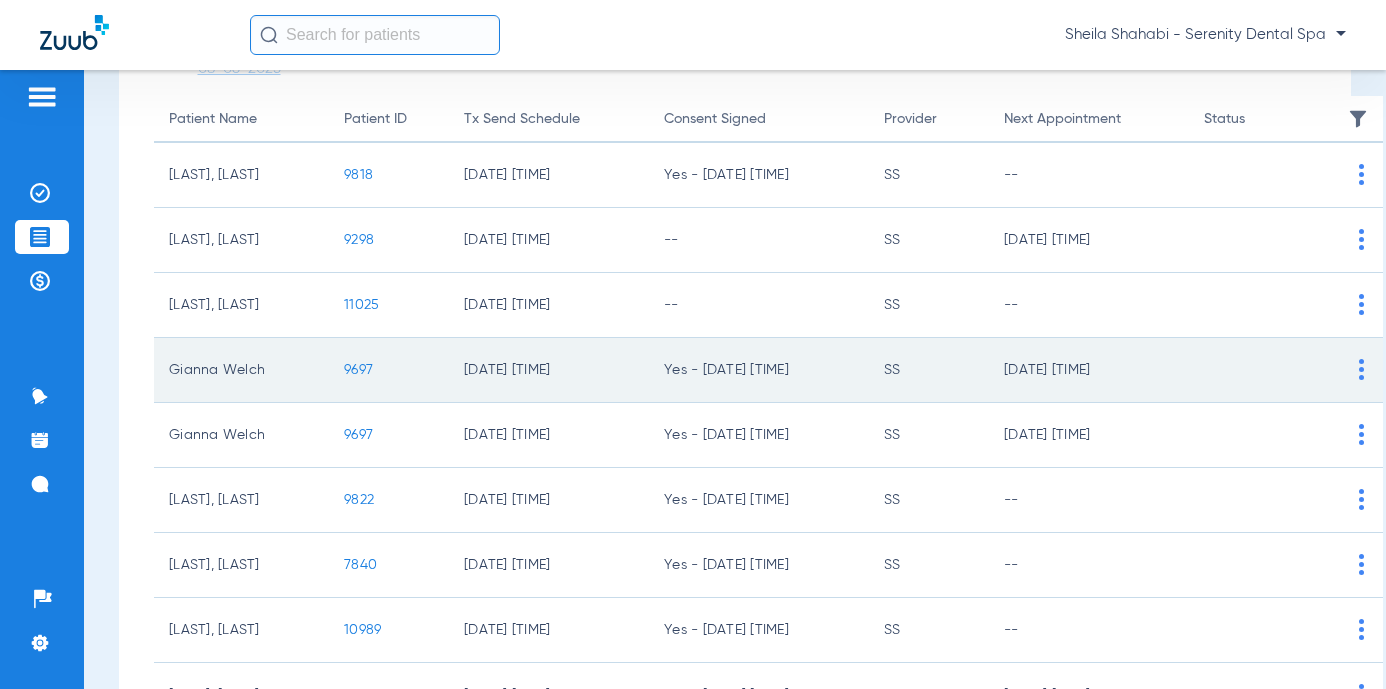 scroll, scrollTop: 200, scrollLeft: 0, axis: vertical 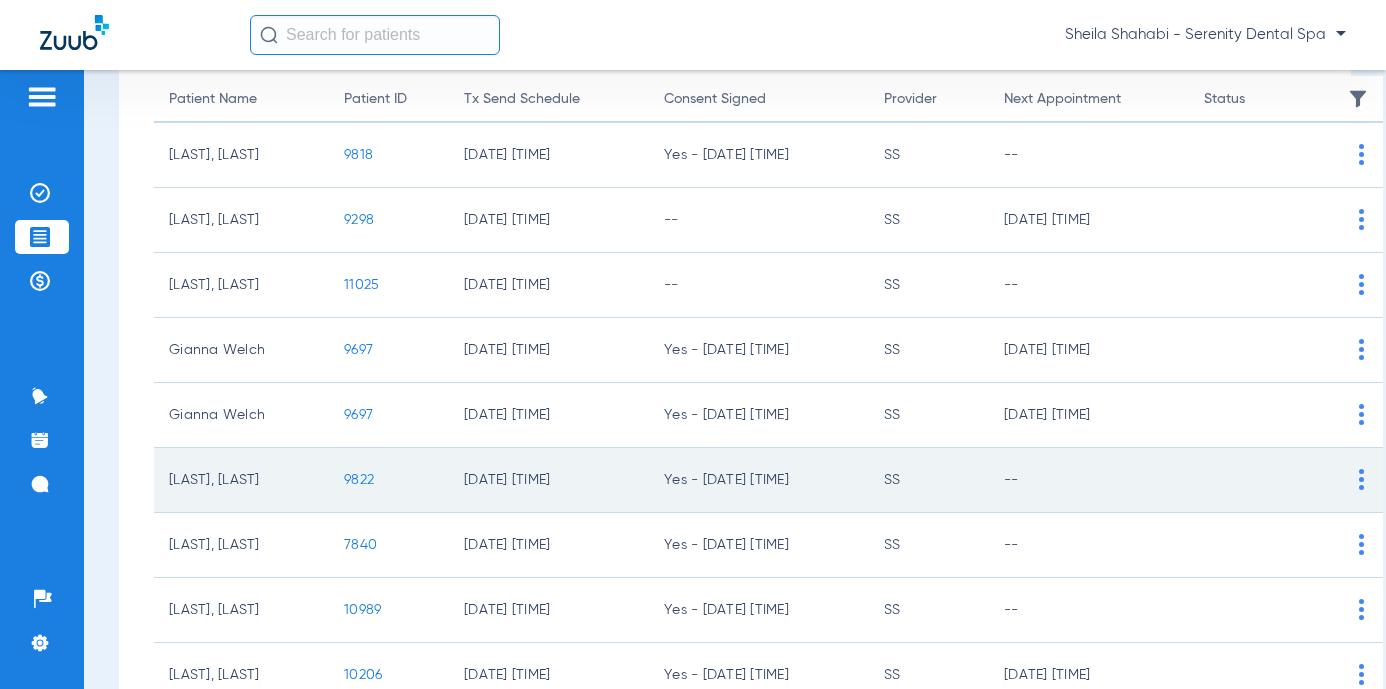 click on "9822" 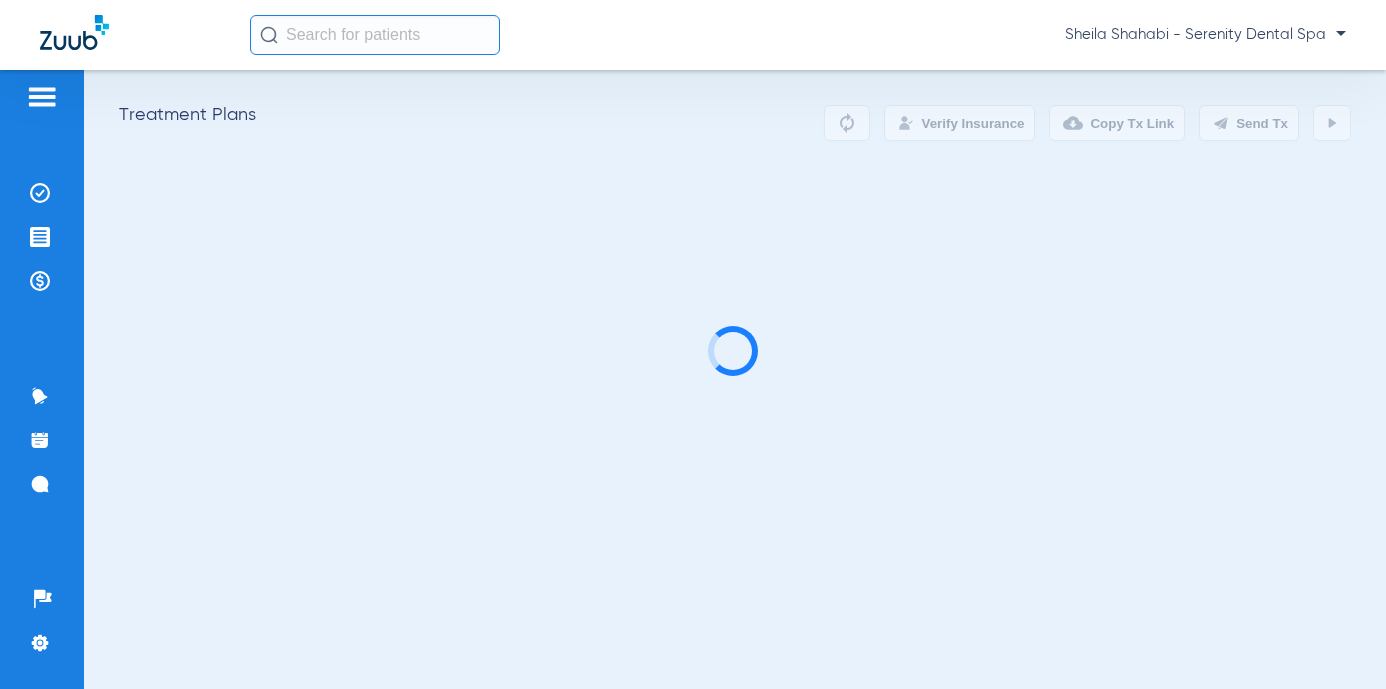 scroll, scrollTop: 0, scrollLeft: 0, axis: both 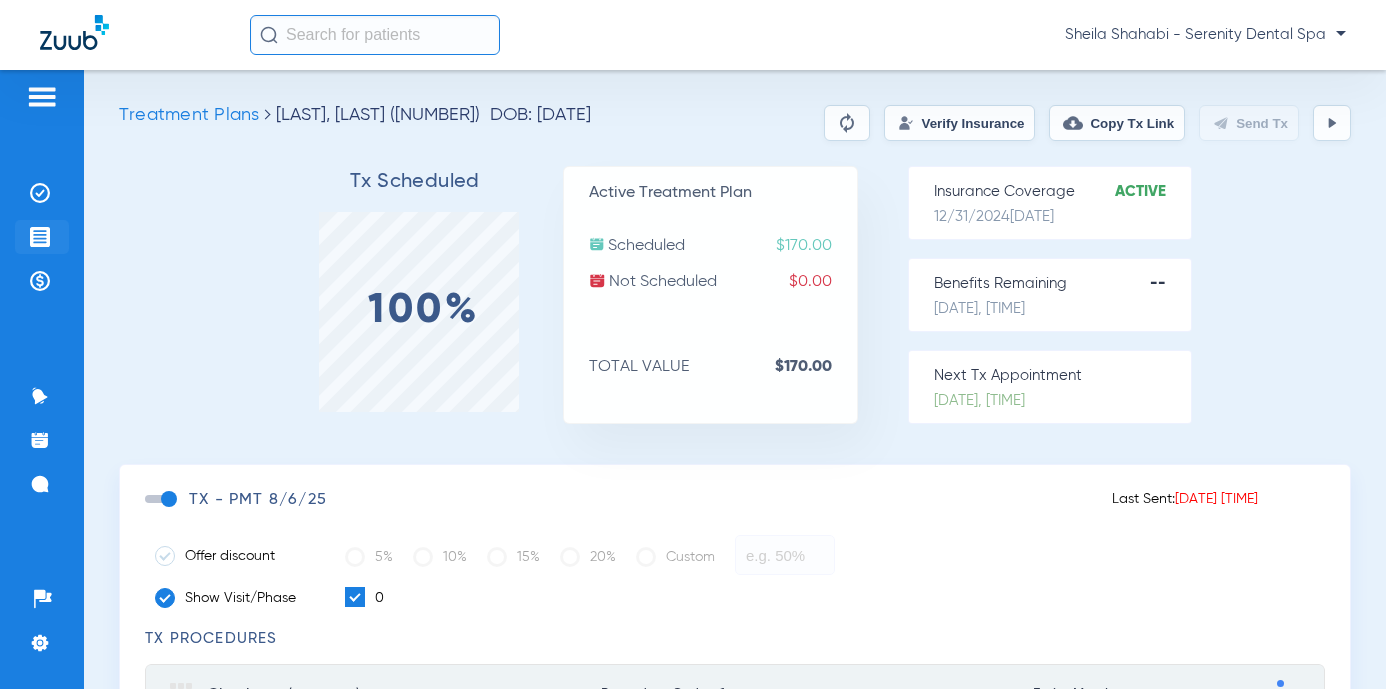 click 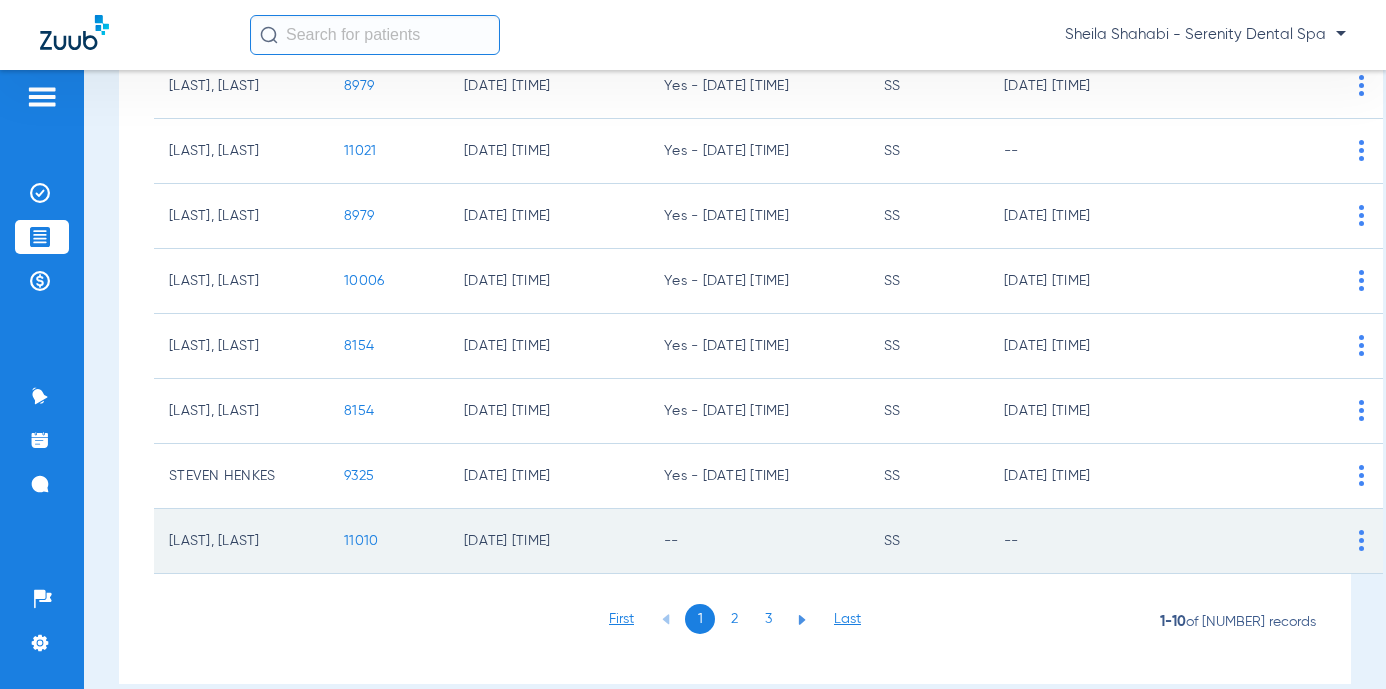 scroll, scrollTop: 400, scrollLeft: 0, axis: vertical 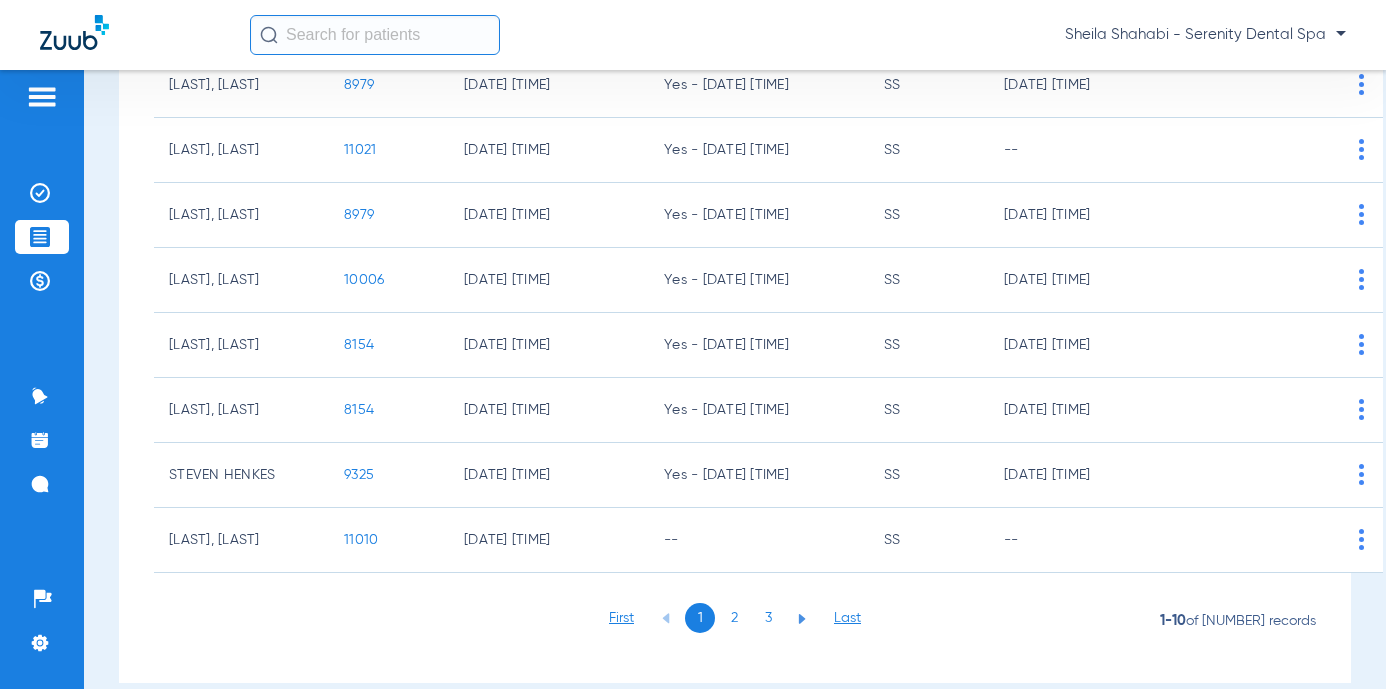 click on "2" 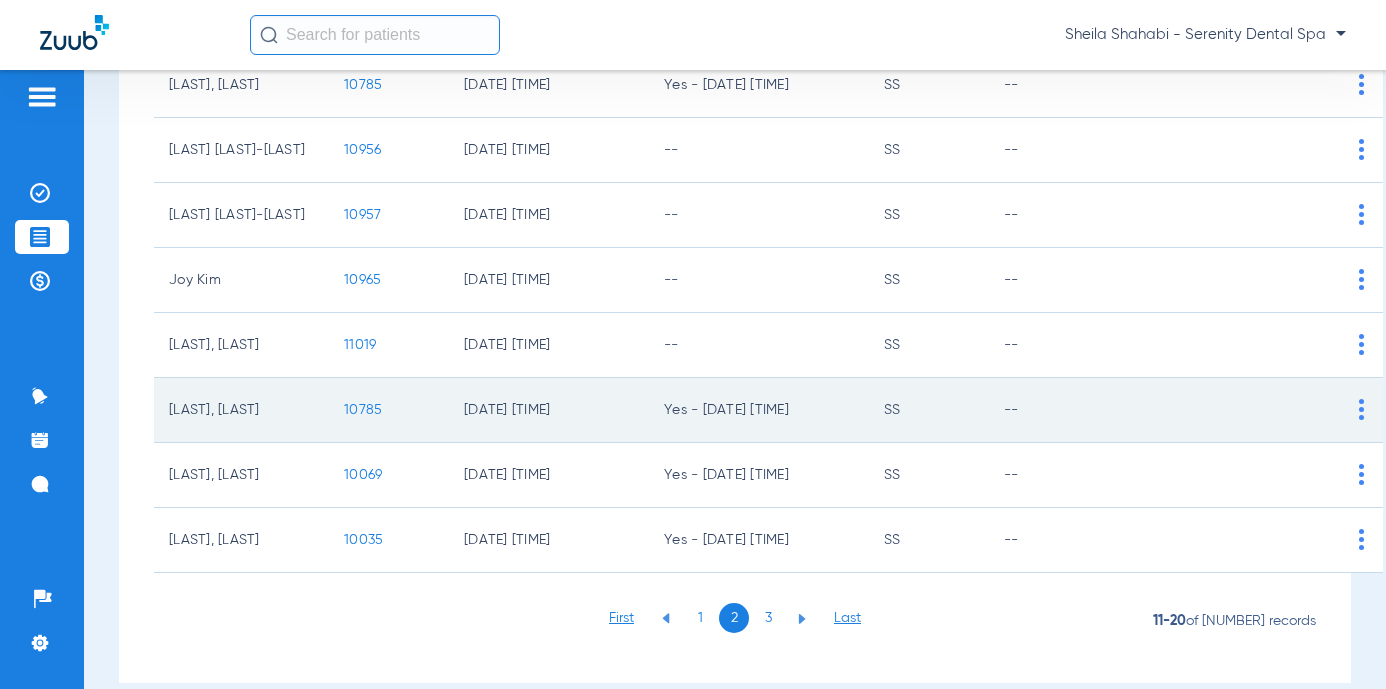 click on "10785" 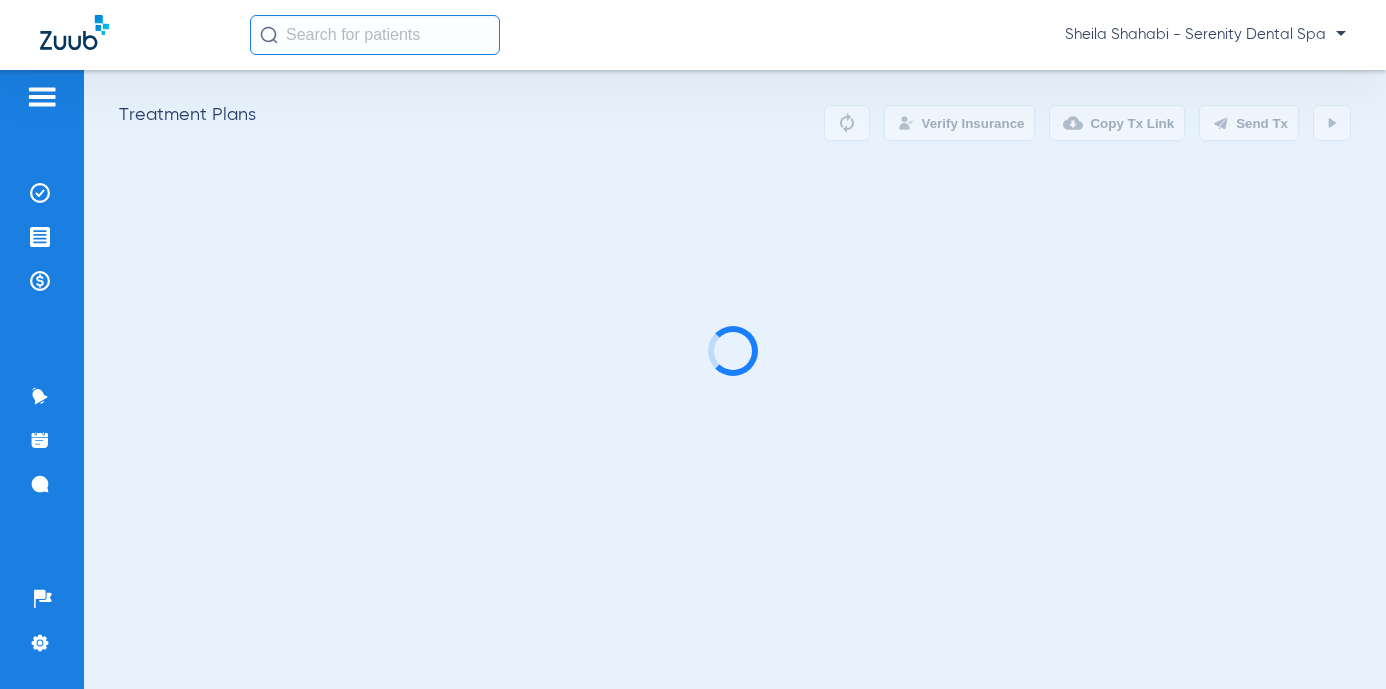 scroll, scrollTop: 0, scrollLeft: 0, axis: both 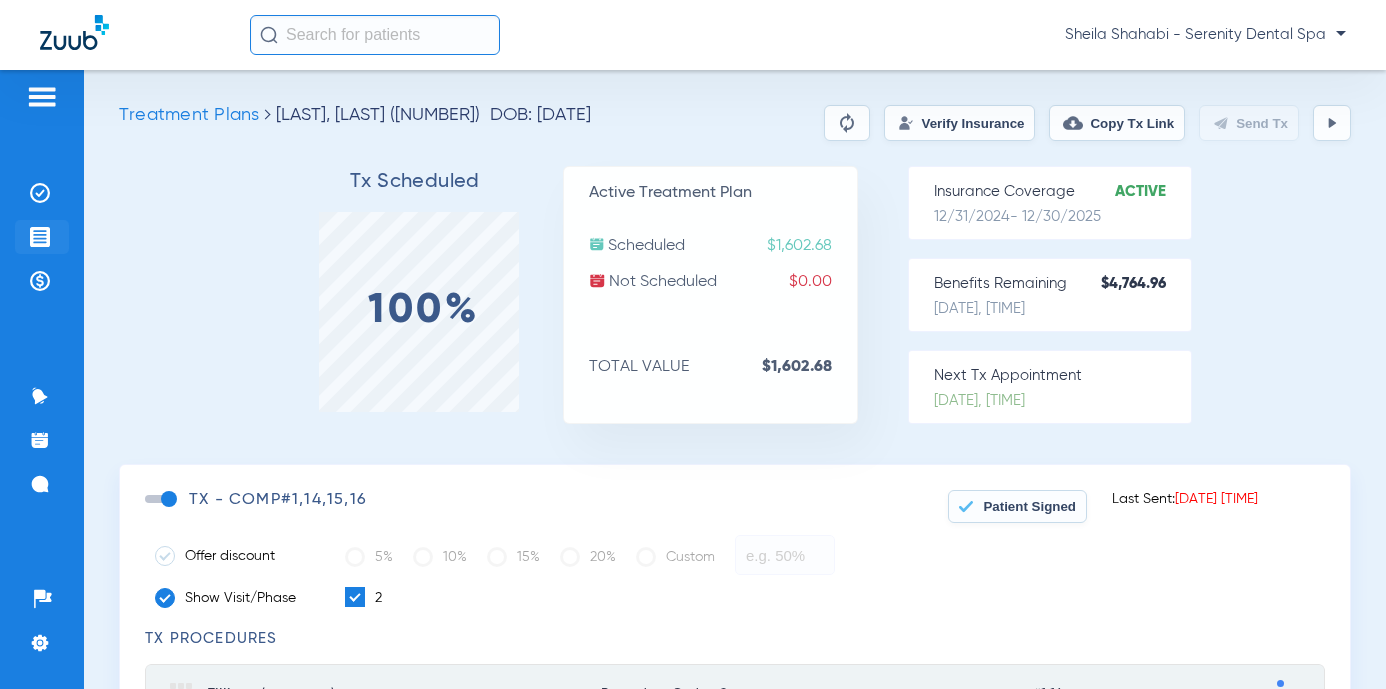 click 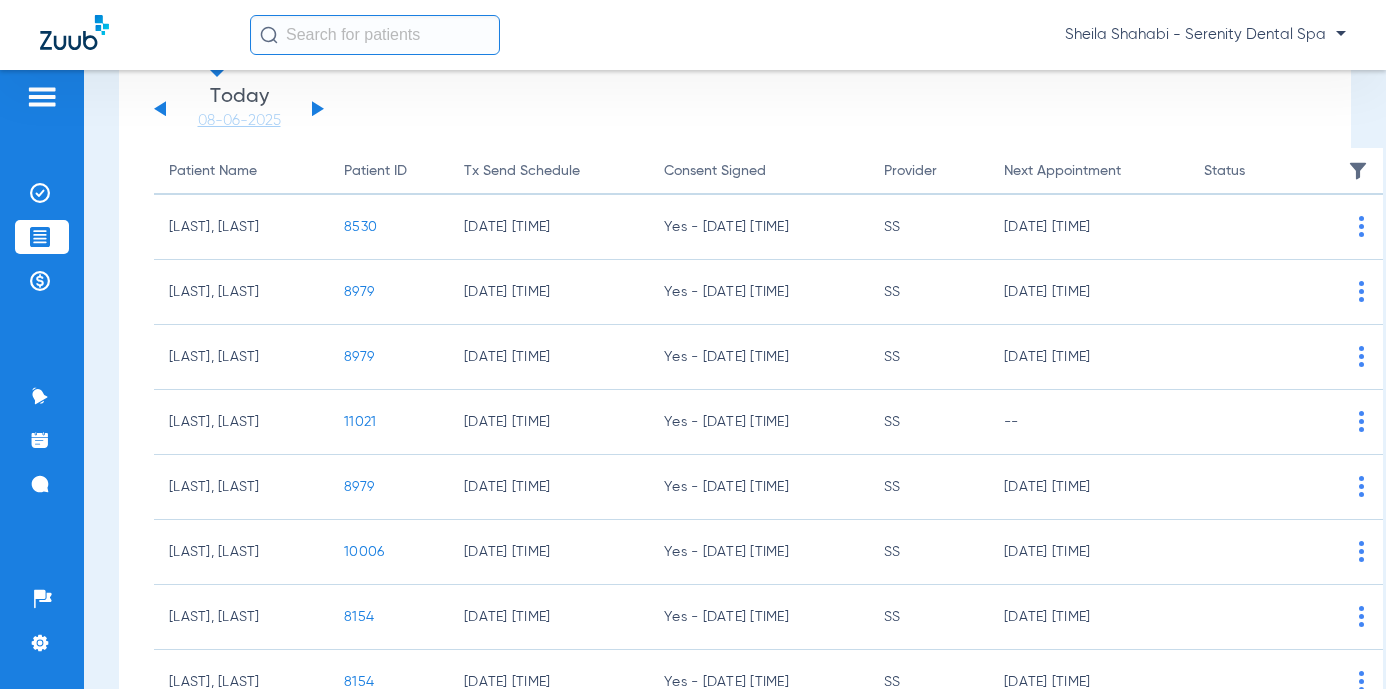 scroll, scrollTop: 400, scrollLeft: 0, axis: vertical 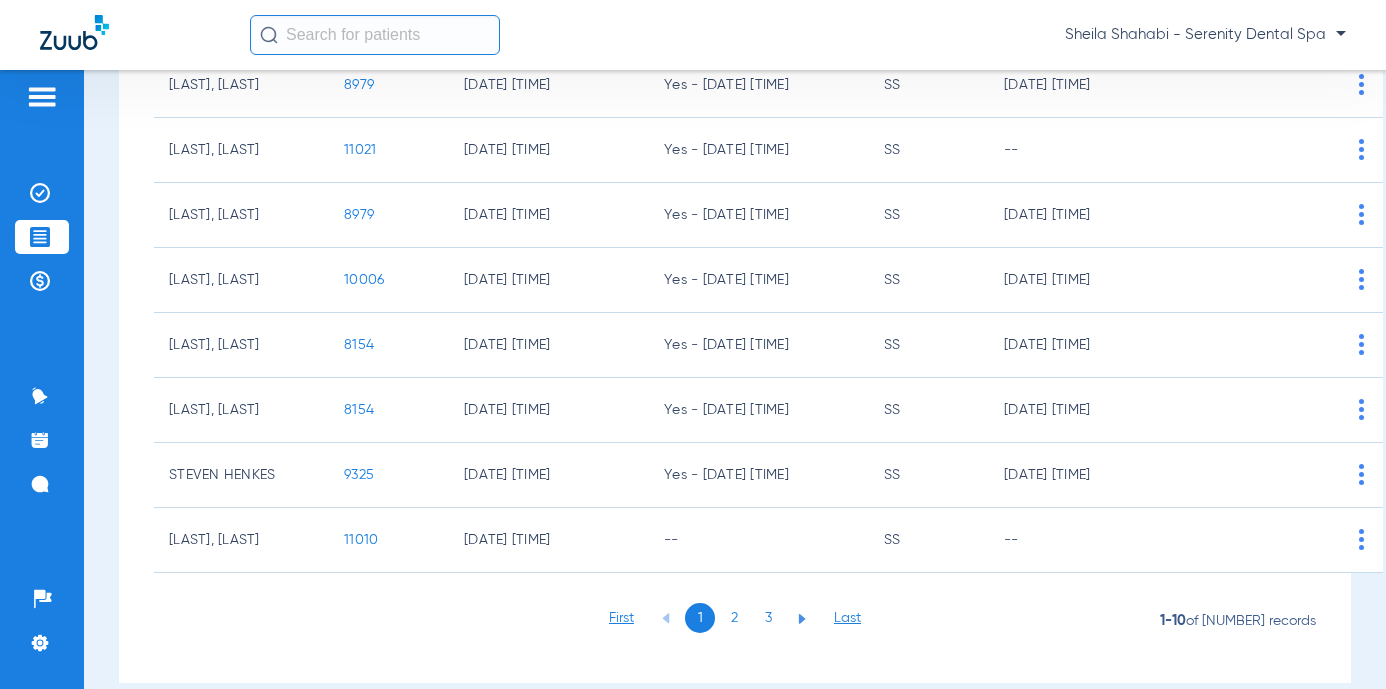 click on "2" 